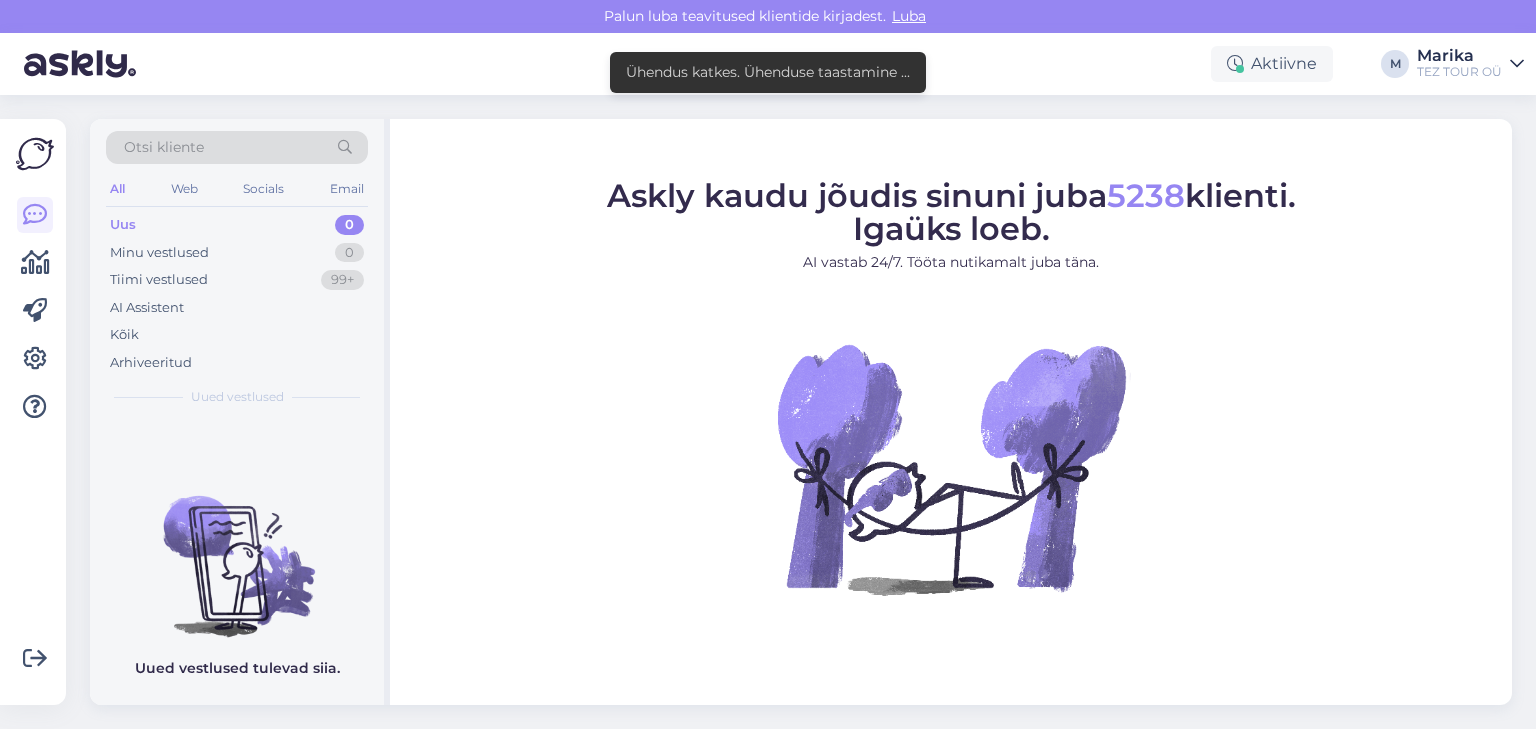 scroll, scrollTop: 0, scrollLeft: 0, axis: both 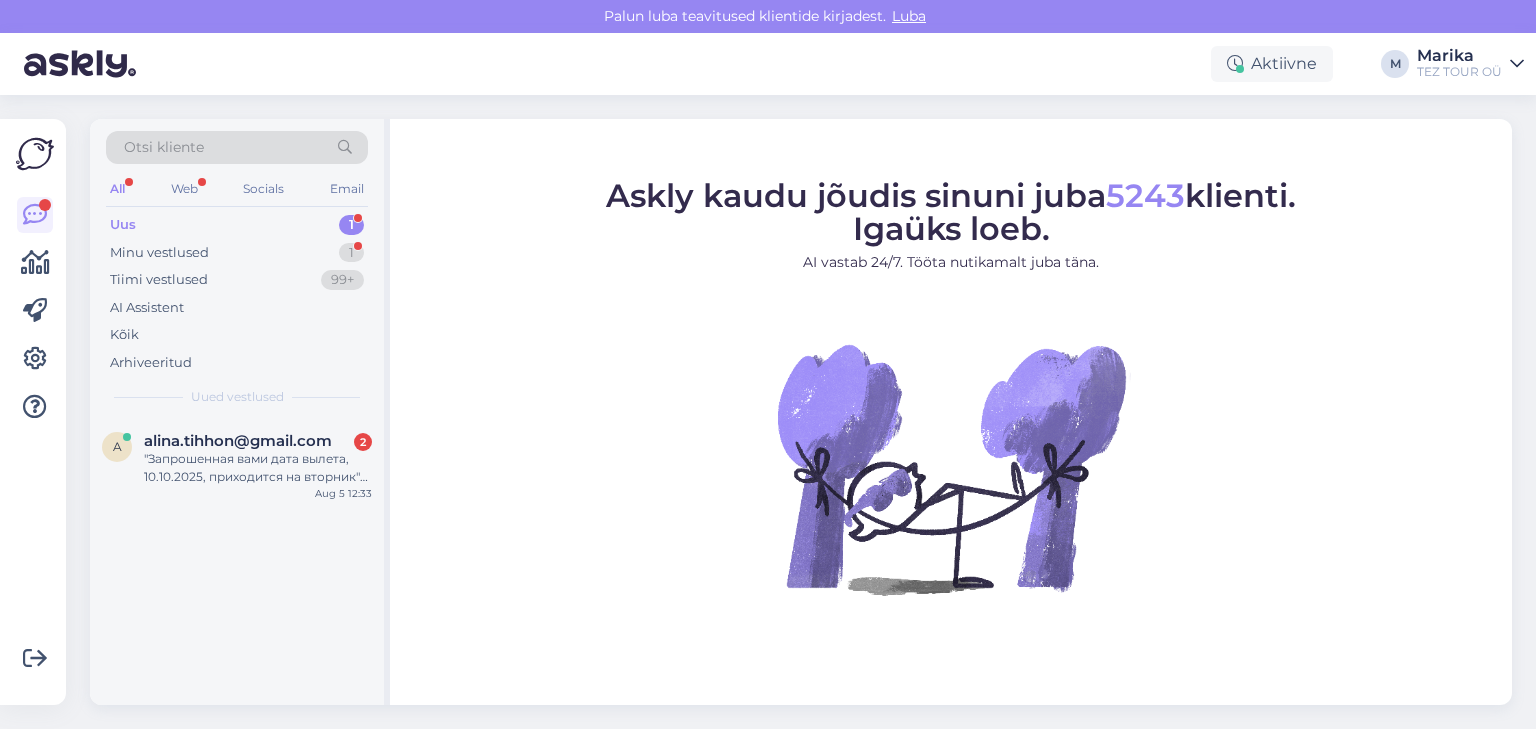 drag, startPoint x: 180, startPoint y: 564, endPoint x: 212, endPoint y: 544, distance: 37.735924 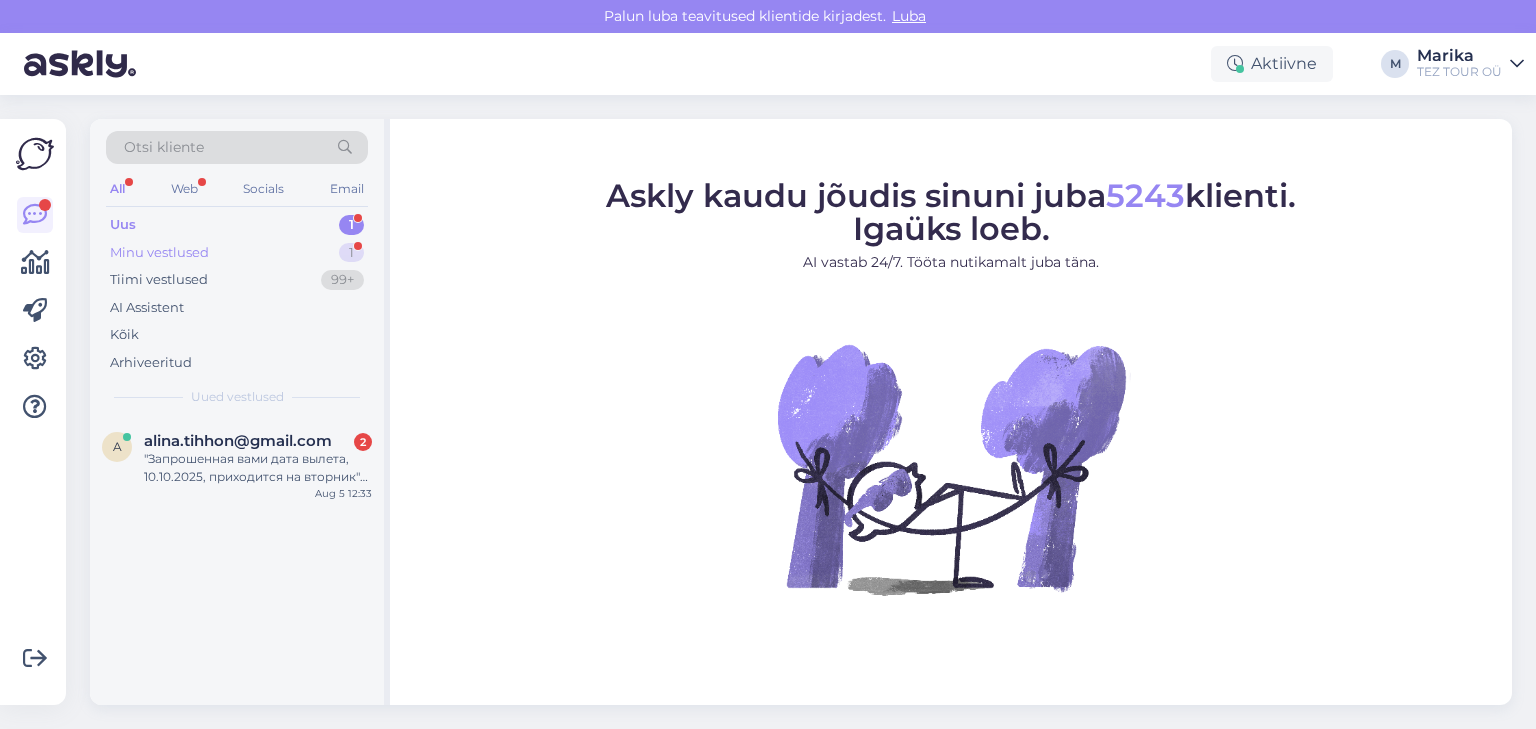 click on "Minu vestlused 1" at bounding box center [237, 253] 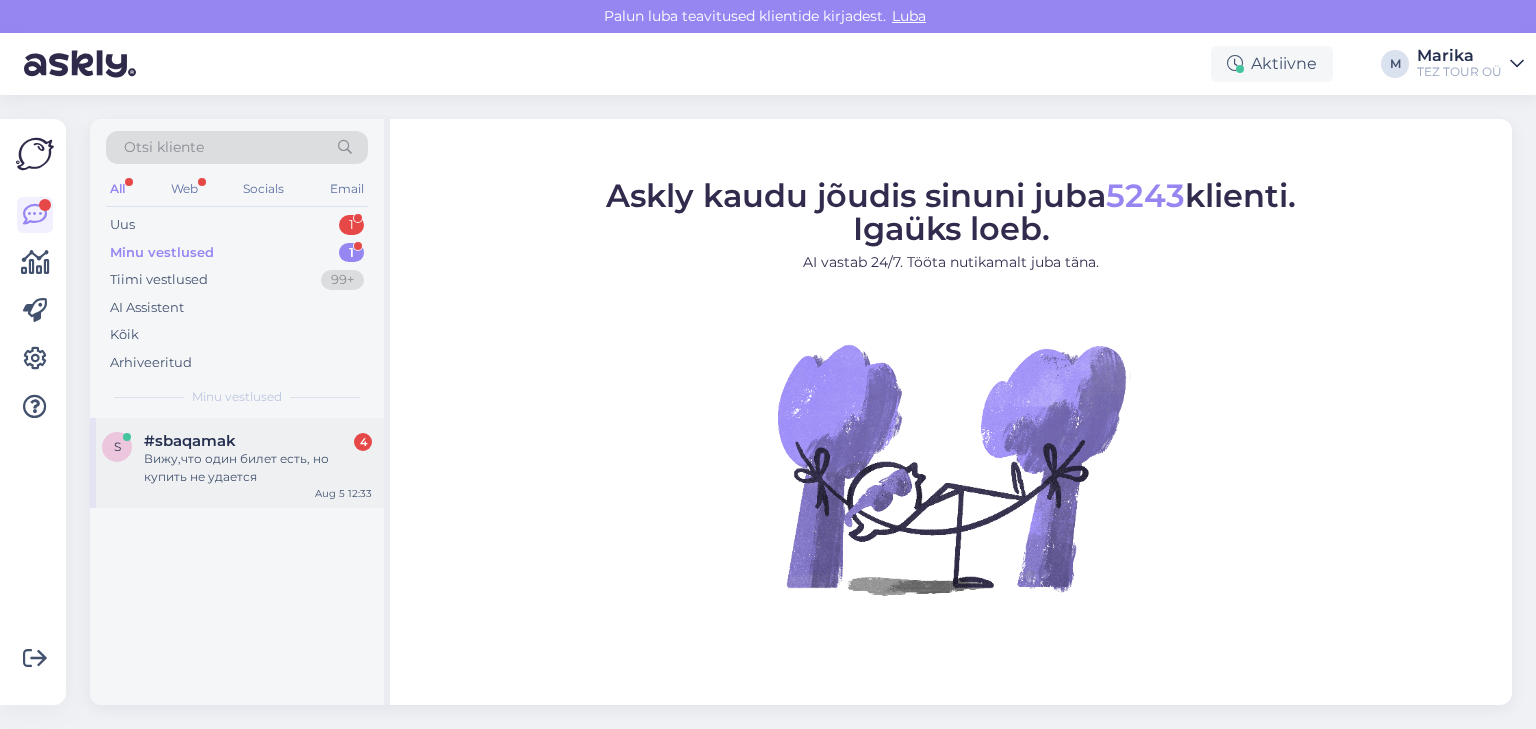 click on "Вижу,что один билет есть, но купить не удается" at bounding box center (258, 468) 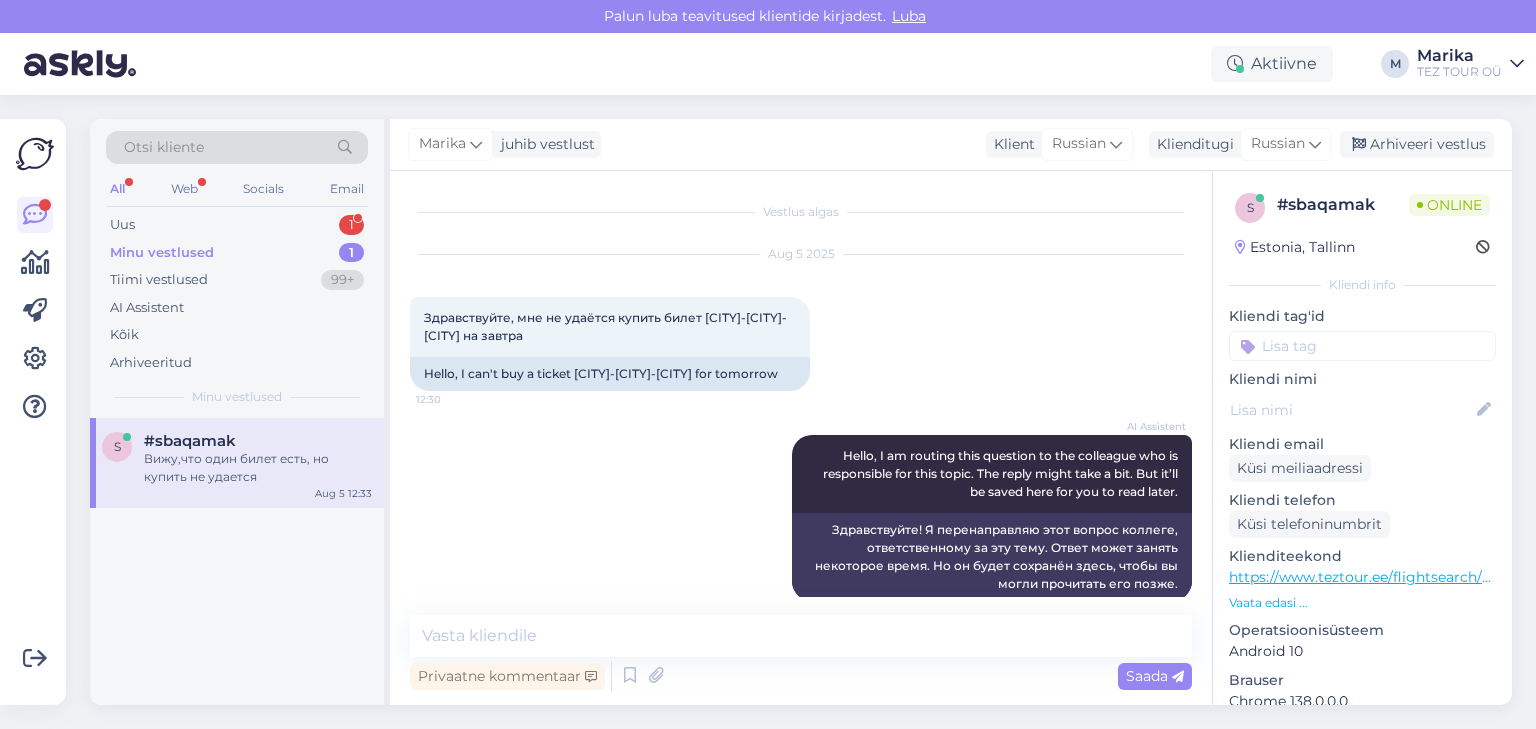 scroll, scrollTop: 688, scrollLeft: 0, axis: vertical 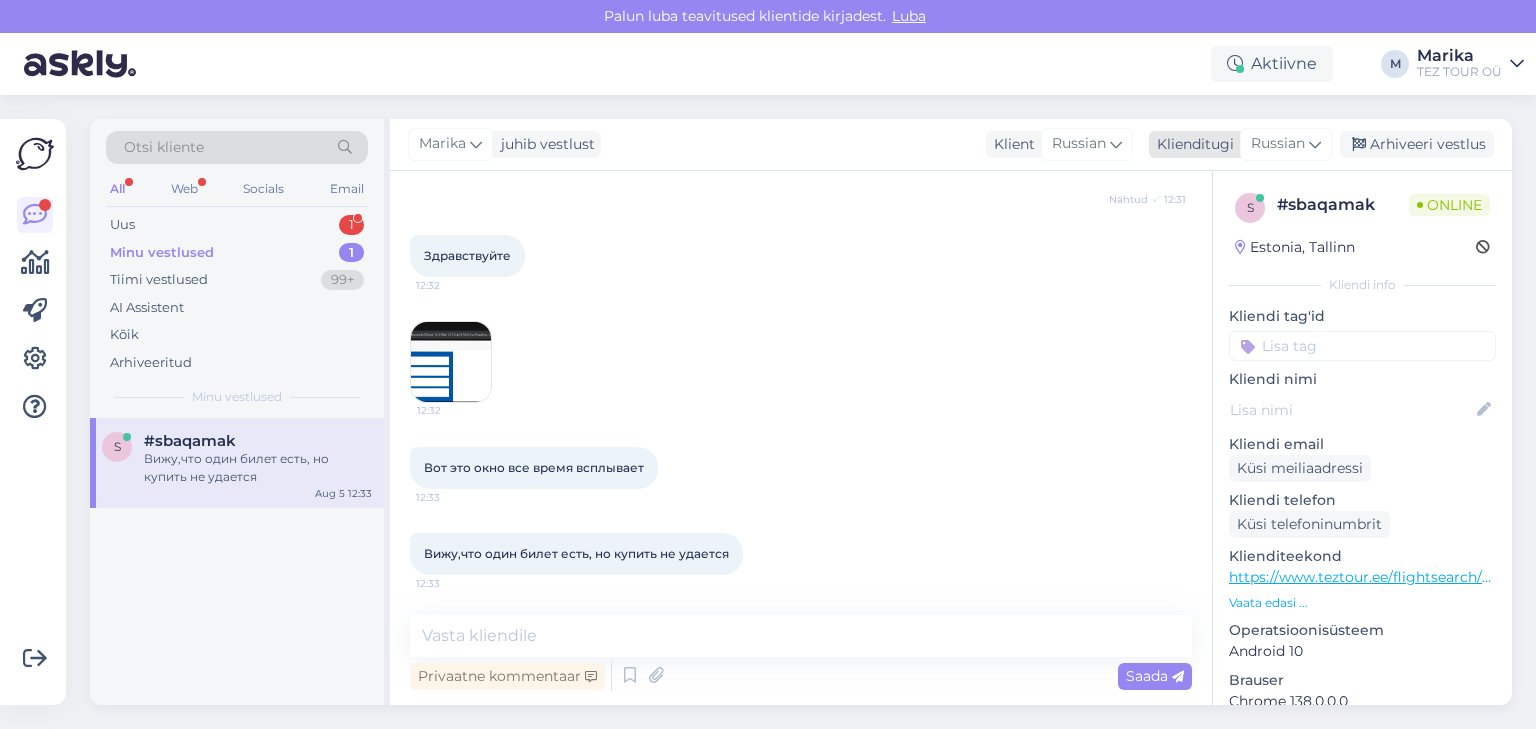 click at bounding box center (1315, 144) 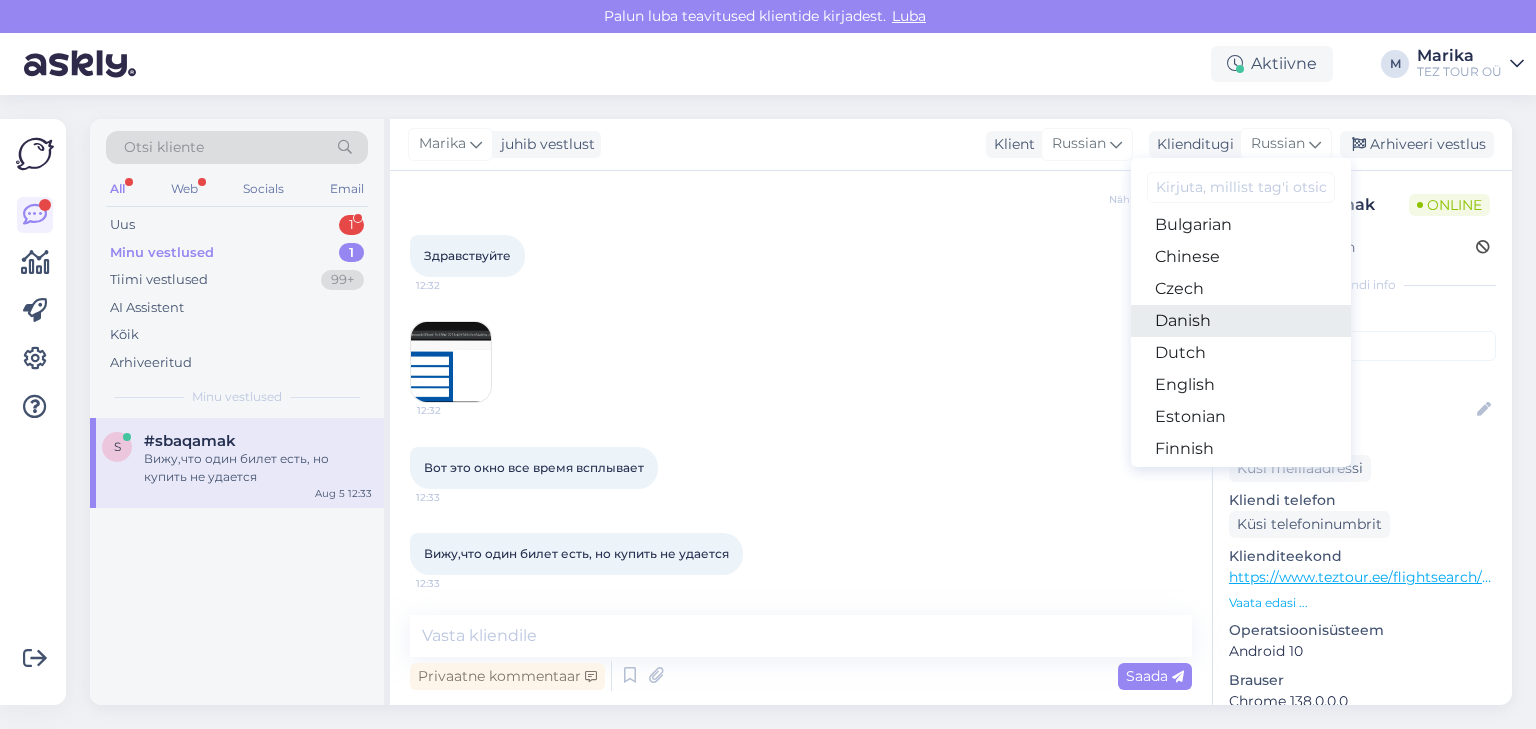scroll, scrollTop: 106, scrollLeft: 0, axis: vertical 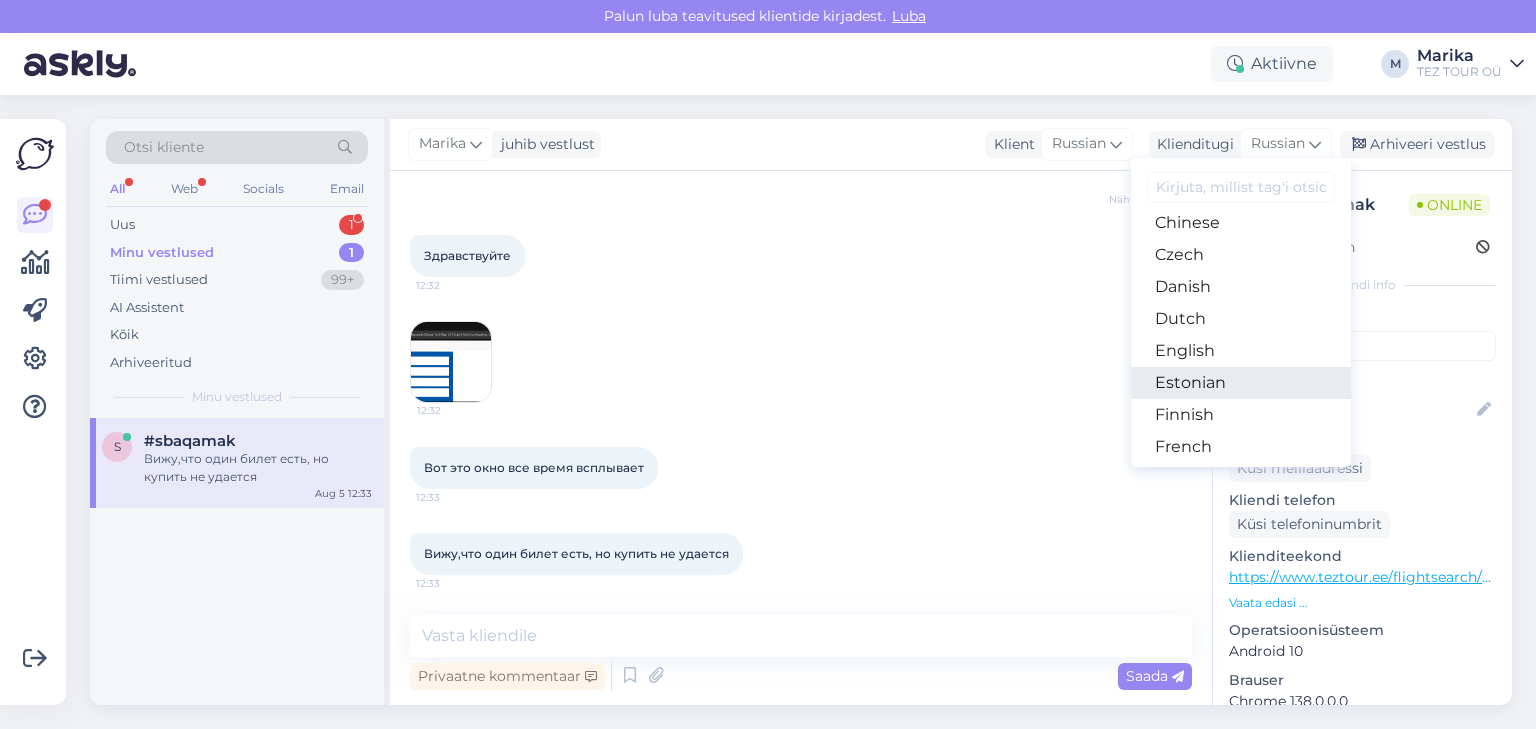 click on "Estonian" at bounding box center [1241, 383] 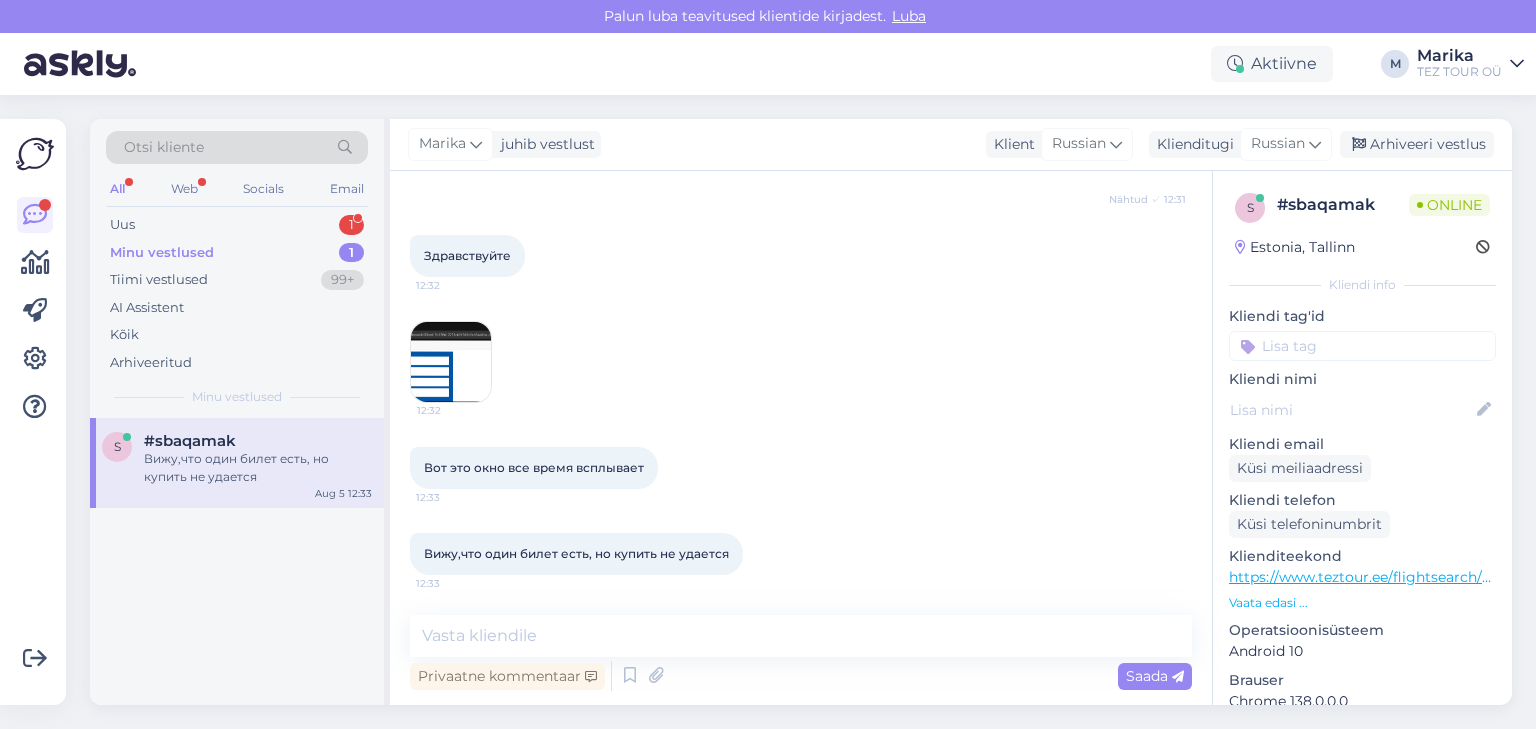 scroll, scrollTop: 670, scrollLeft: 0, axis: vertical 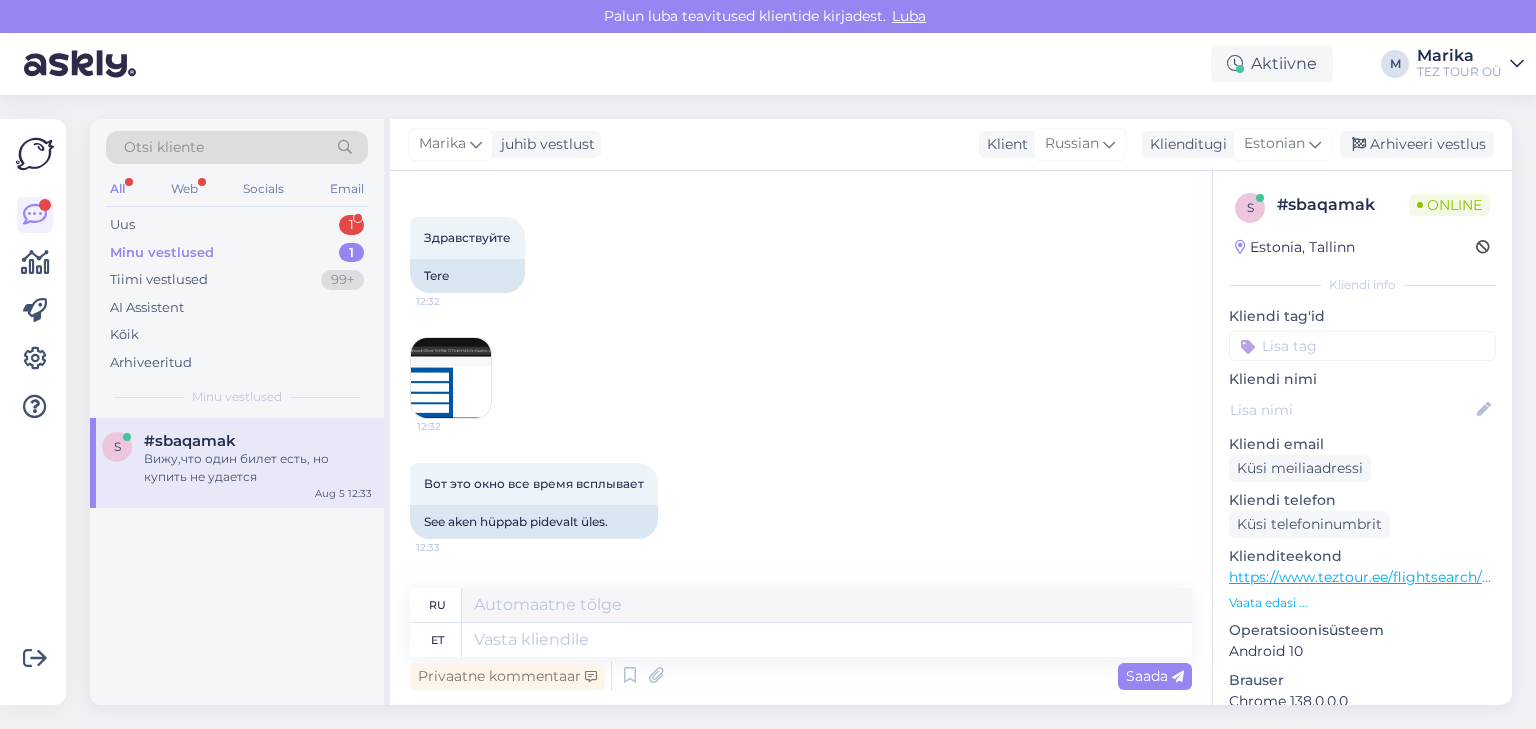 click at bounding box center [451, 378] 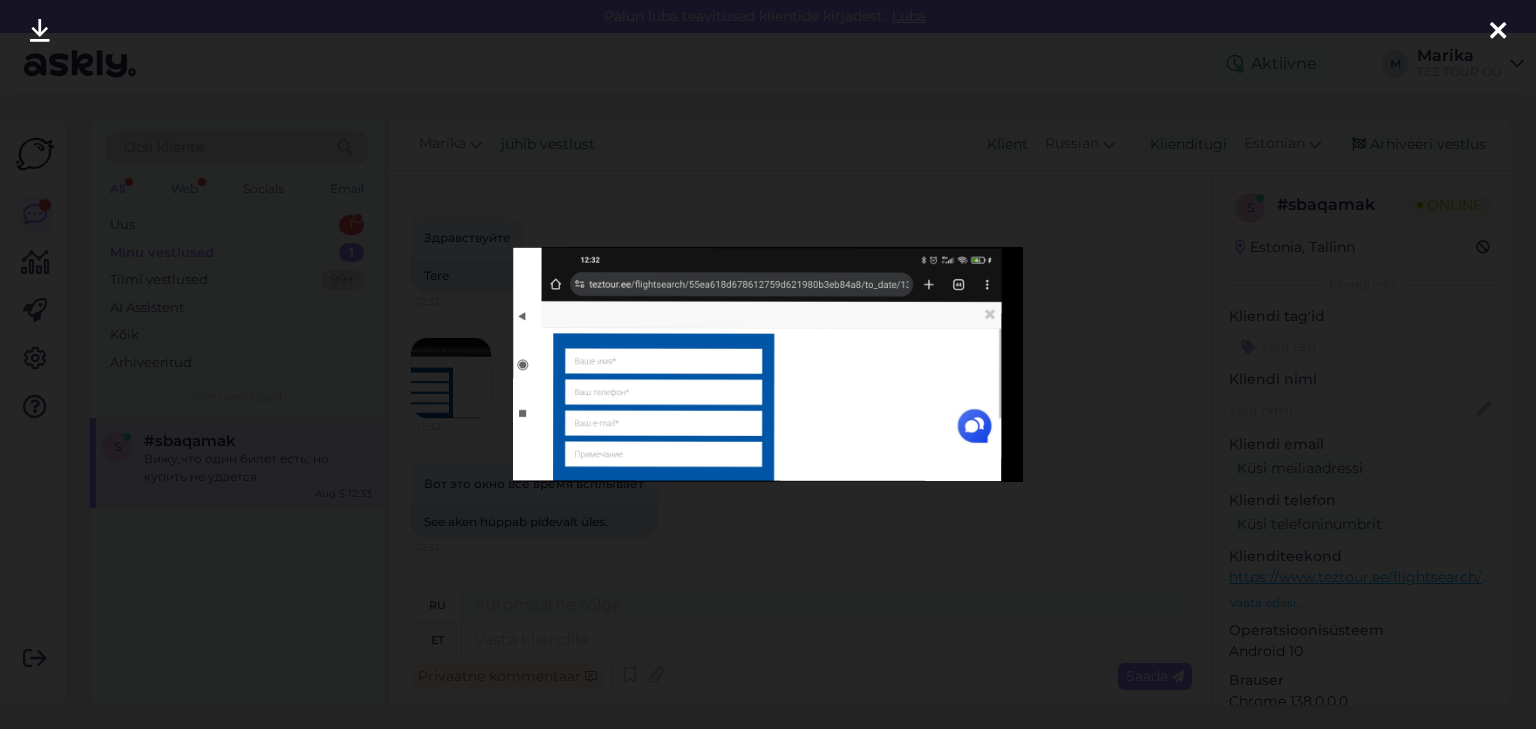 click at bounding box center (1498, 32) 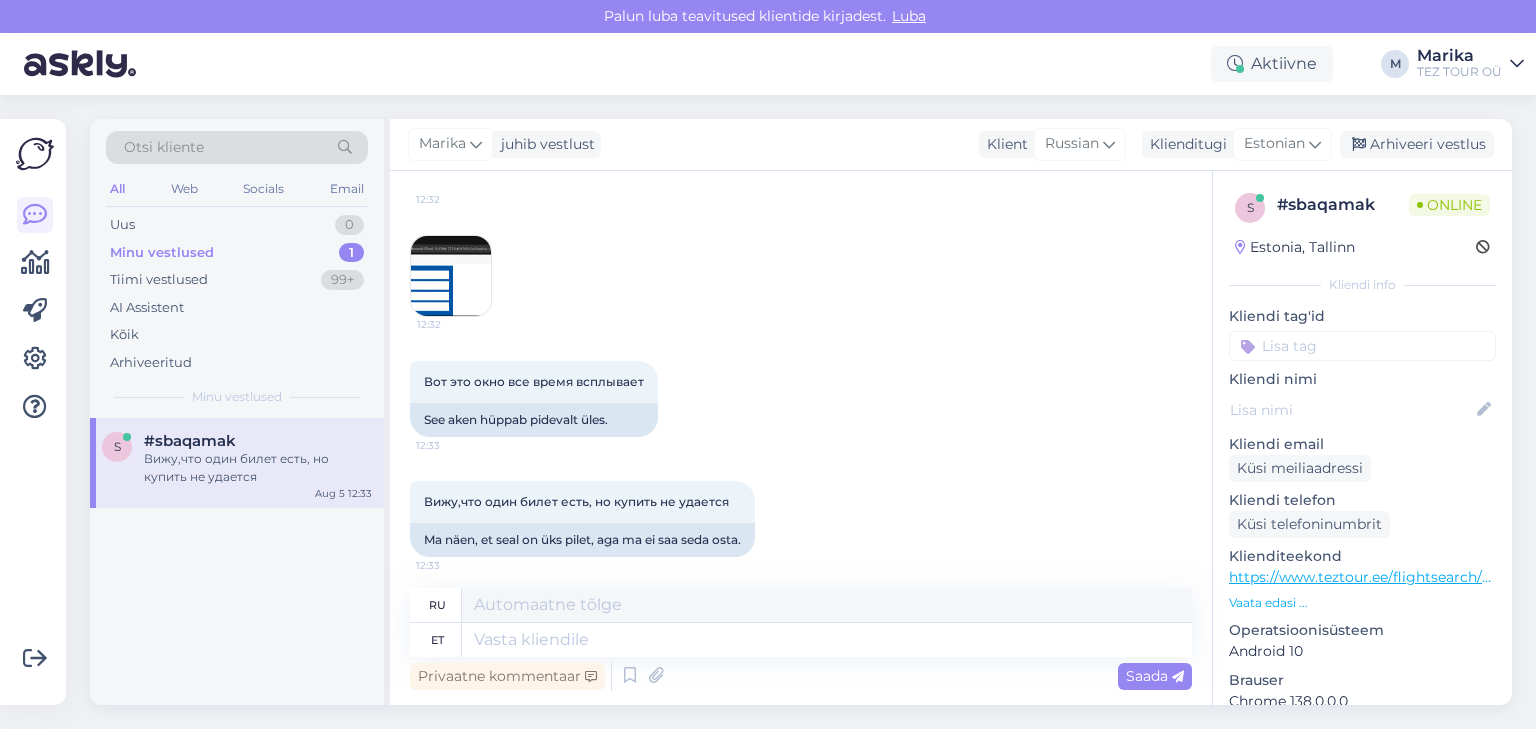 scroll, scrollTop: 798, scrollLeft: 0, axis: vertical 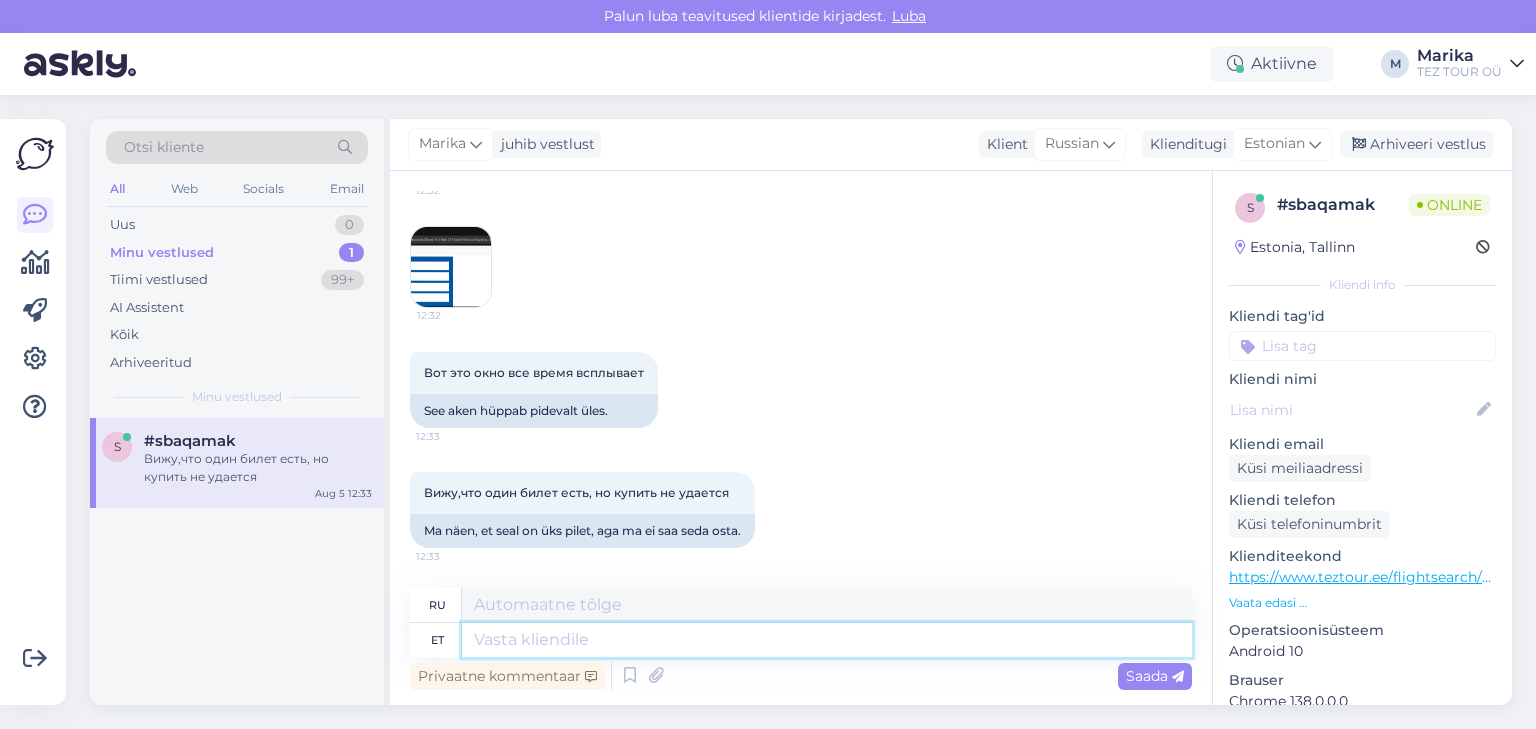 click at bounding box center (827, 640) 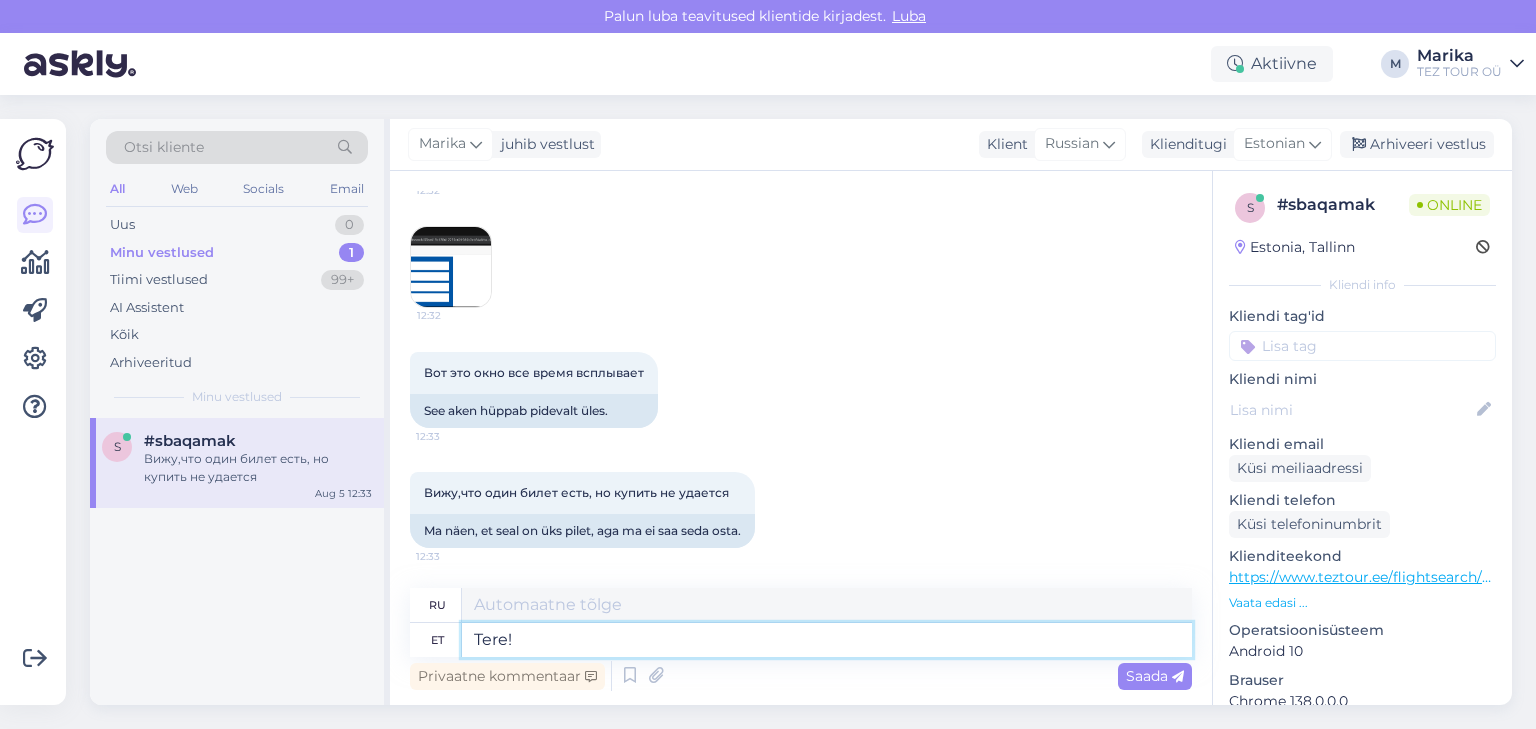 type on "Tere!" 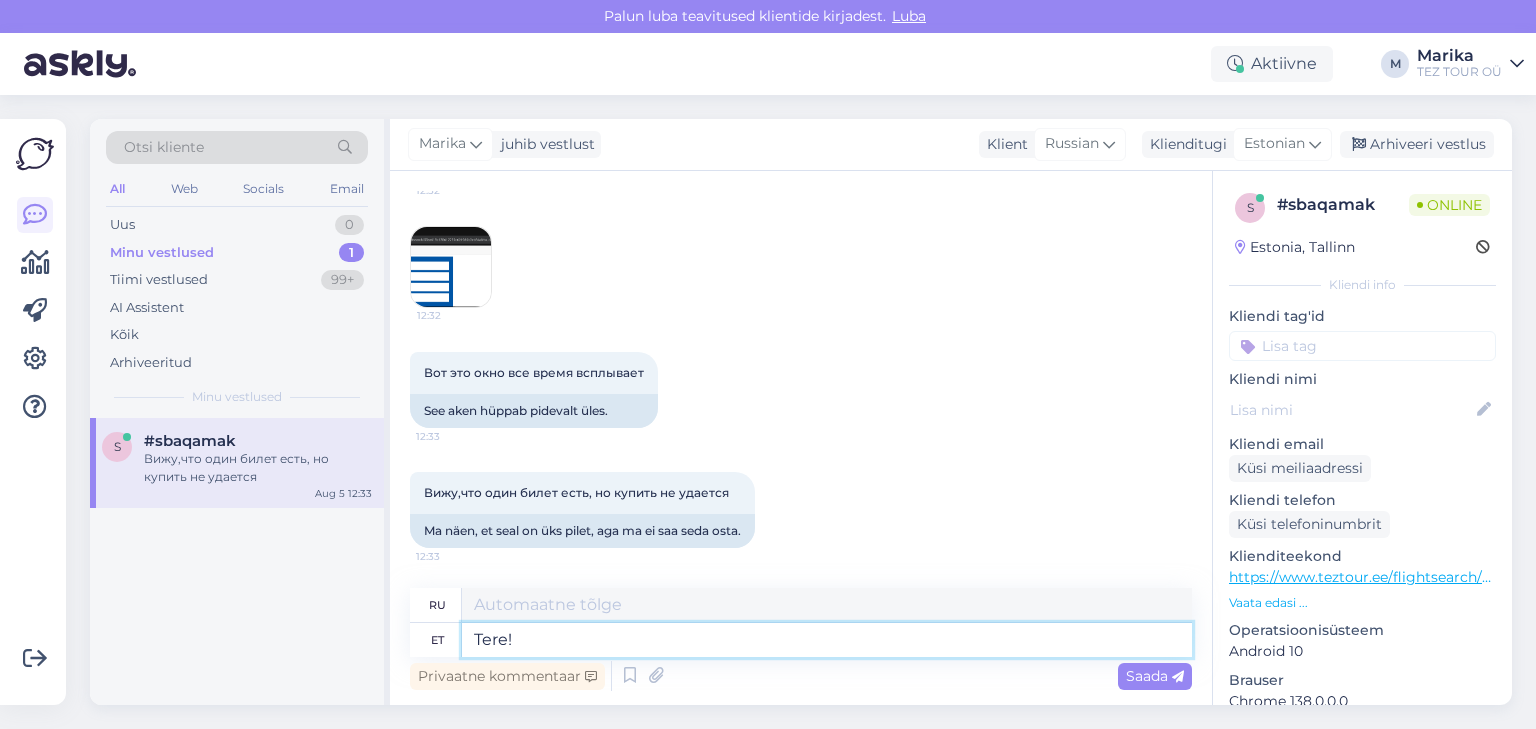 type on "Привет!" 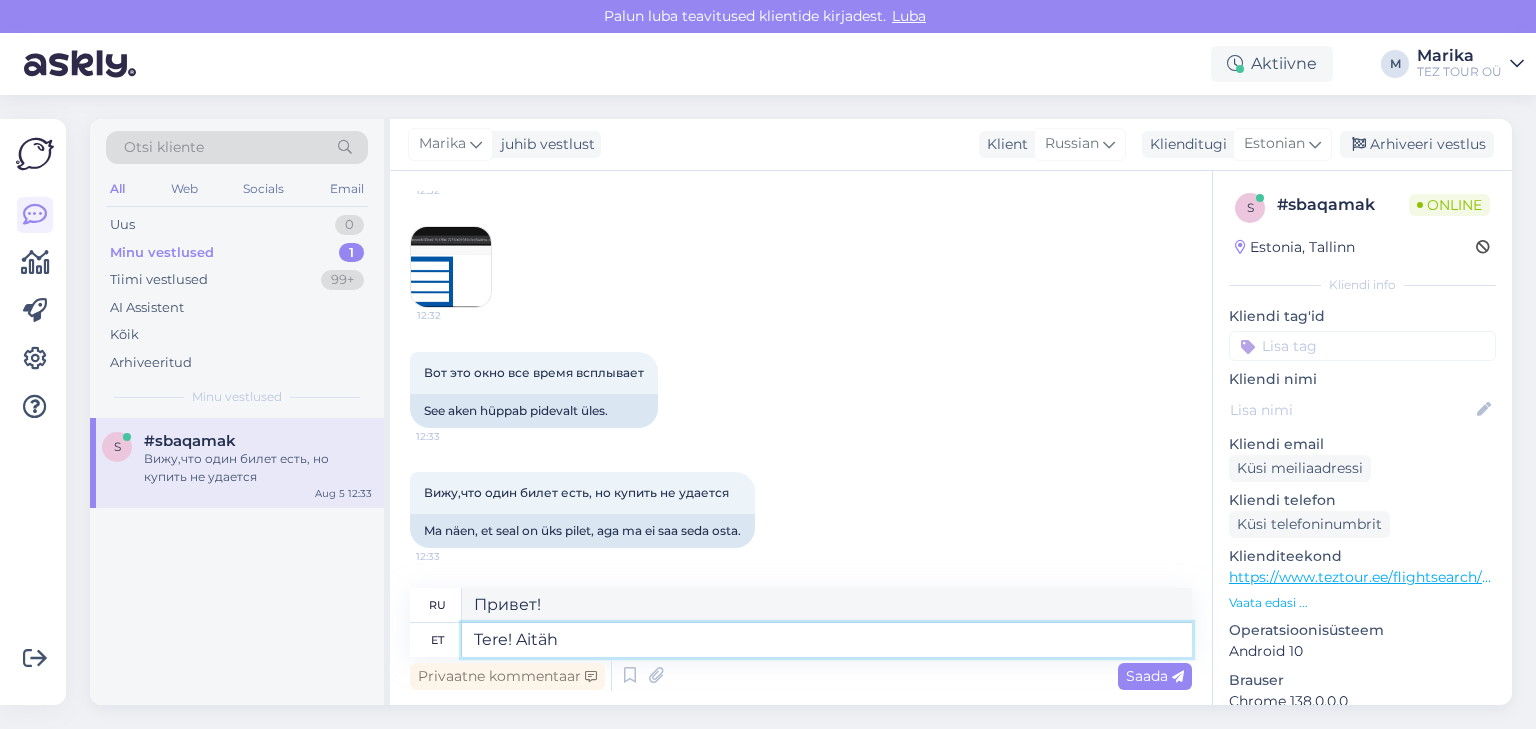 type on "Tere! Aitäh" 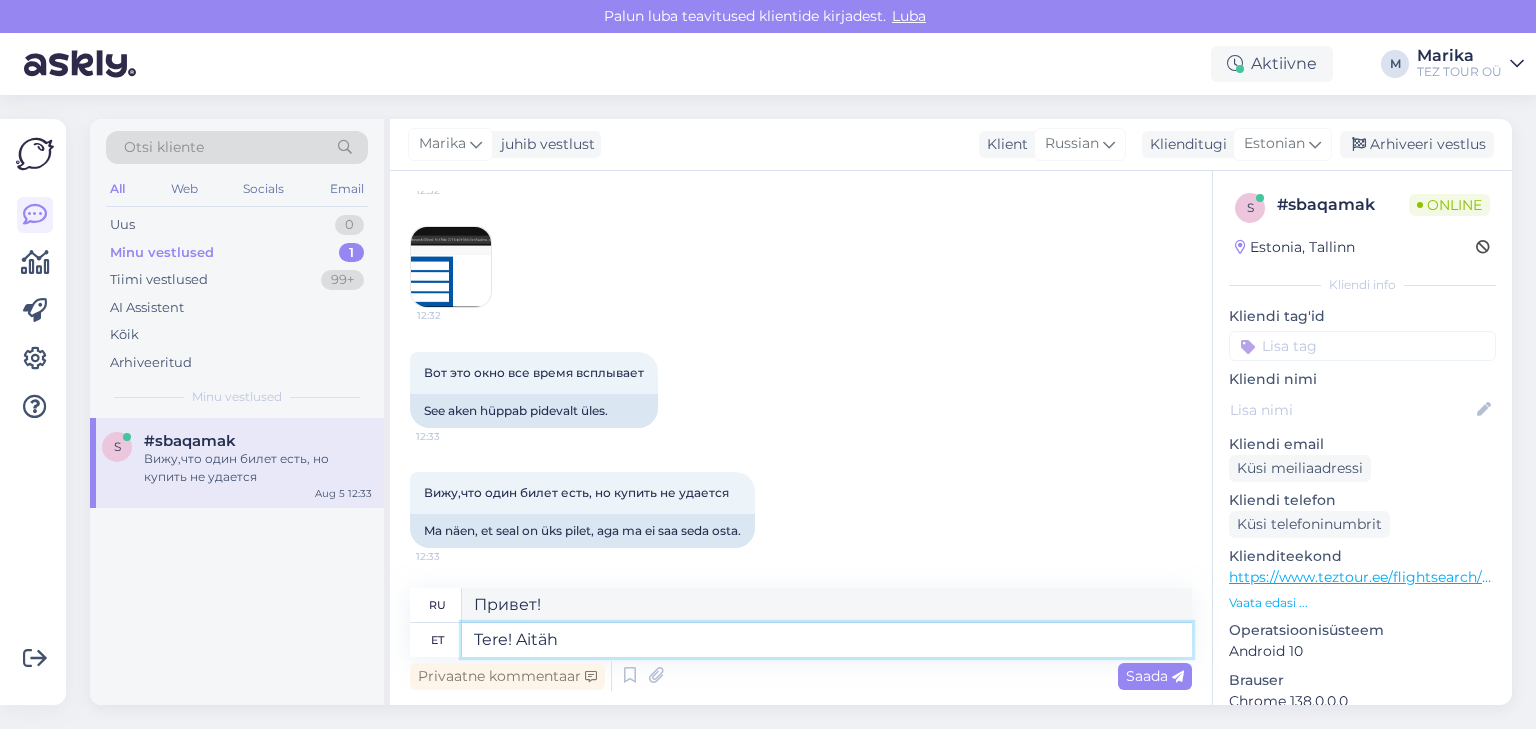type on "Привет! Спасибо." 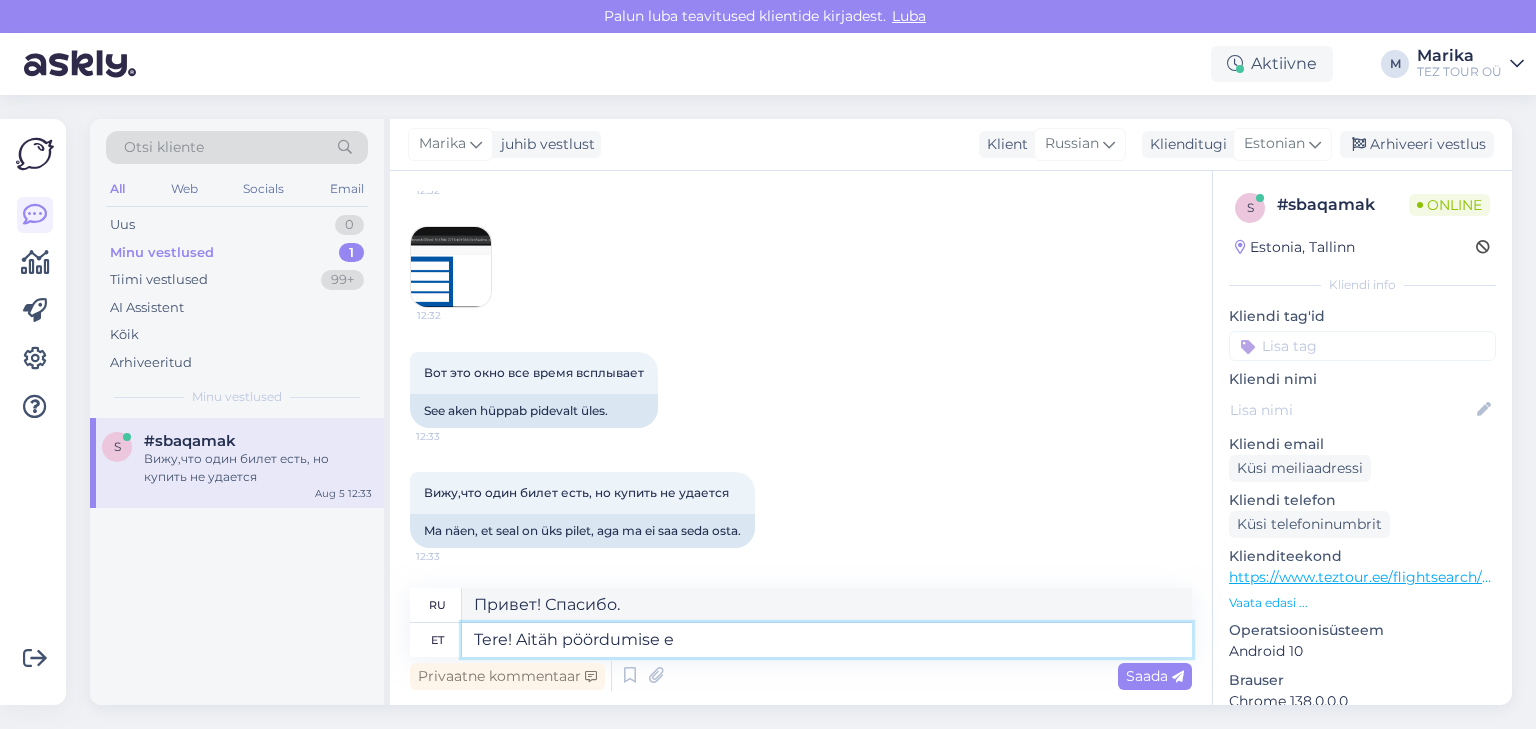 type on "Tere! Aitäh pöördumise ee" 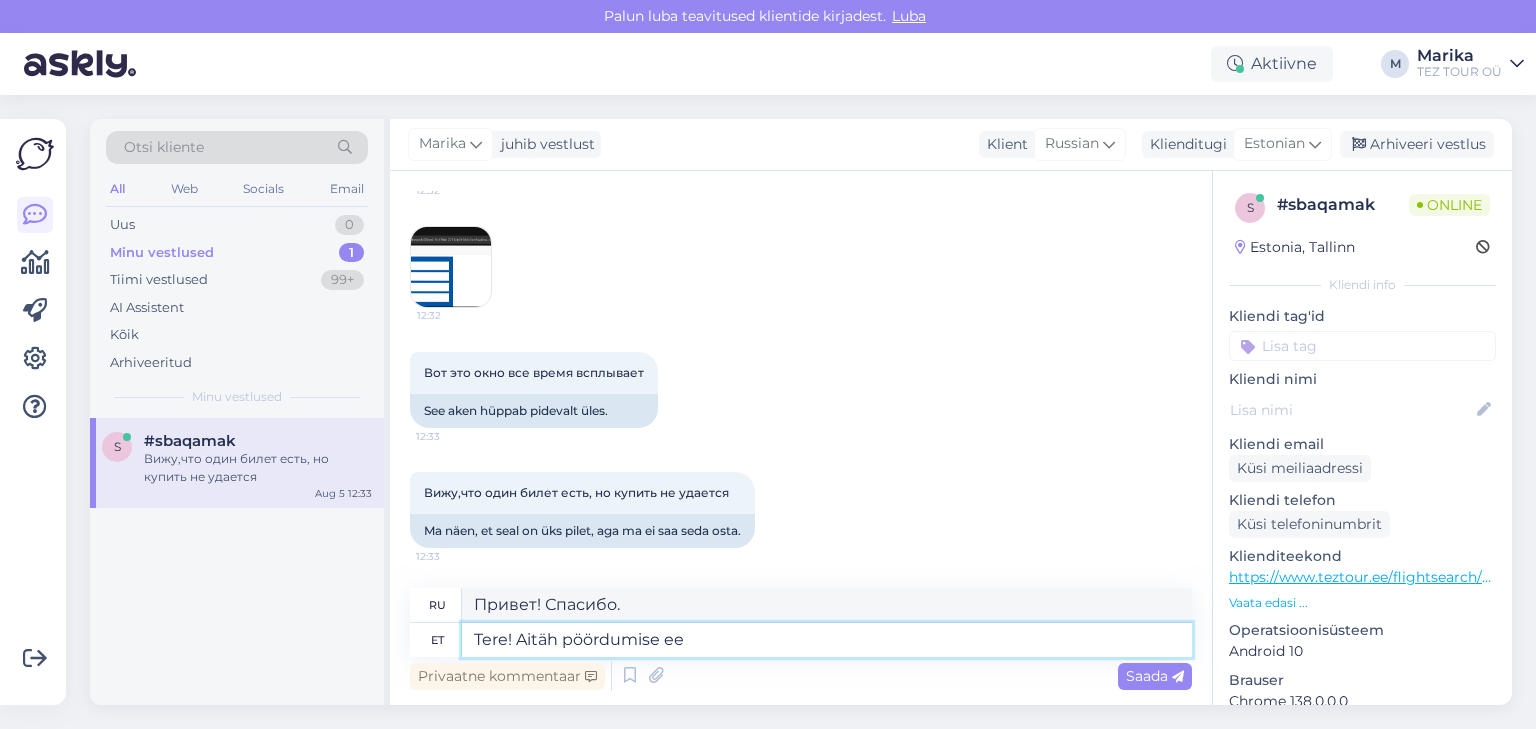 type on "Здравствуйте! Спасибо, что обратились к нам." 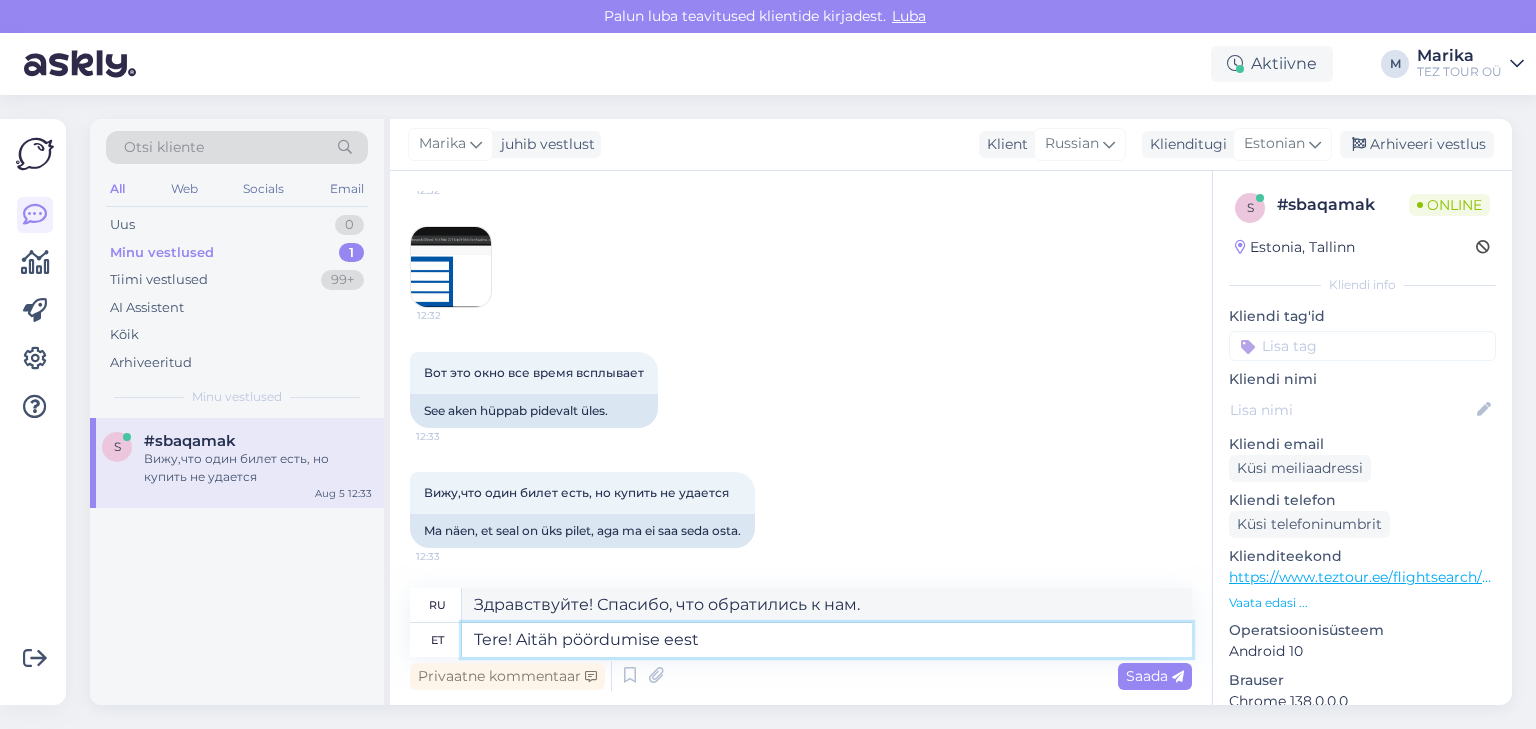 type on "Tere! Aitäh pöördumise eest!" 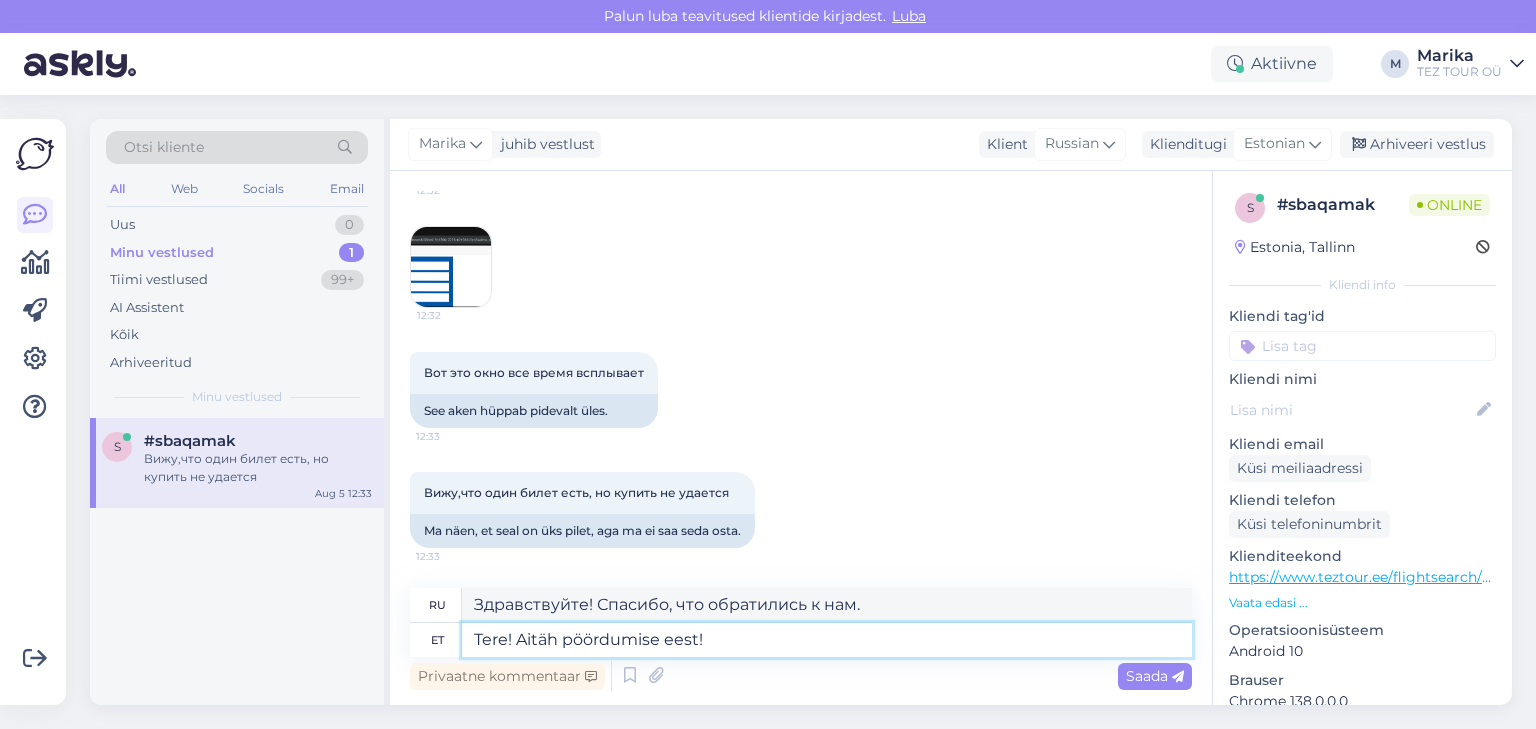 type on "Здравствуйте! Спасибо, что обратились к нам!" 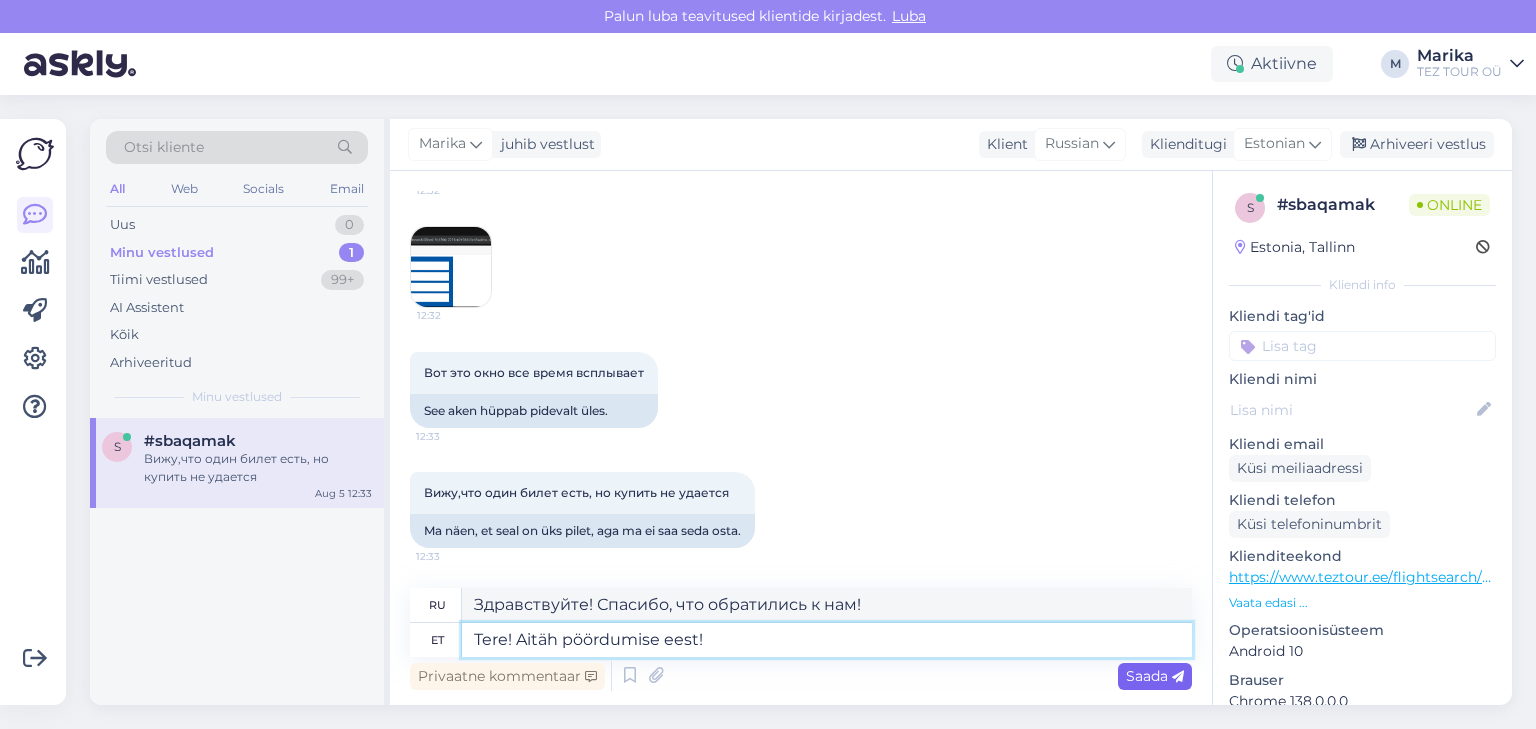 type on "Tere! Aitäh pöördumise eest!" 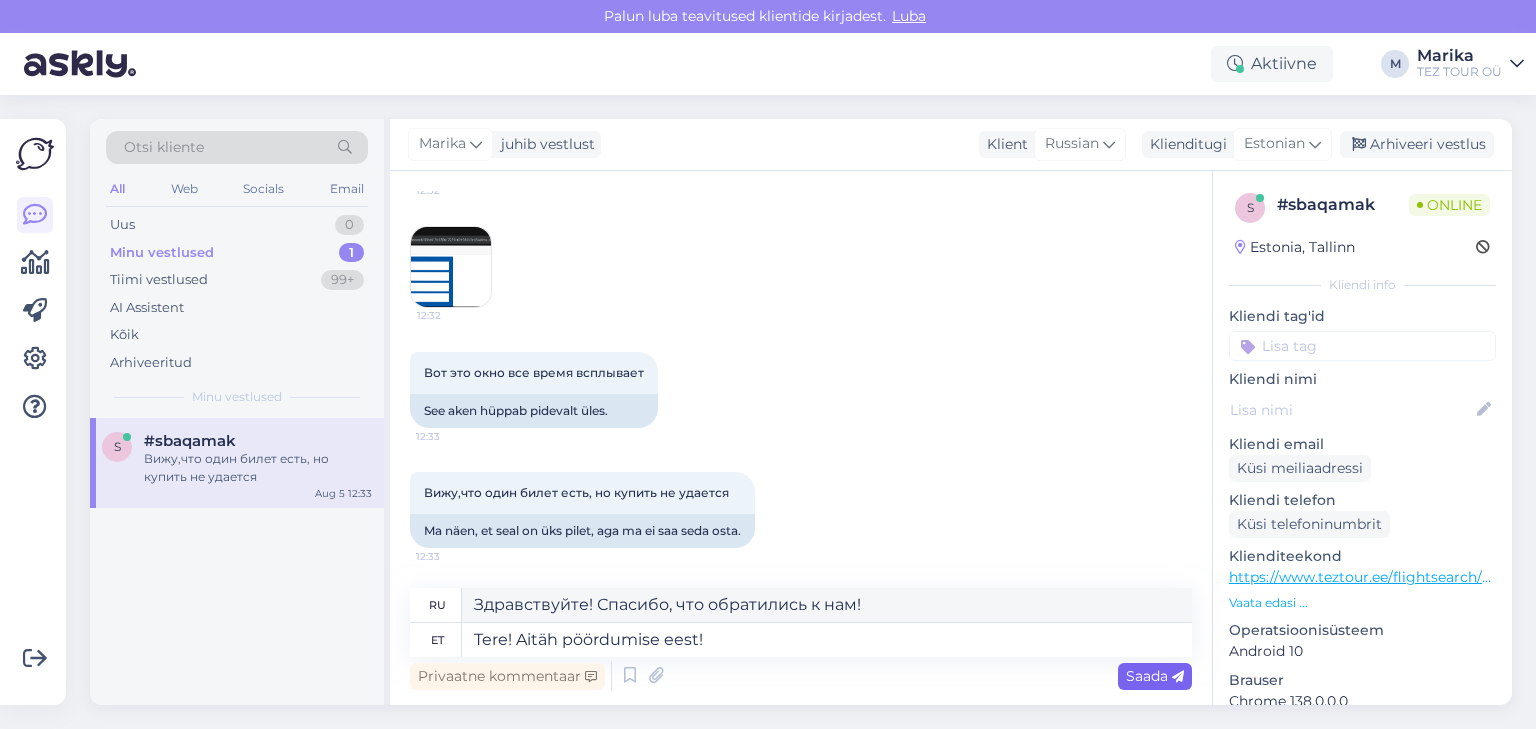 click on "Saada" at bounding box center [1155, 676] 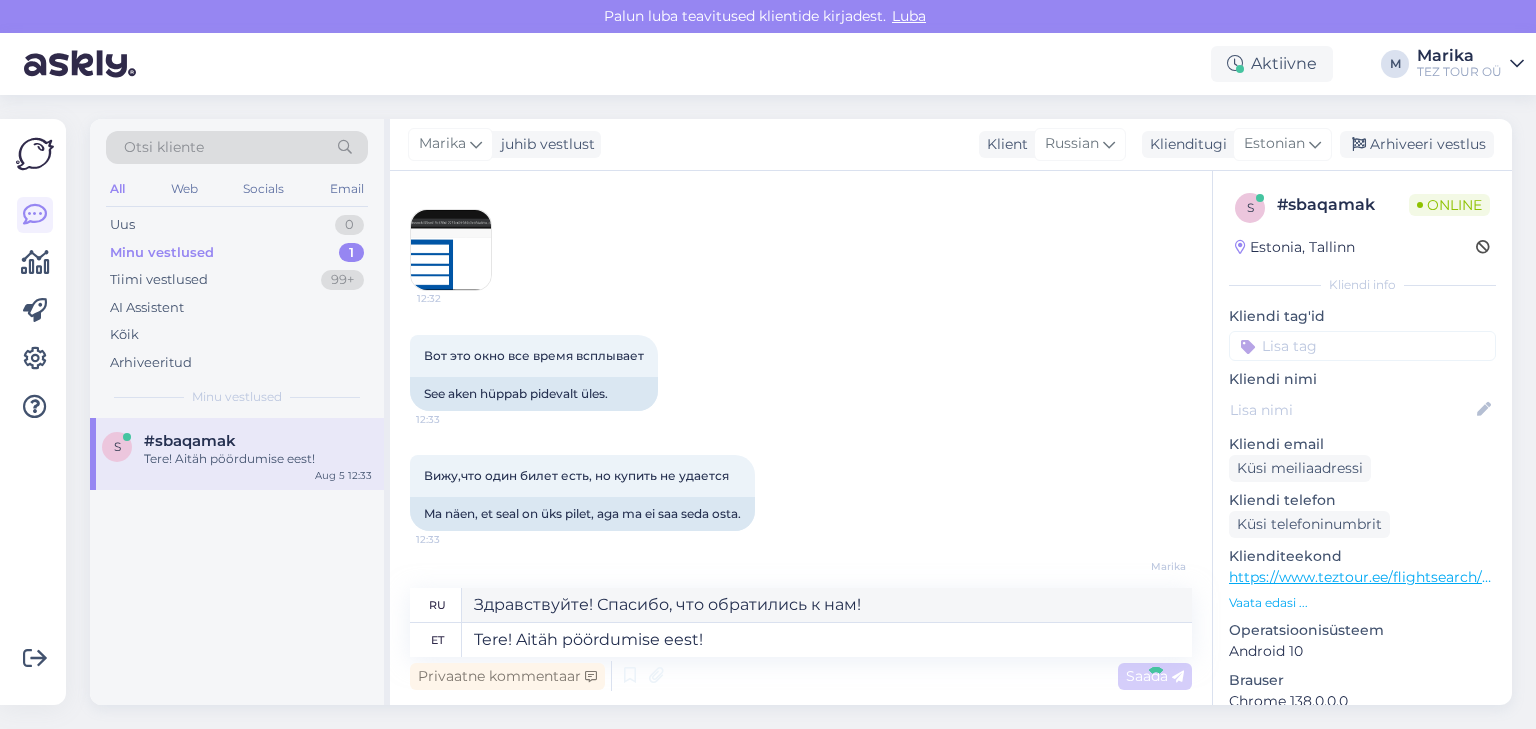 type 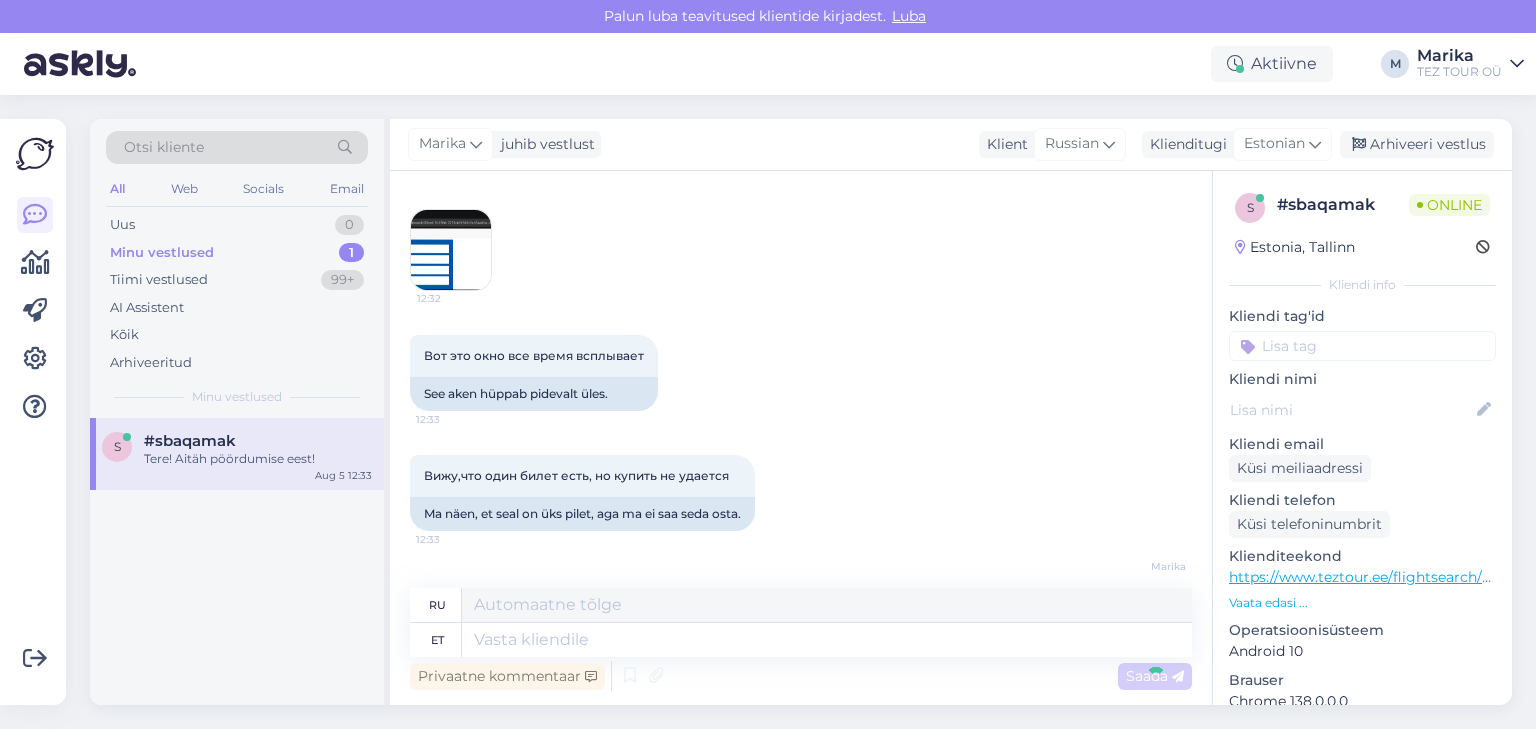 scroll, scrollTop: 918, scrollLeft: 0, axis: vertical 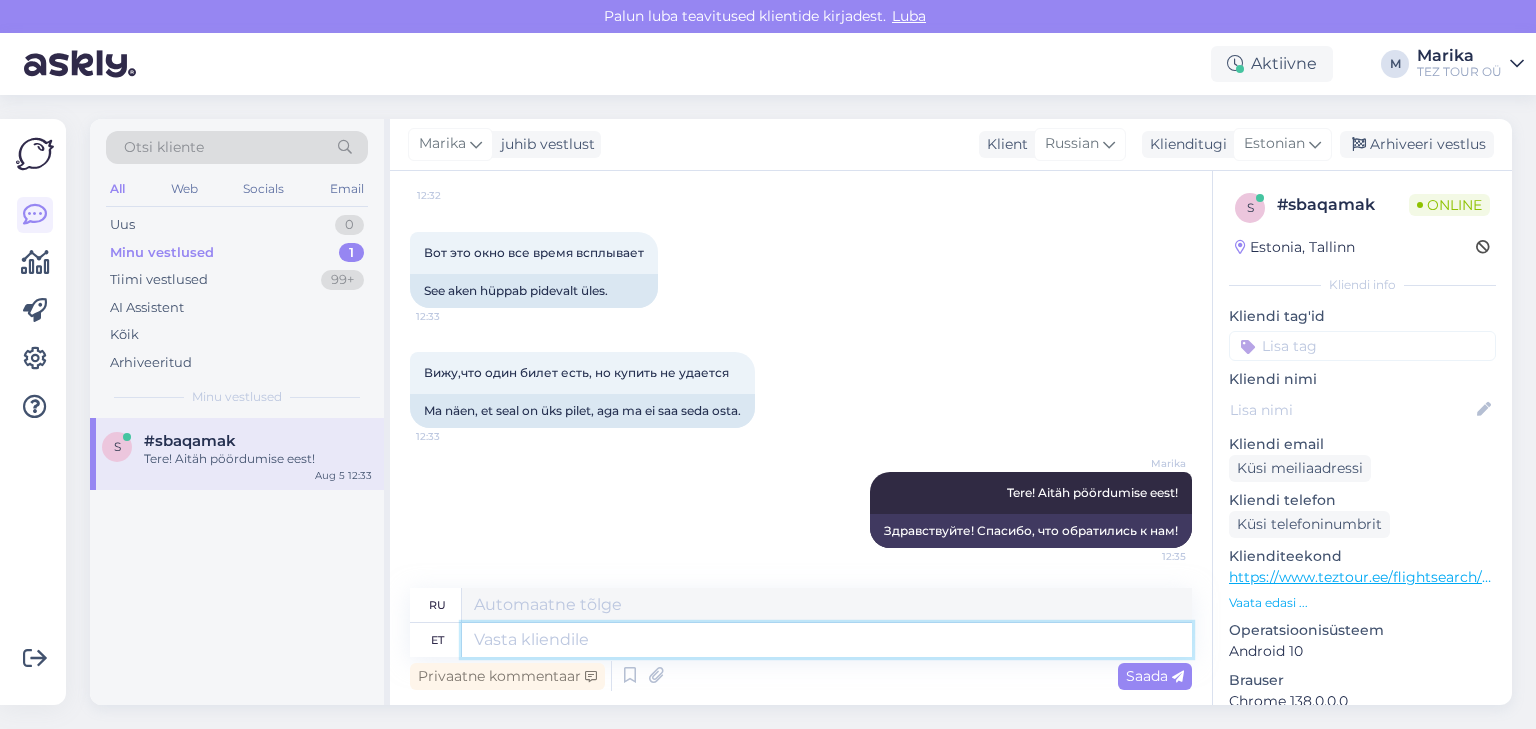 click at bounding box center [827, 640] 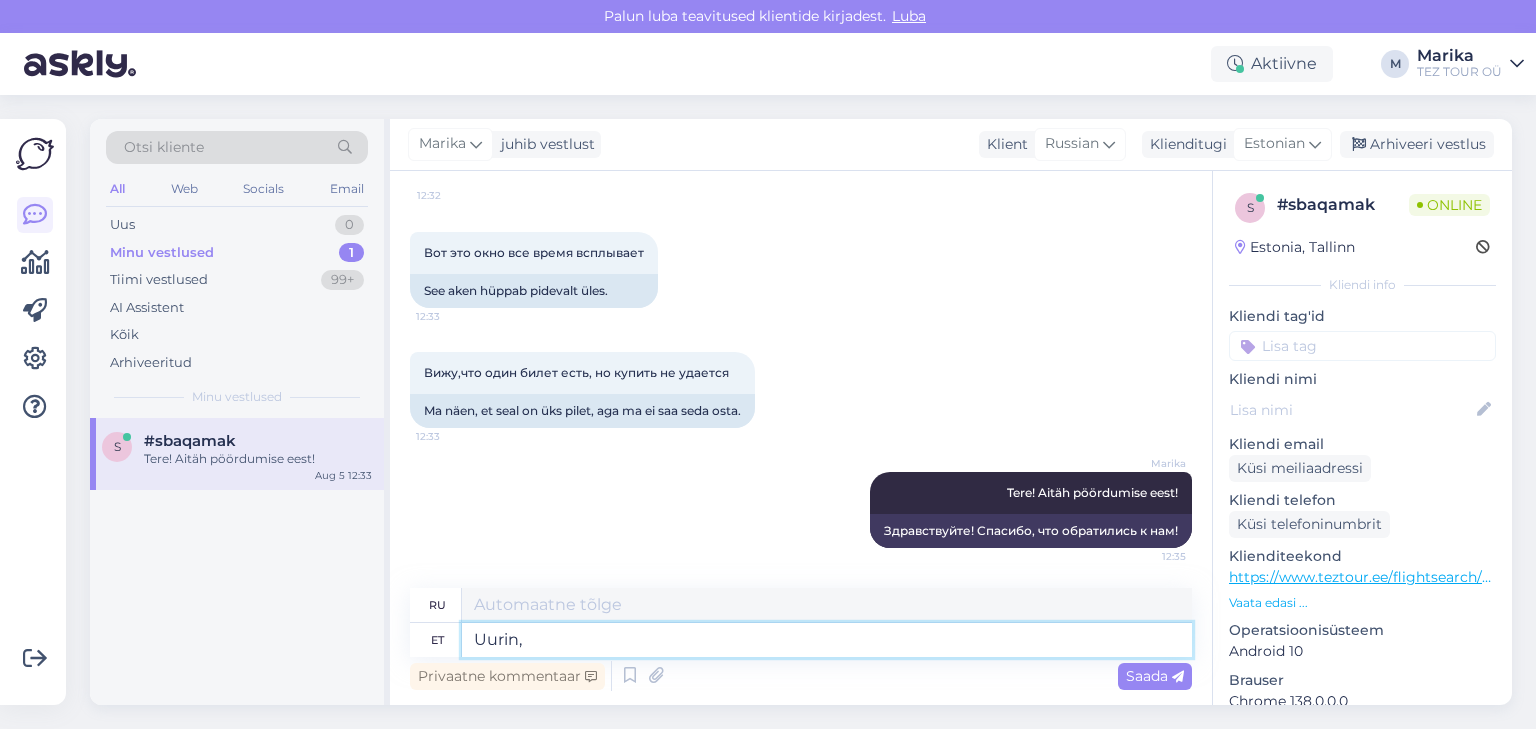 type on "Uurin, k" 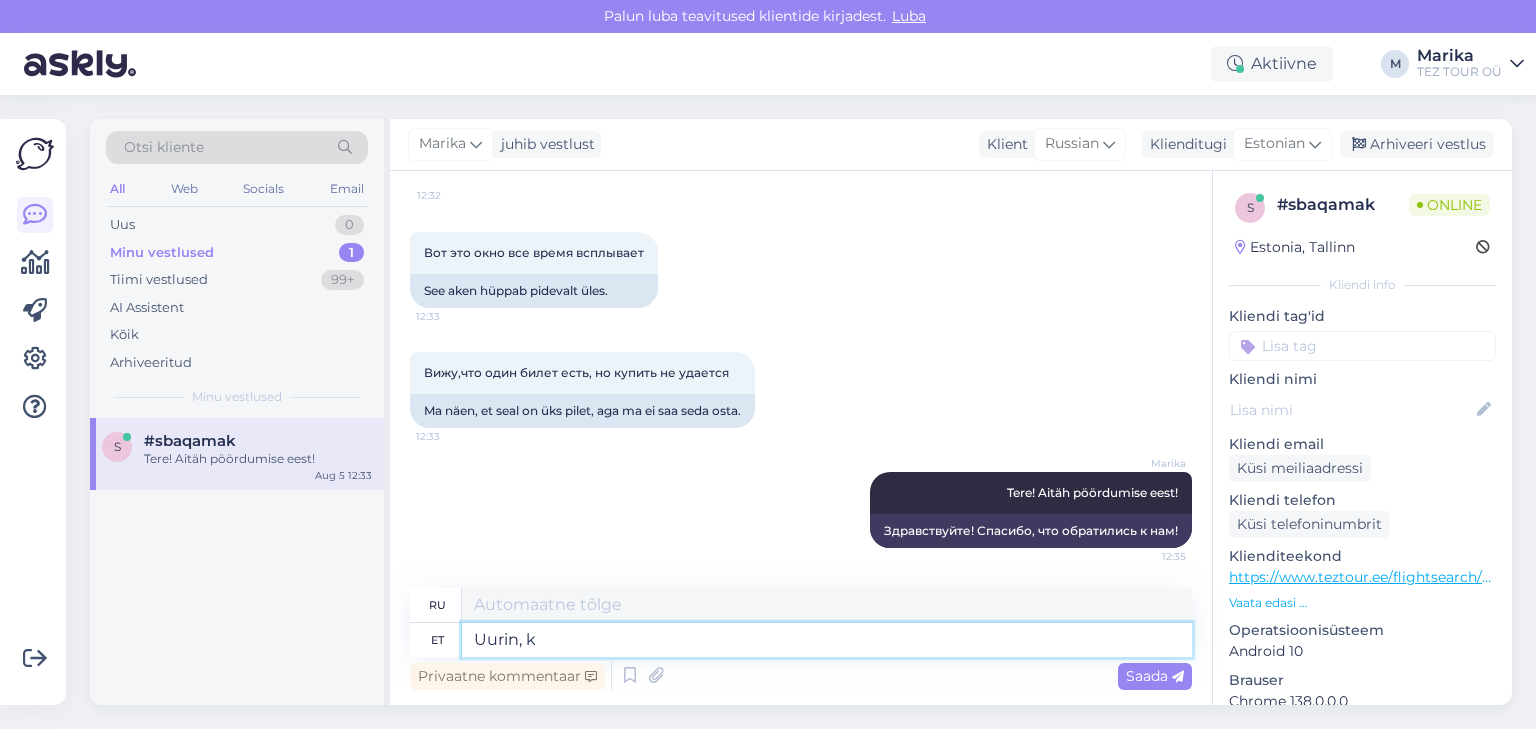 type on "Я расследую," 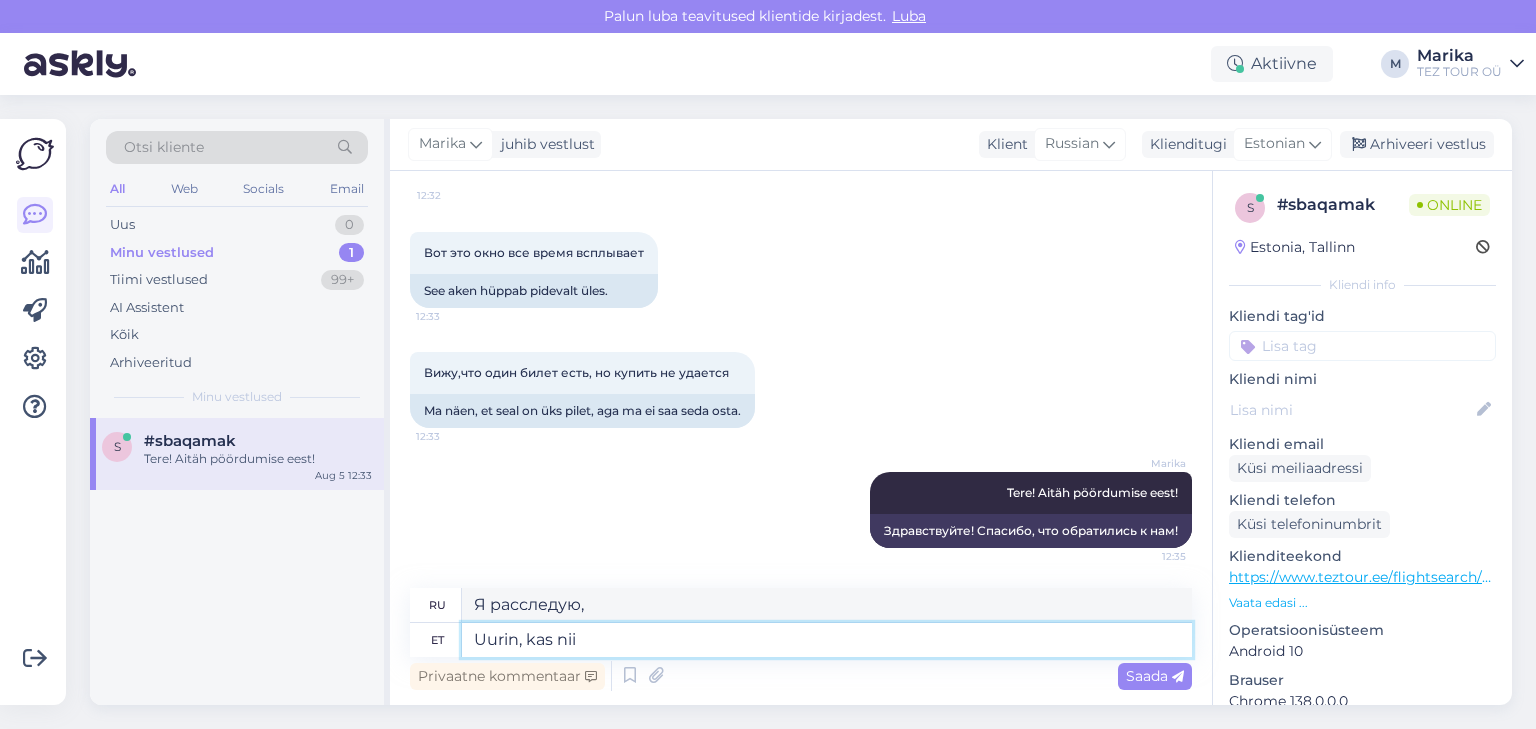 type on "Uurin, kas nii" 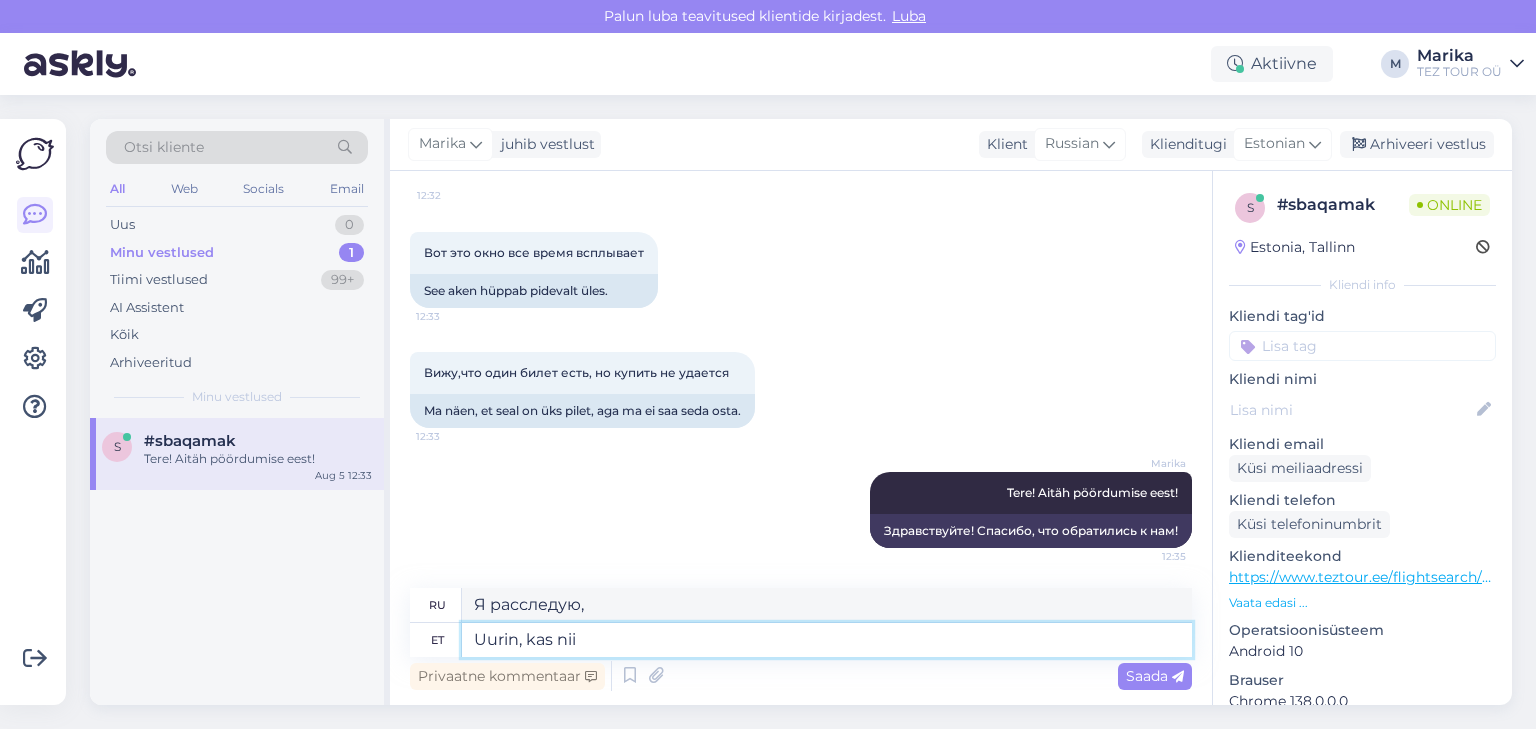type on "Я расследую, так ли это." 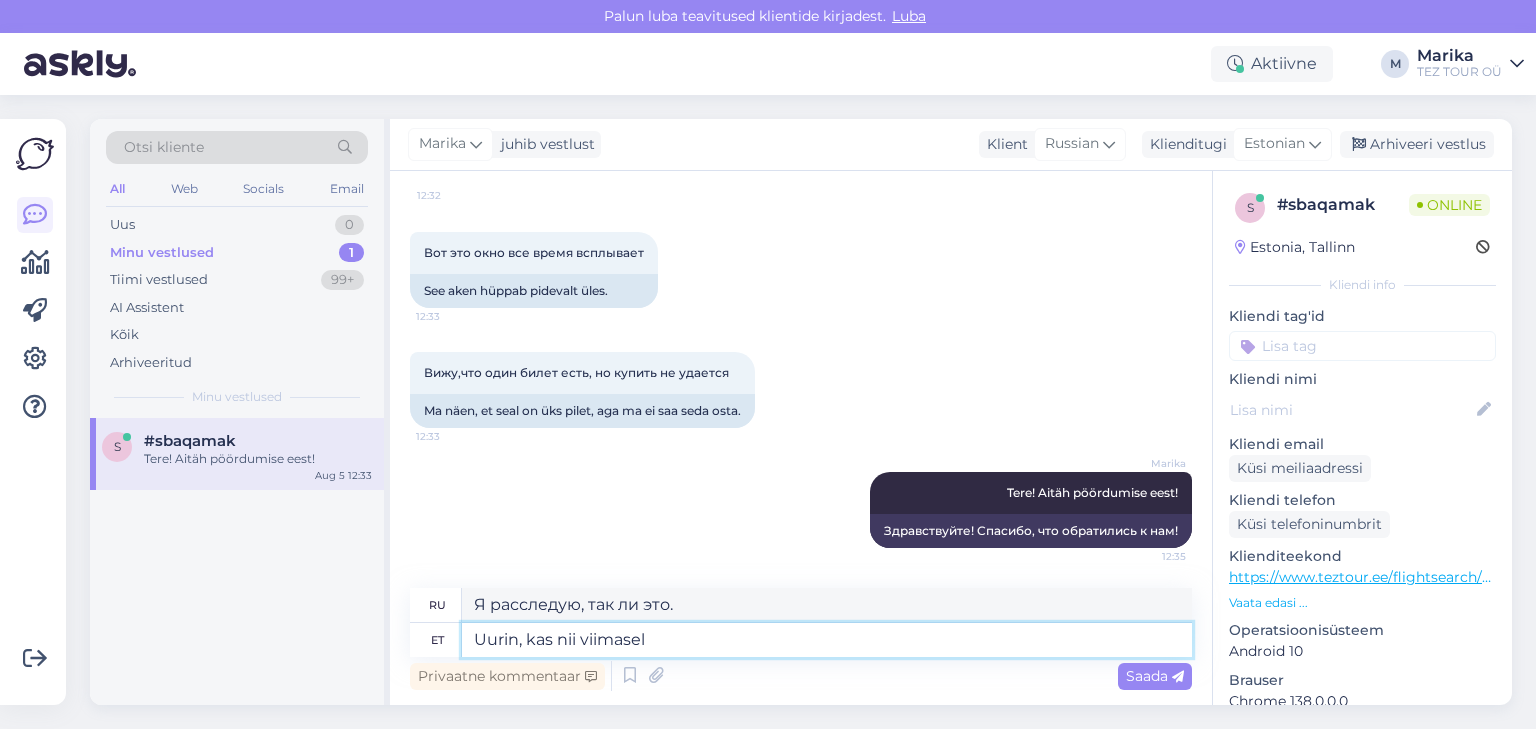 type on "Uurin, kas nii viimasel" 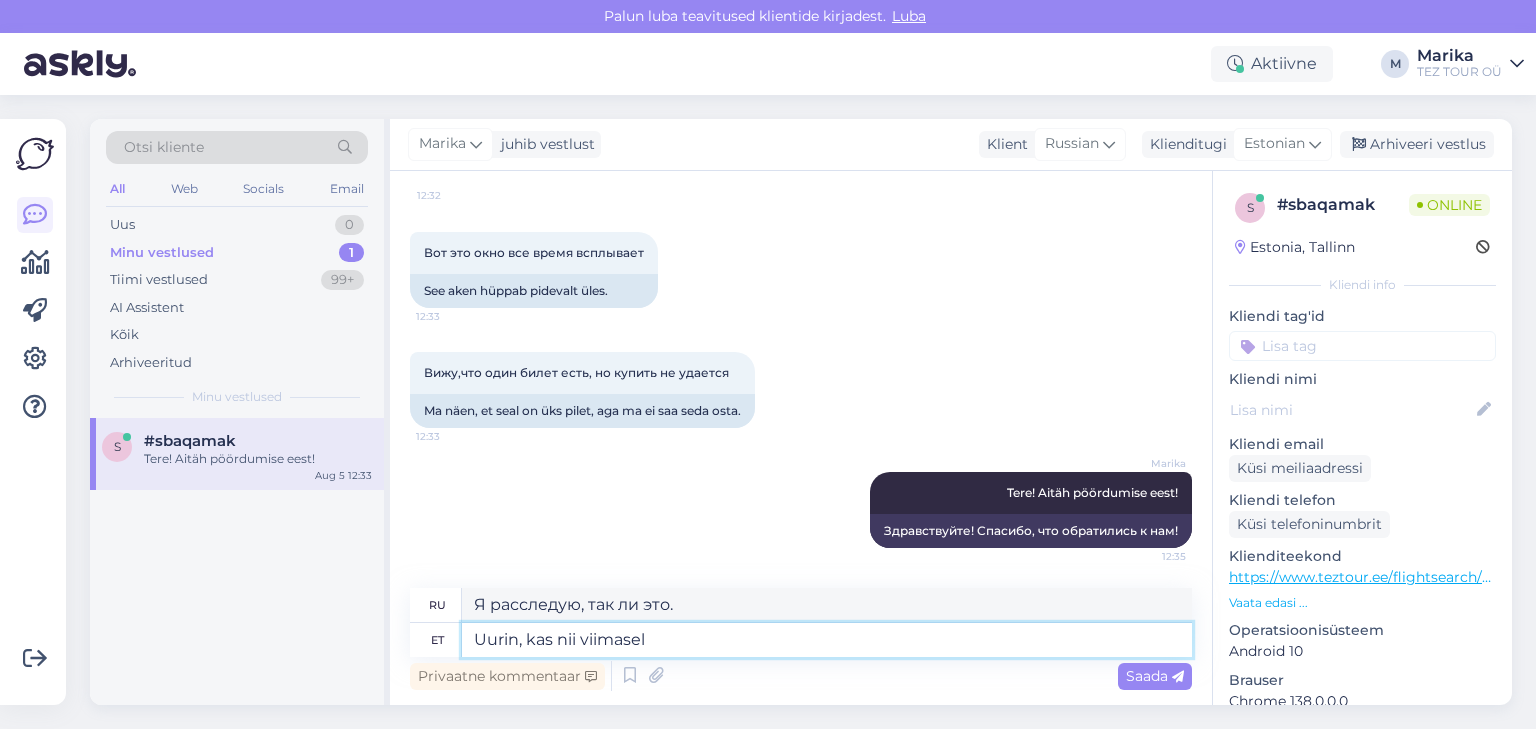 type on "Я проверяю, верно ли последнее." 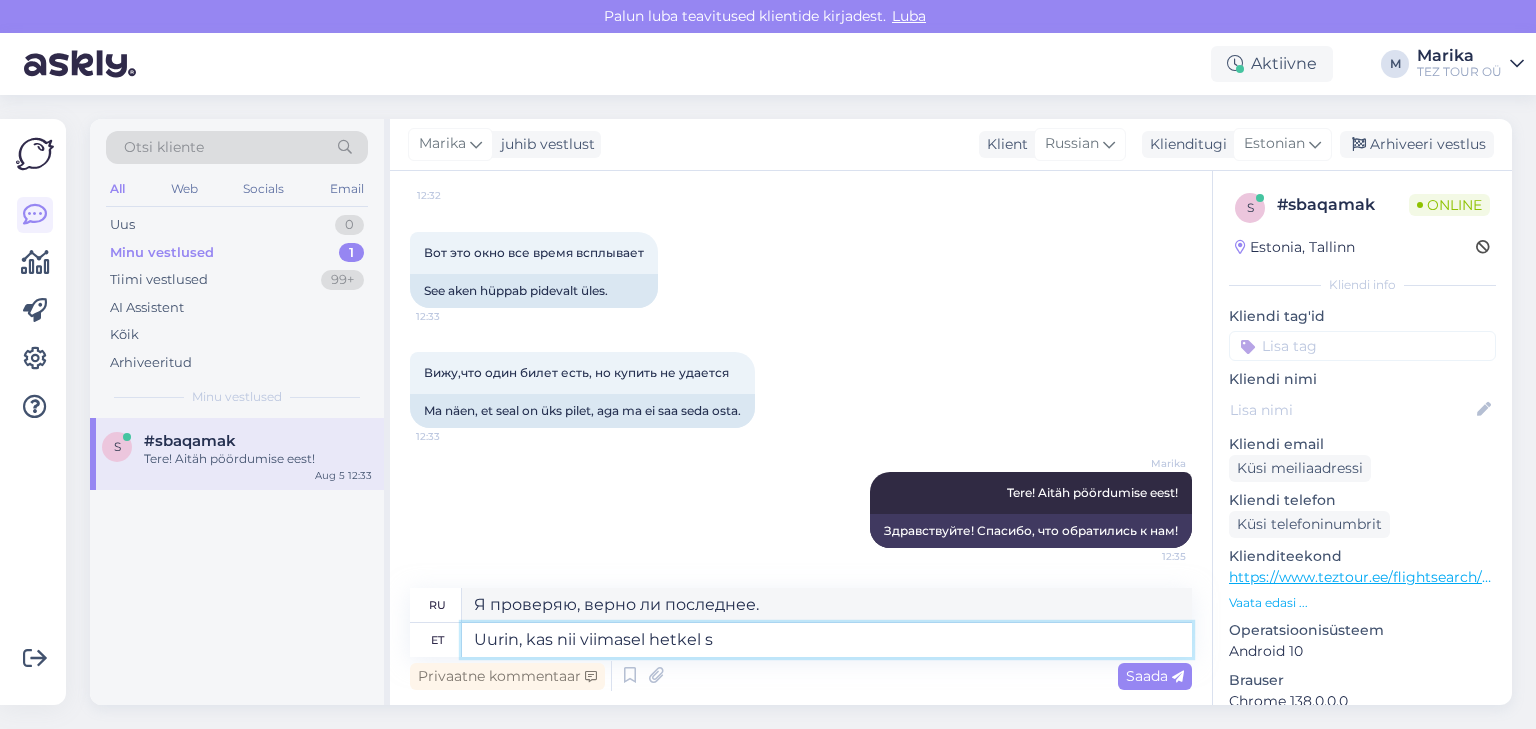 type on "Uurin, kas nii viimasel hetkel sa" 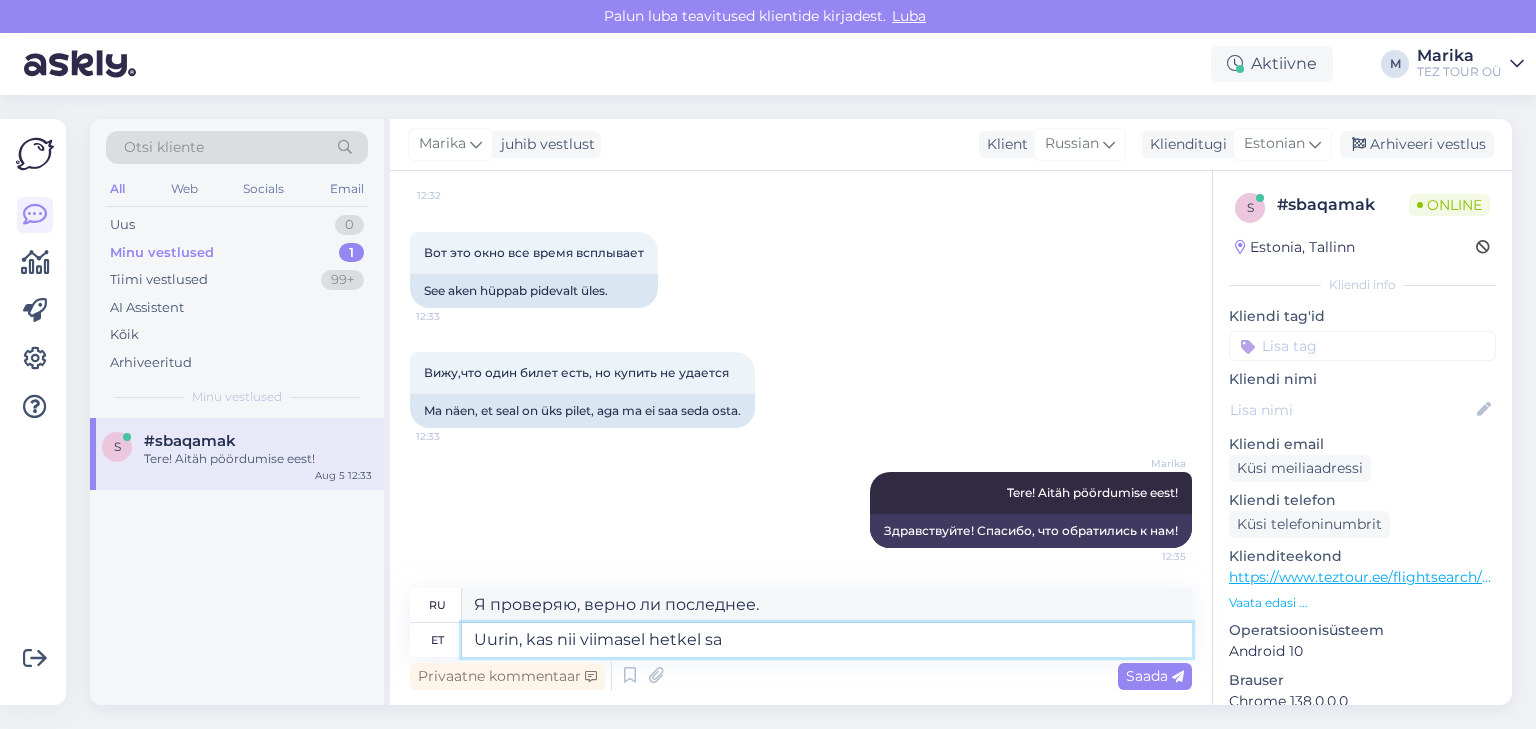 type on "Я проверяю, не в последнюю ли минуту" 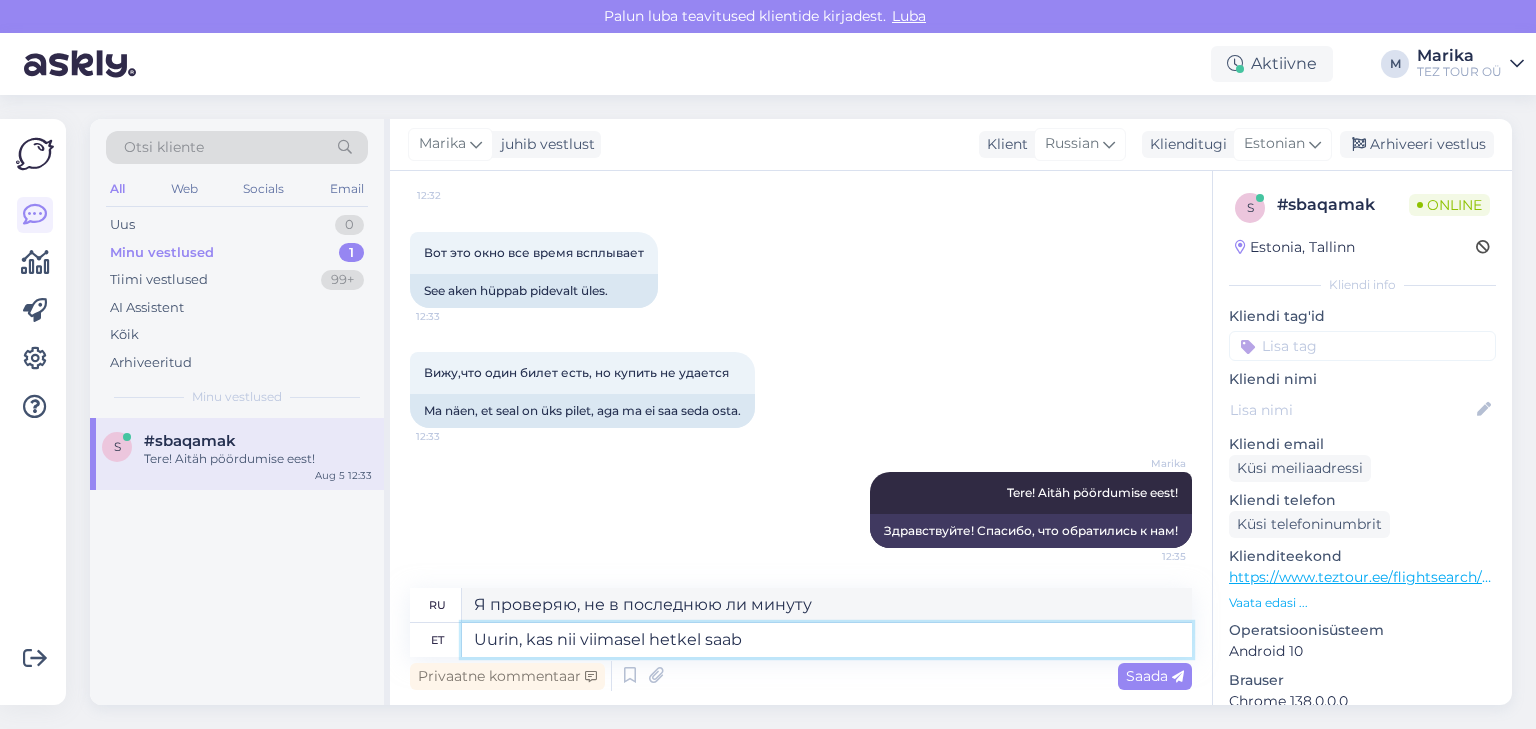 type on "Uurin, kas nii viimasel hetkel saab" 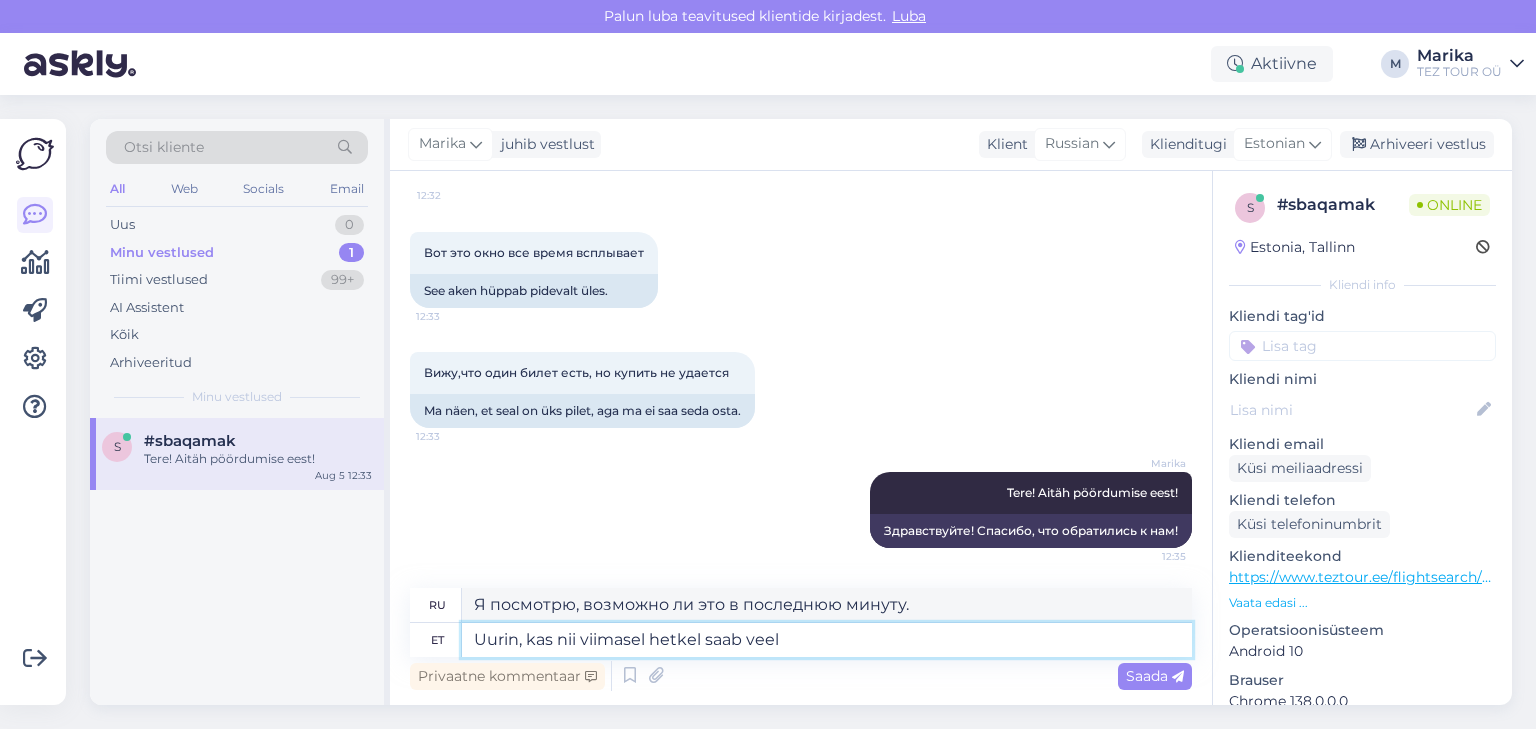 type on "Uurin, kas nii viimasel hetkel saab veel p" 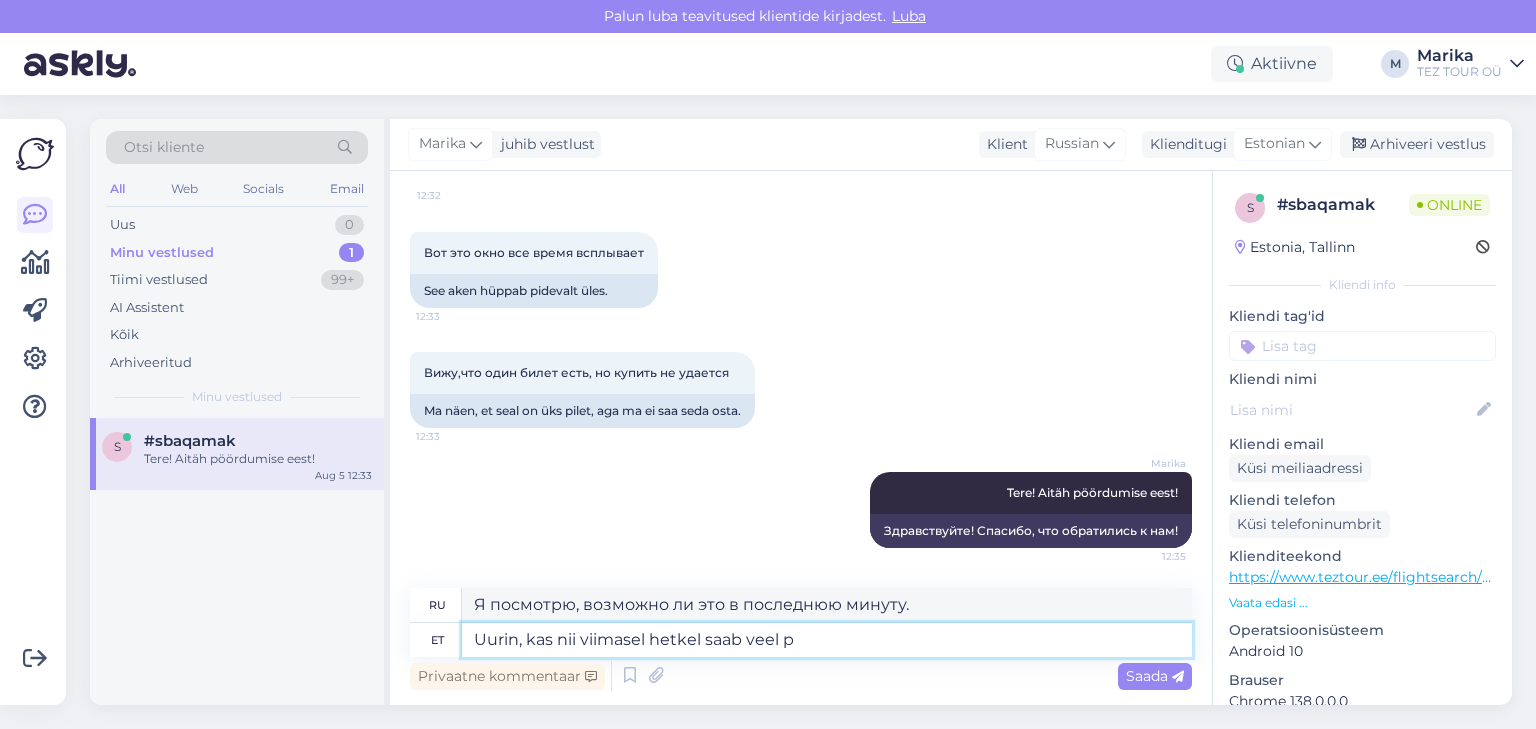 type on "Посмотрю, возможно ли это еще в последнюю минуту." 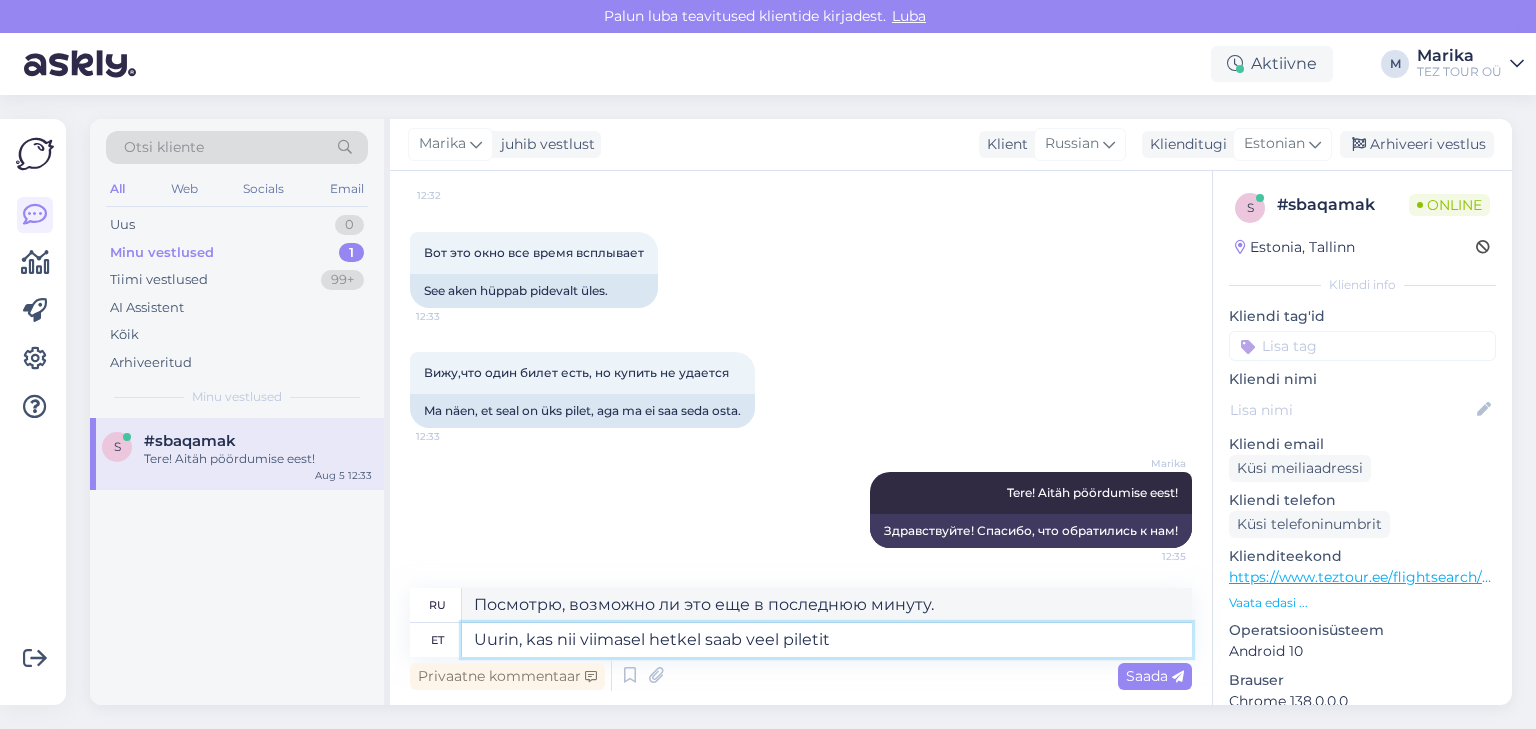 type on "Uurin, kas nii viimasel hetkel saab veel piletit o" 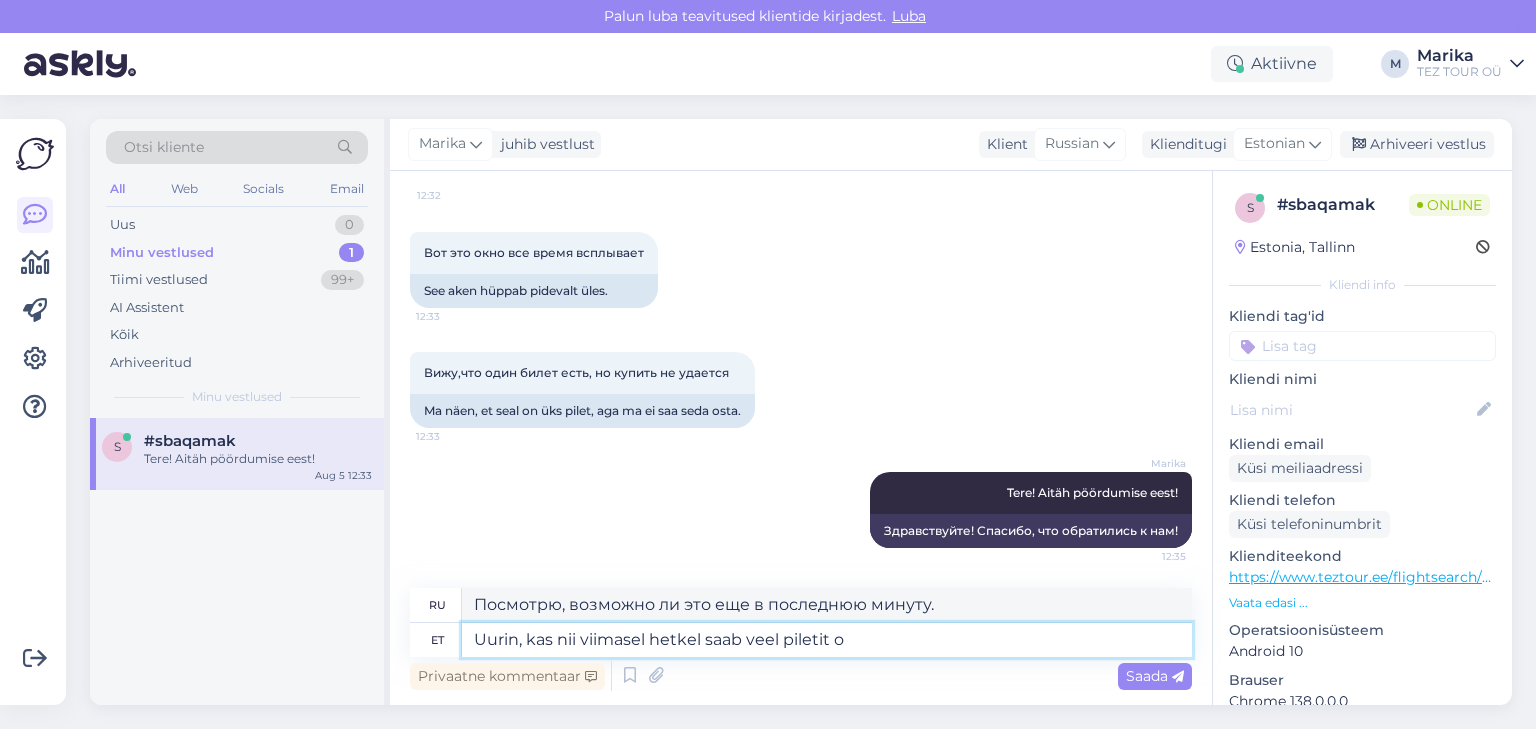 type on "Я проверяю, смогу ли я еще купить билет в эту последнюю минуту." 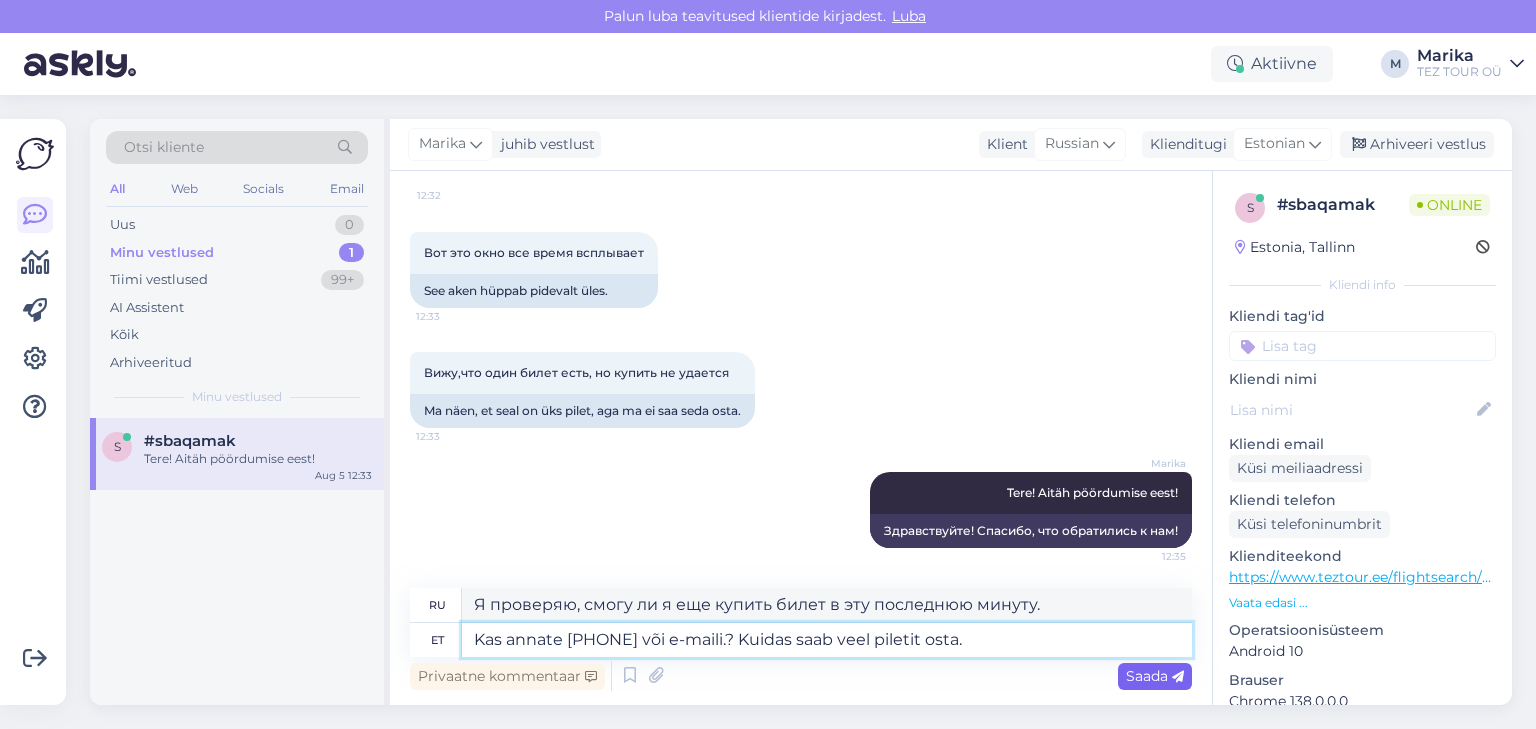 type on "Kas annate [PHONE] või e-maili.? Kuidas saab veel piletit osta." 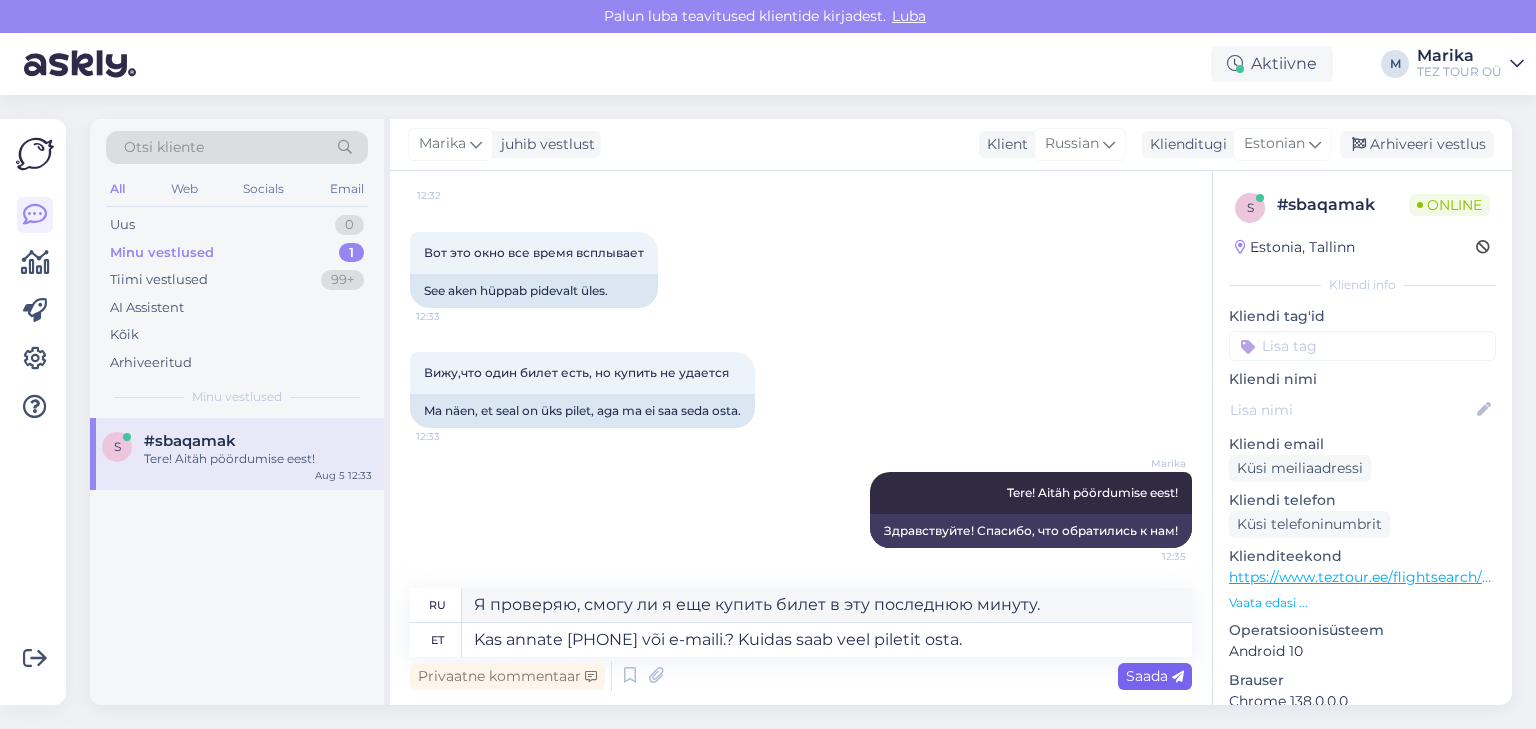 click on "Saada" at bounding box center (1155, 676) 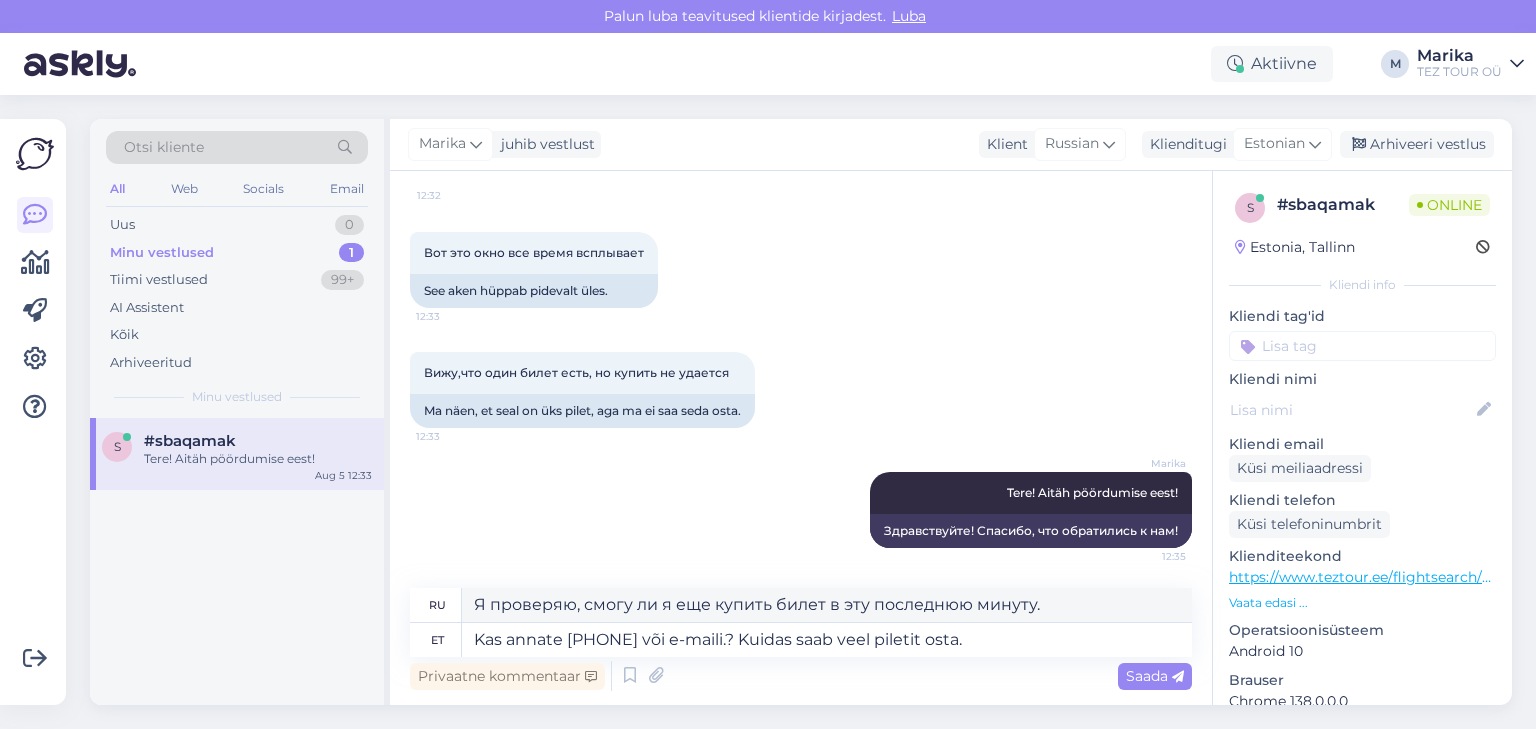 type on "Я проверяю, можно ли еще купить билет в эту последнюю минуту." 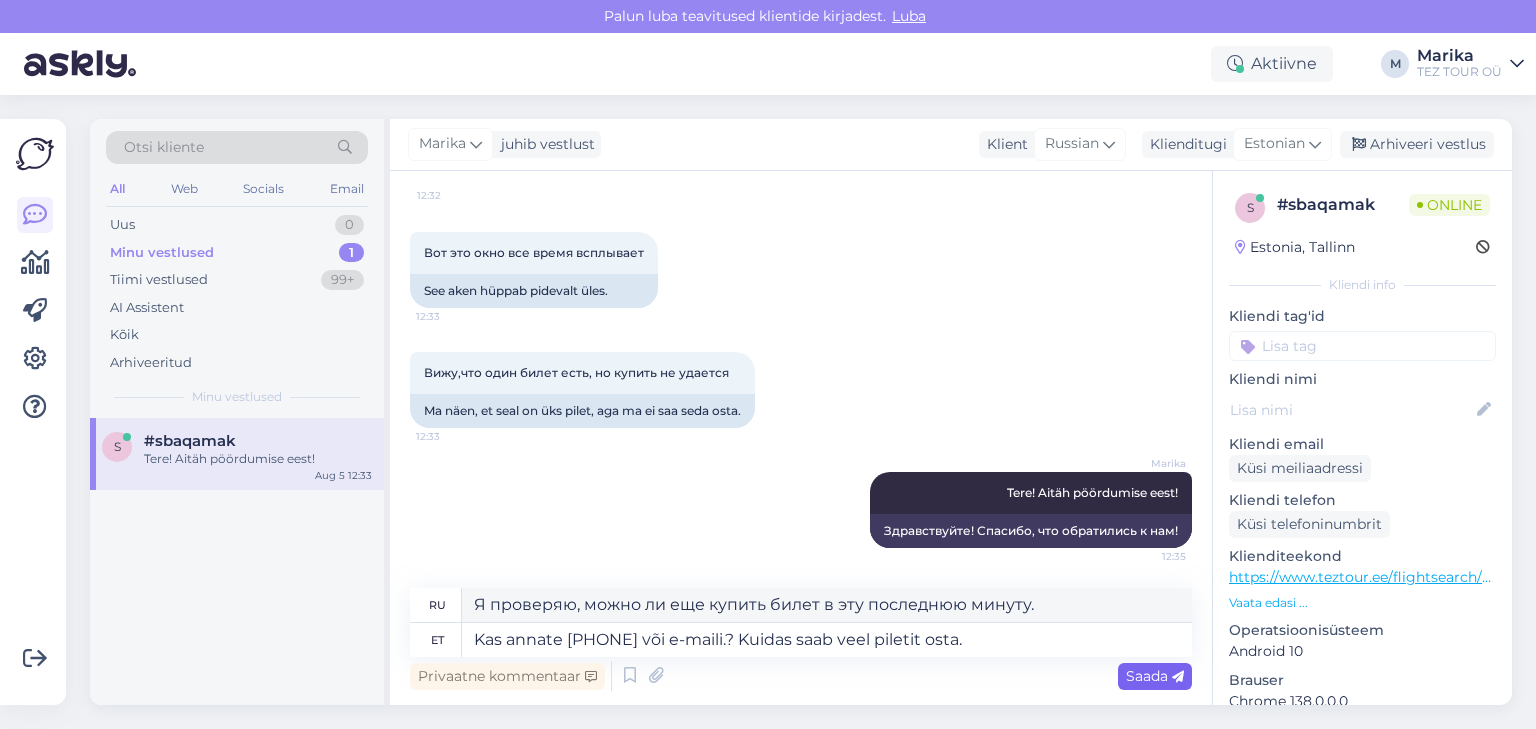 click at bounding box center [1178, 677] 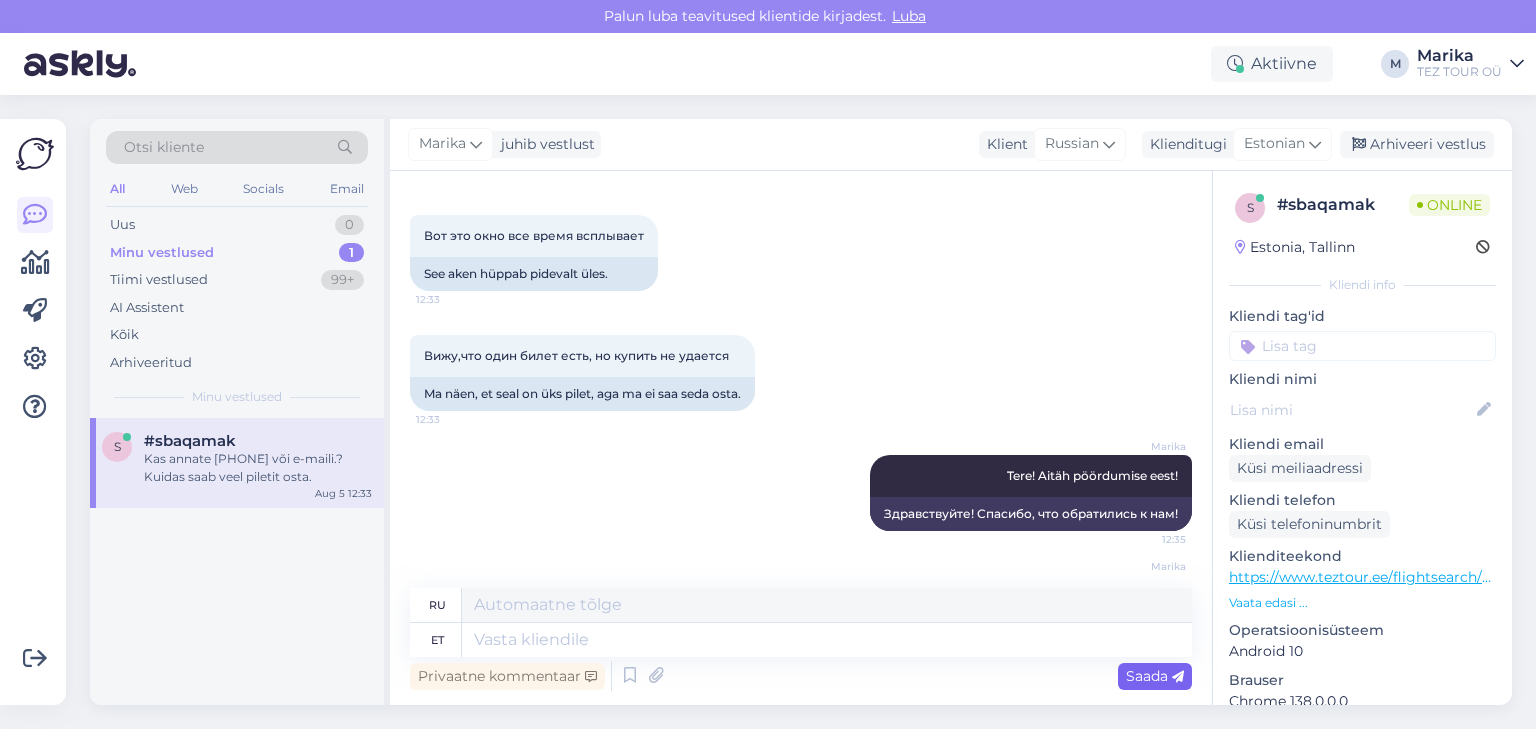 scroll, scrollTop: 1056, scrollLeft: 0, axis: vertical 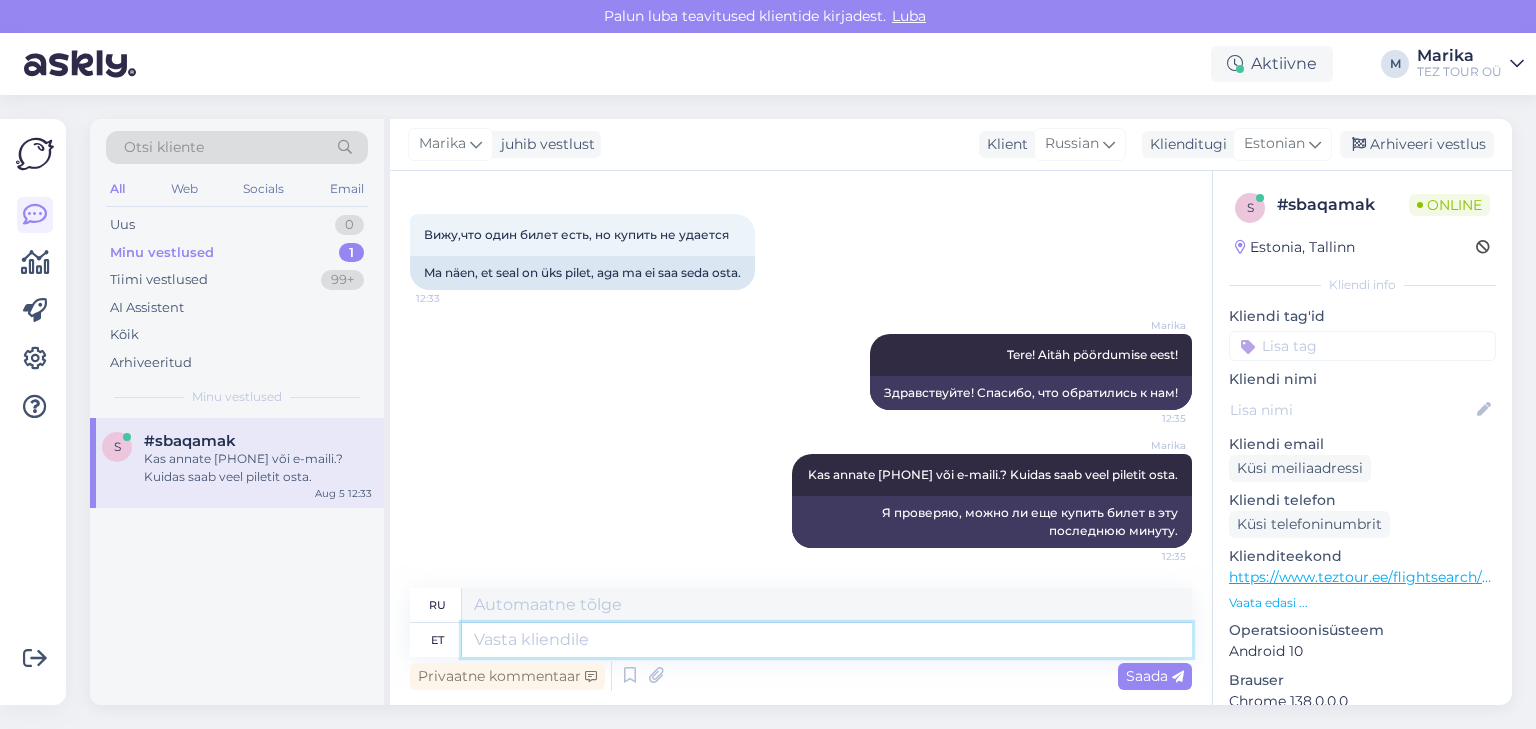 click at bounding box center (827, 640) 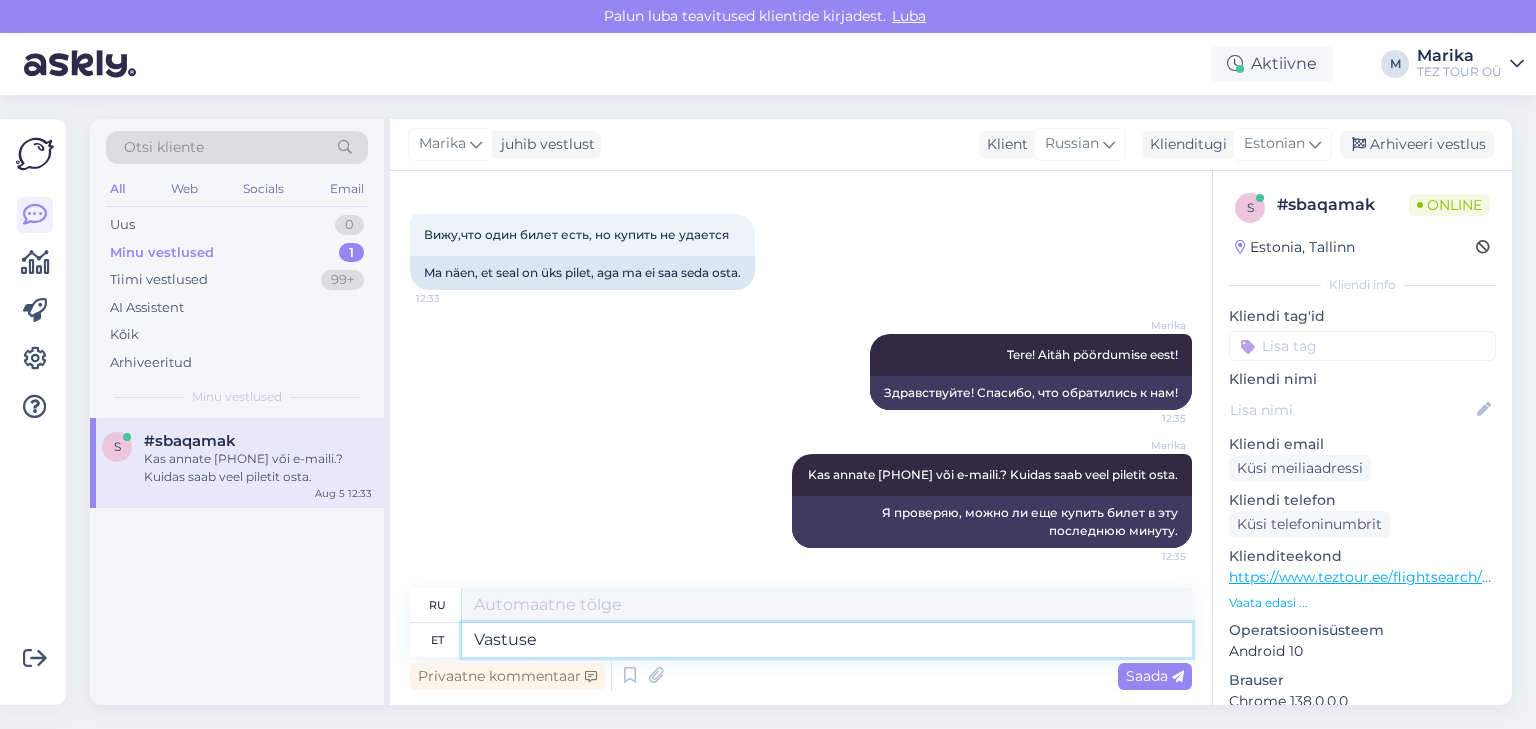 type on "Vastuse a" 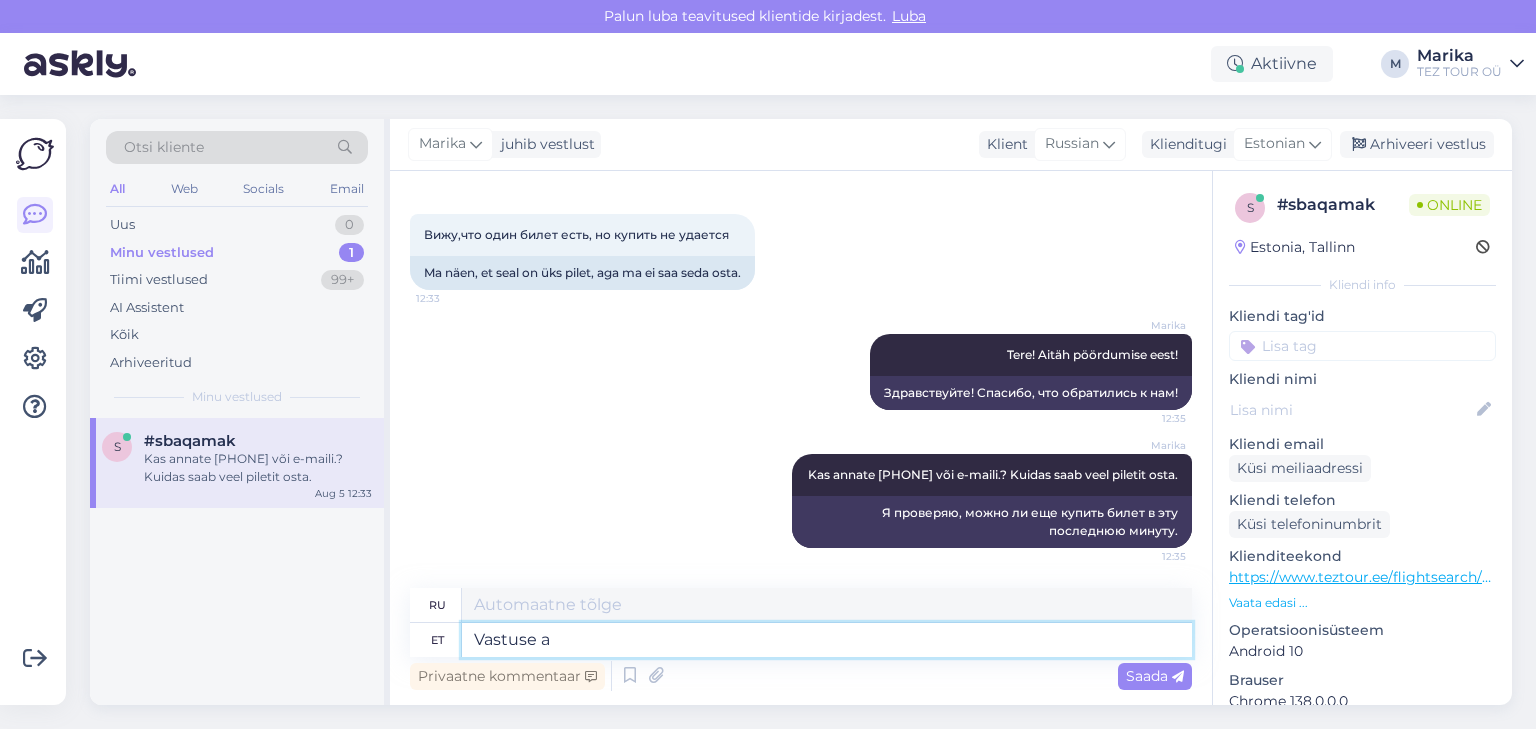 type on "Отвечать" 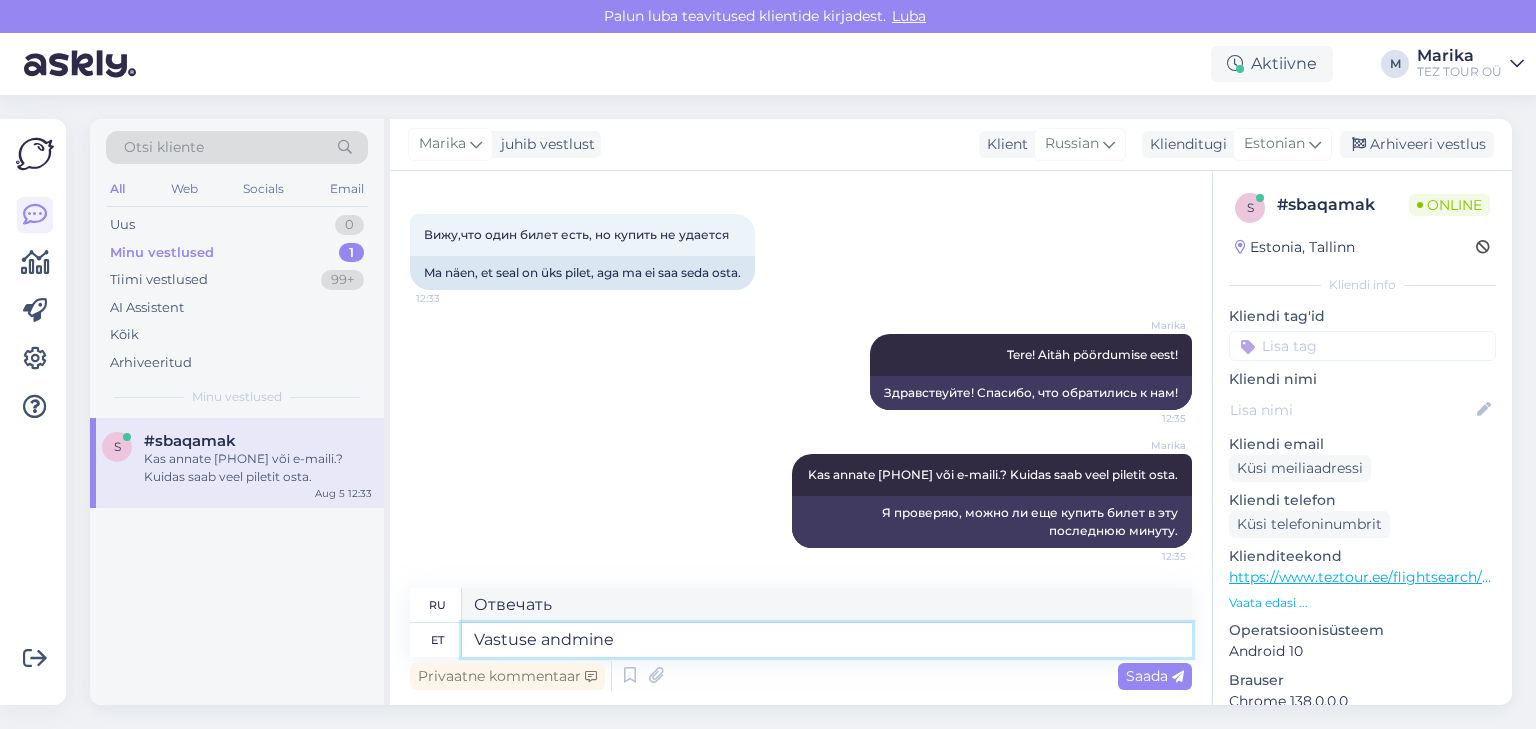 type on "Vastuse andmine v" 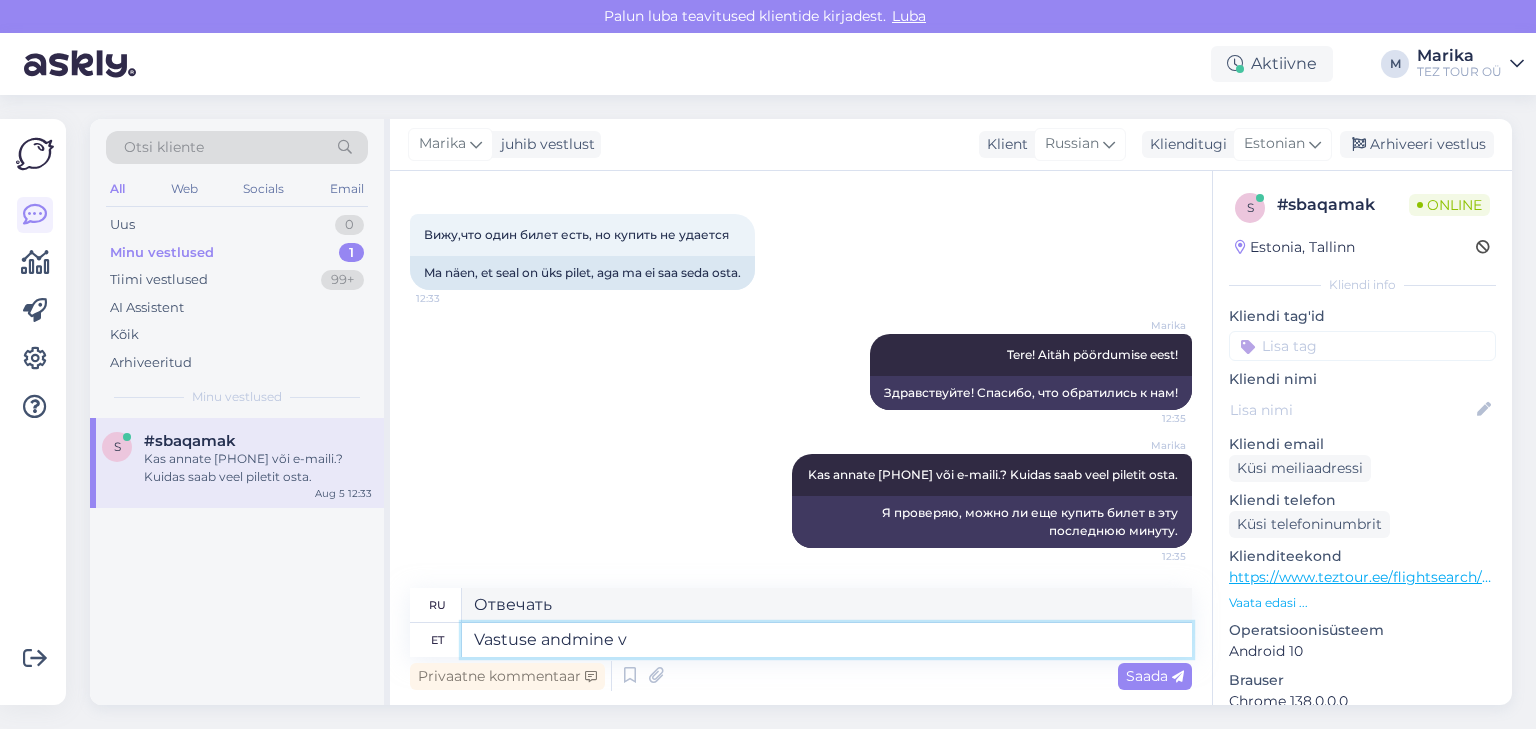 type on "Давая ответ" 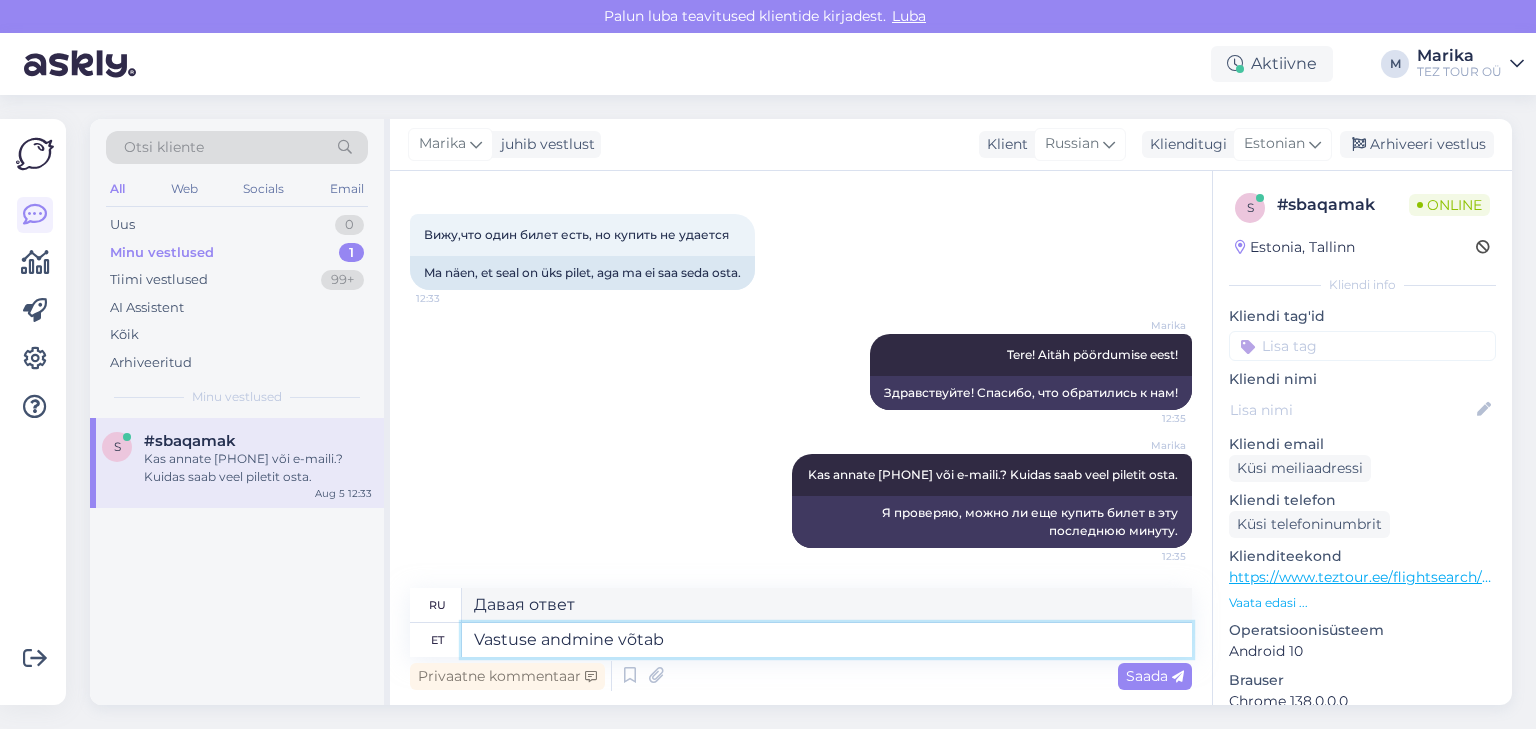 type on "Vastuse andmine võtab" 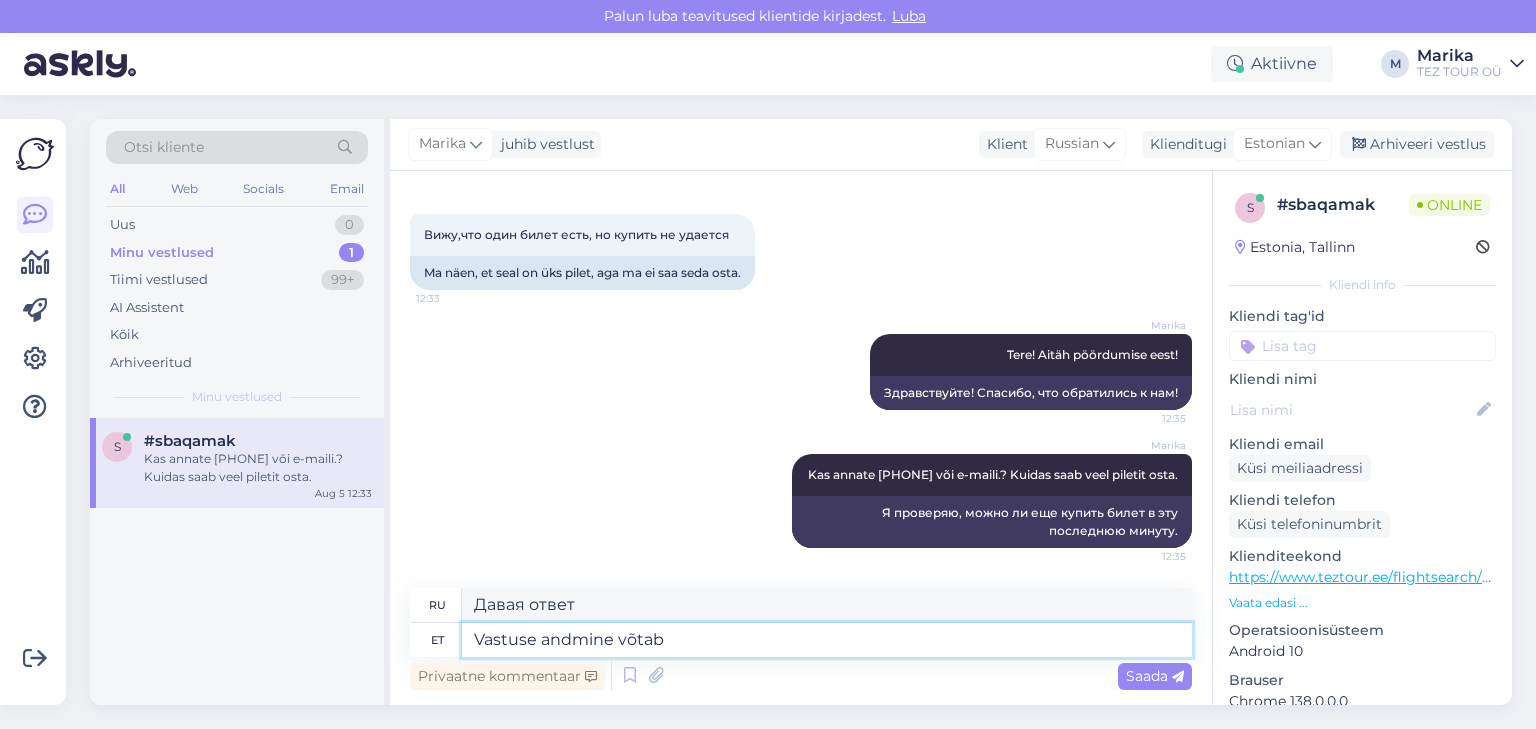 type on "Дать ответ занимает" 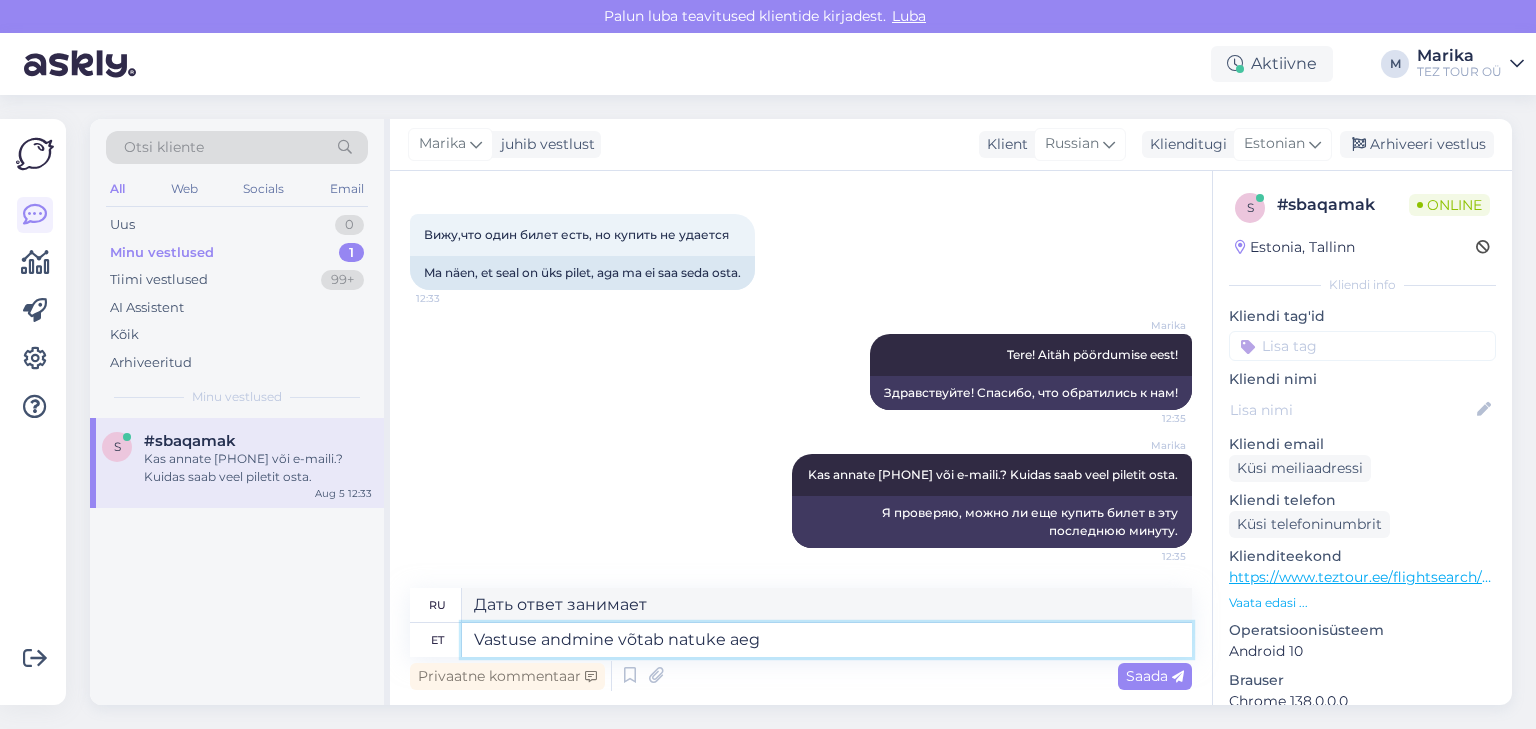 type on "Vastuse andmine võtab natuke aega" 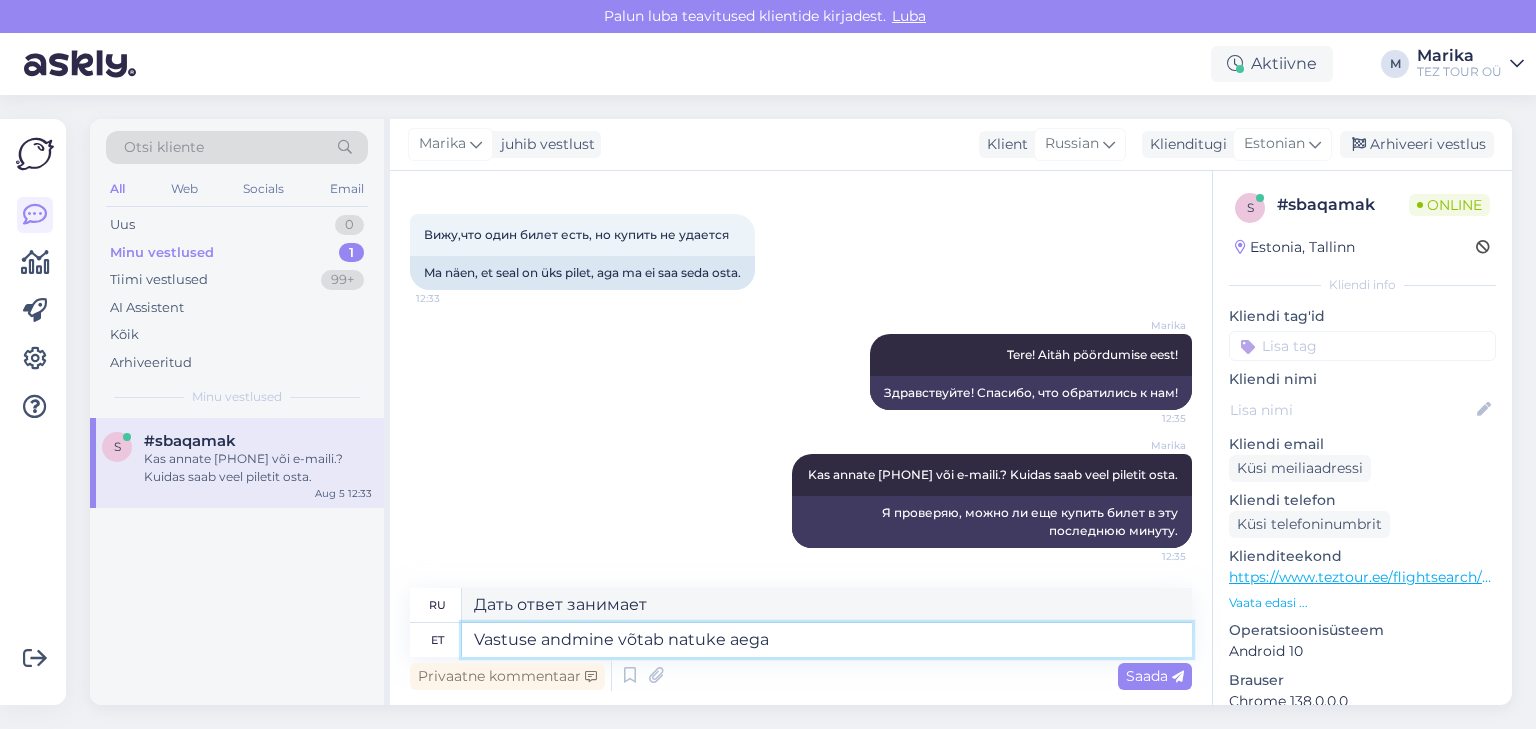 type on "Ответ займет некоторое время." 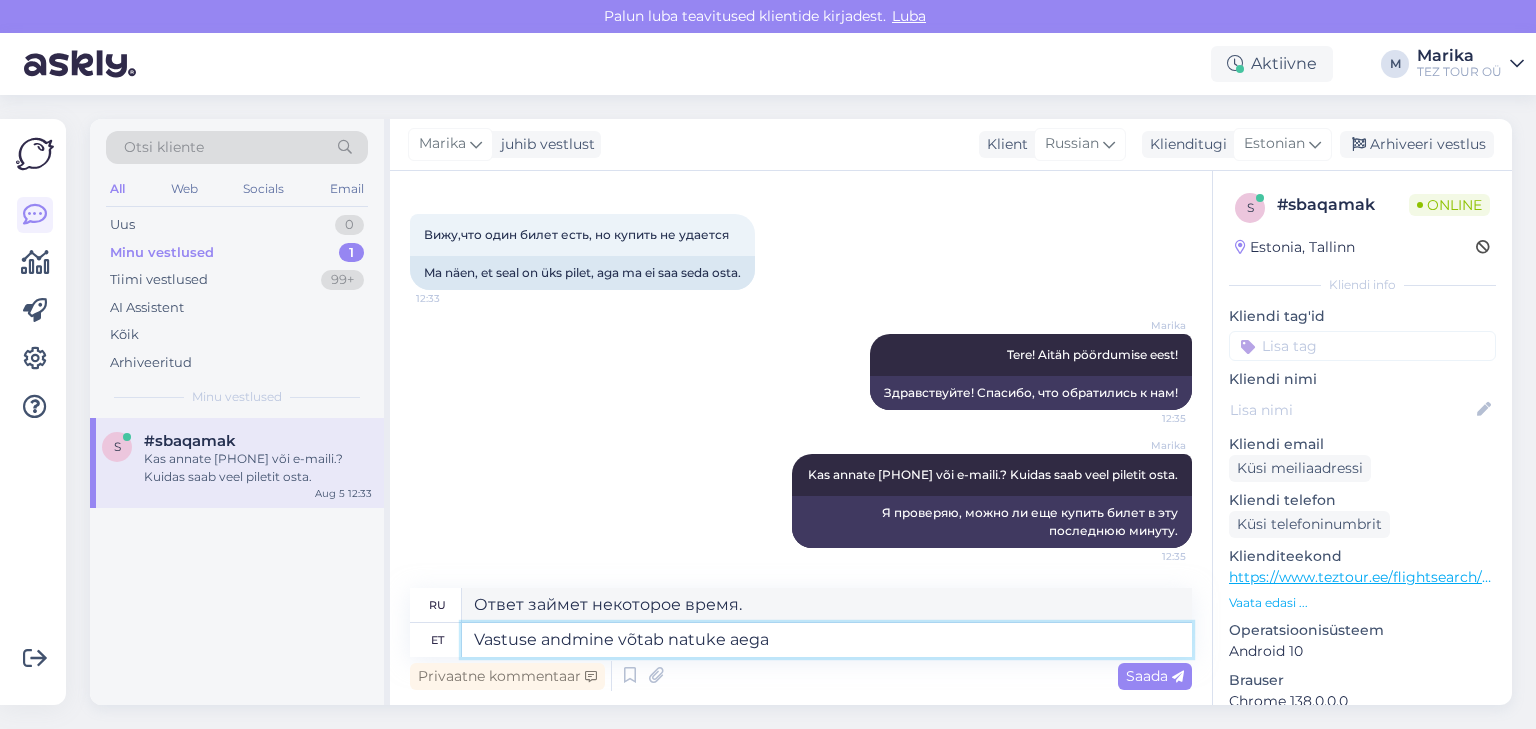 type on "Vastuse andmine võtab natuke aega." 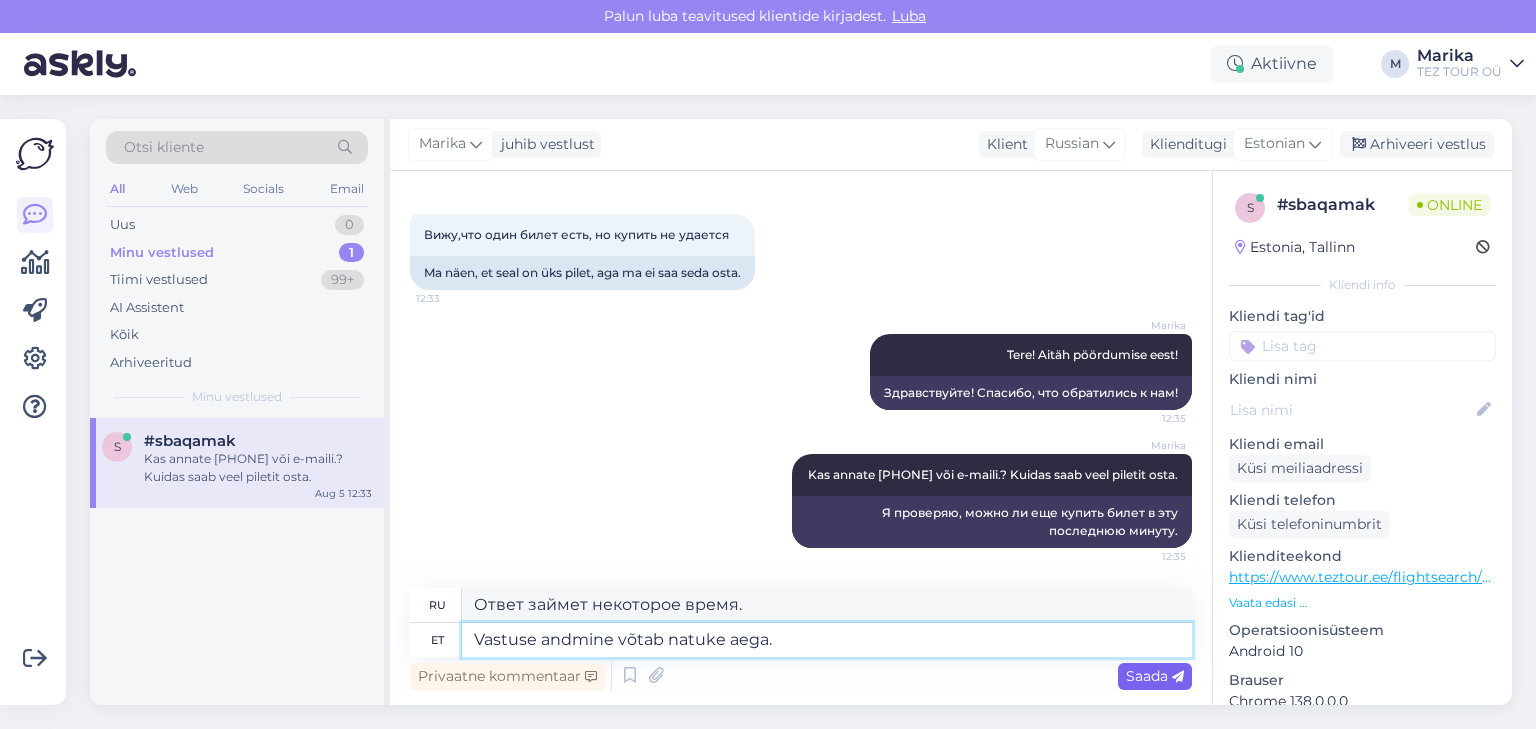 type on "Для ответа потребуется некоторое время." 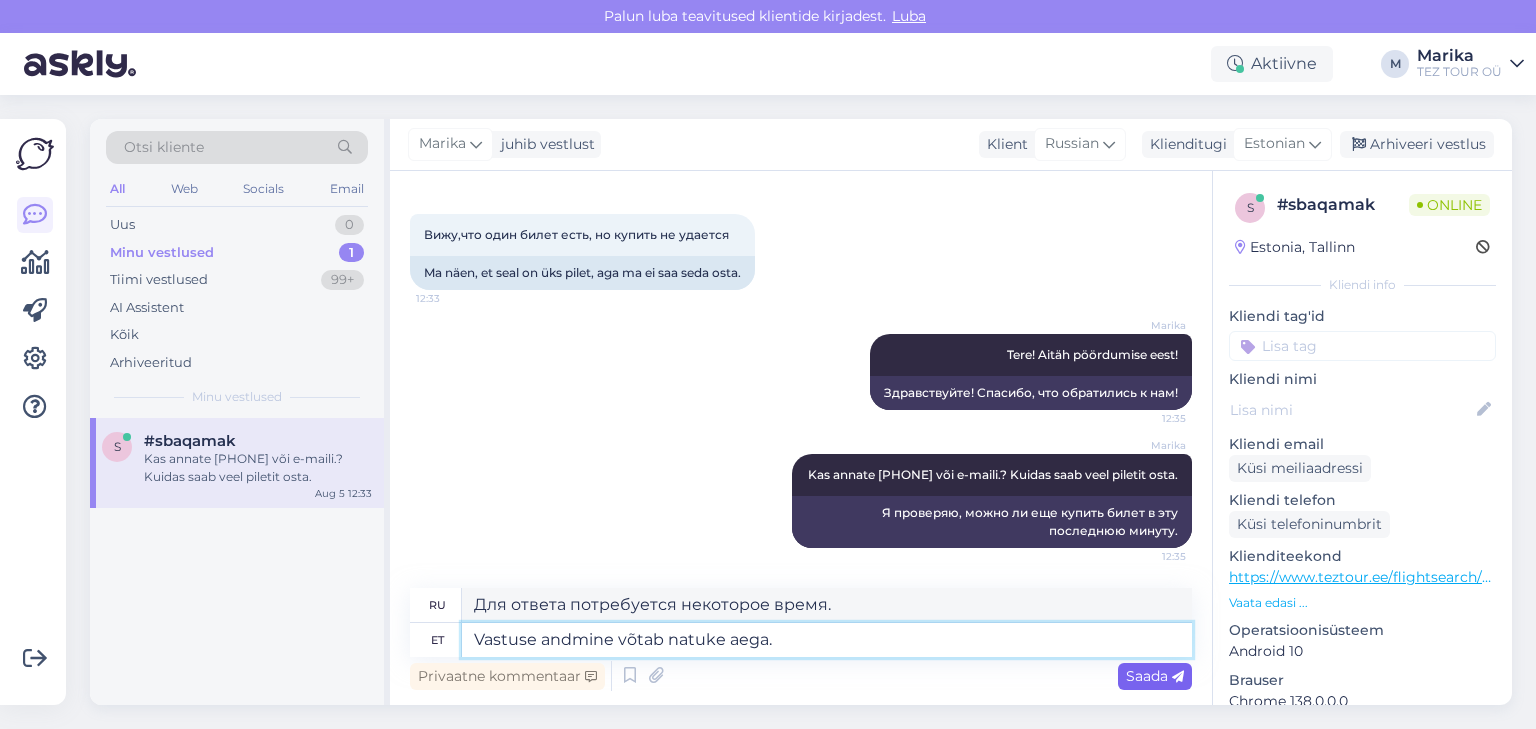 type on "Vastuse andmine võtab natuke aega." 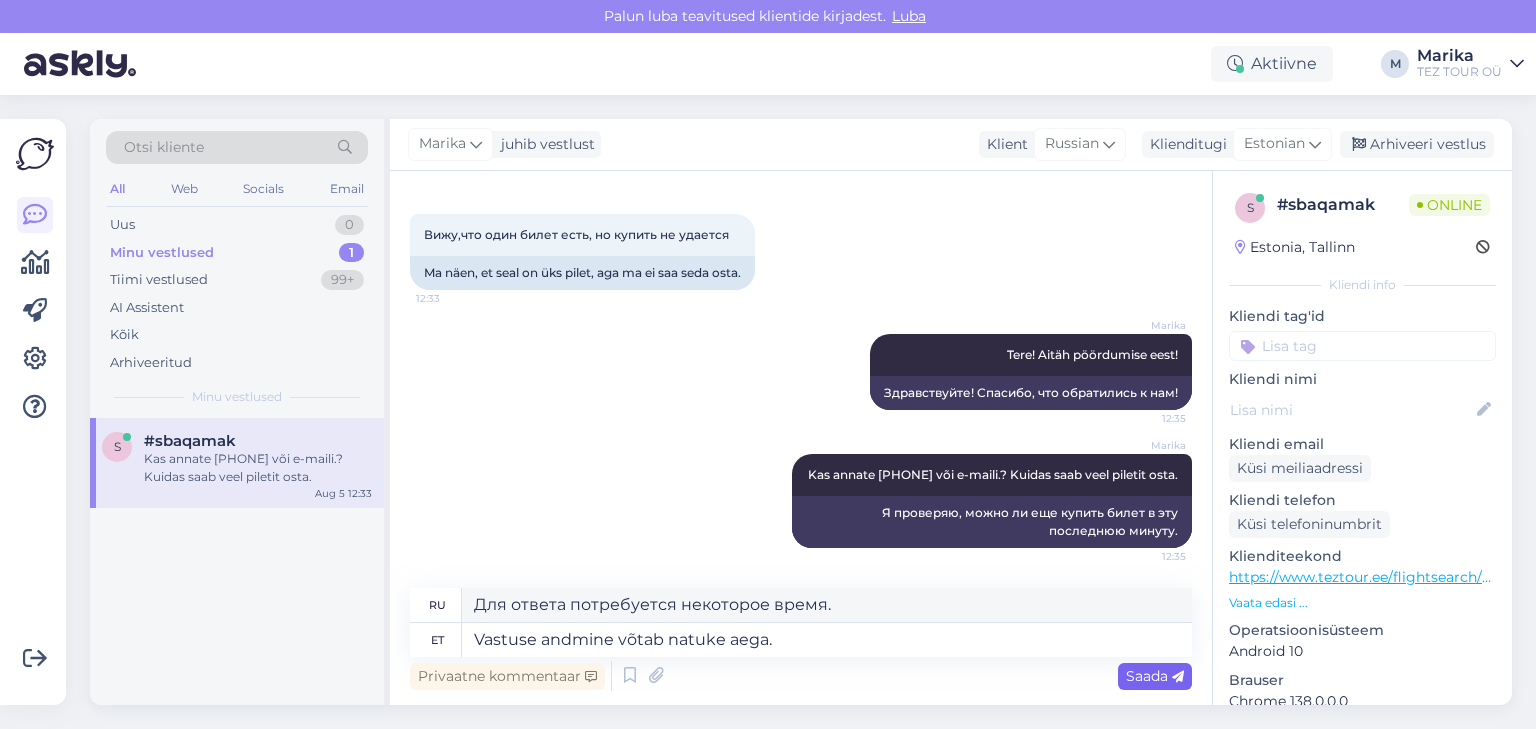 click on "Saada" at bounding box center (1155, 676) 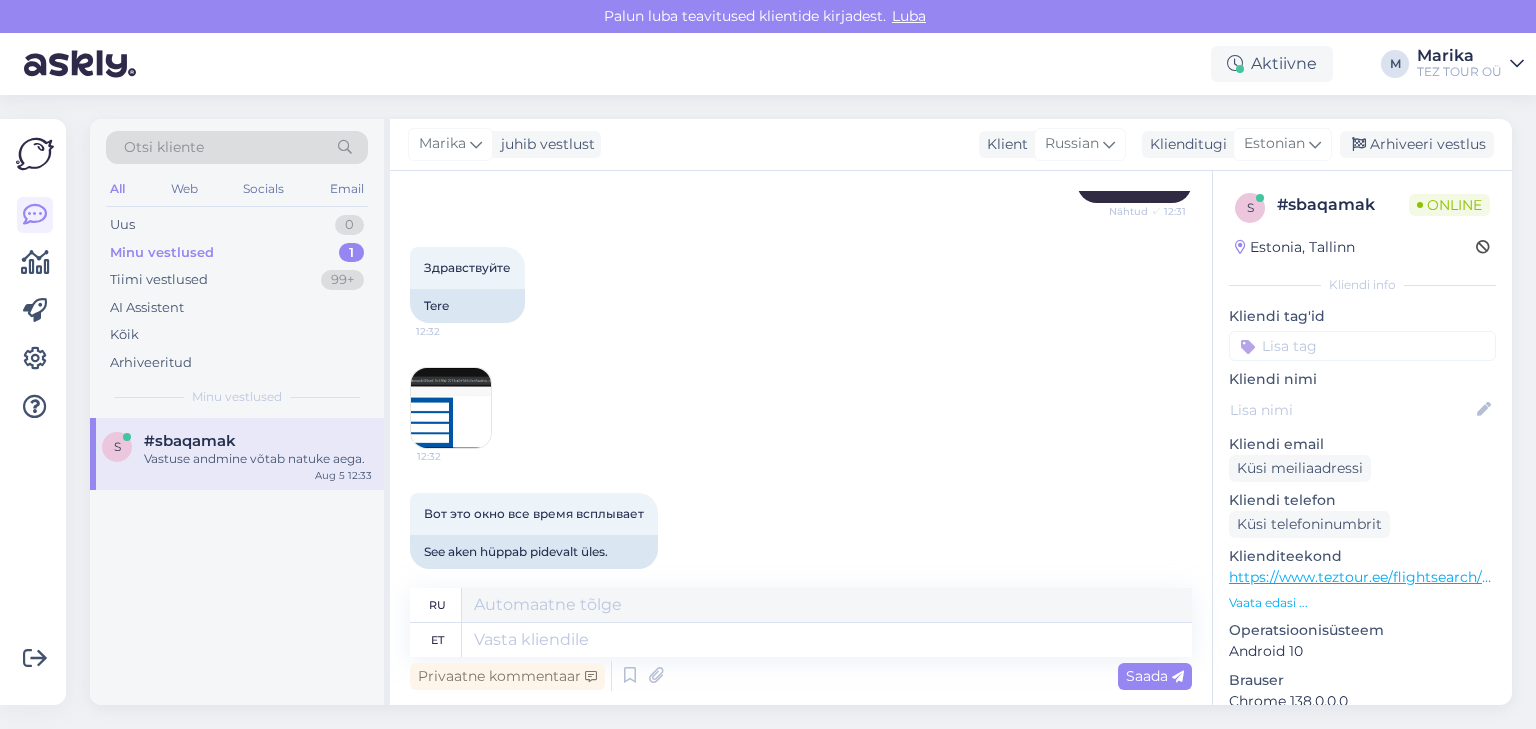 scroll, scrollTop: 1176, scrollLeft: 0, axis: vertical 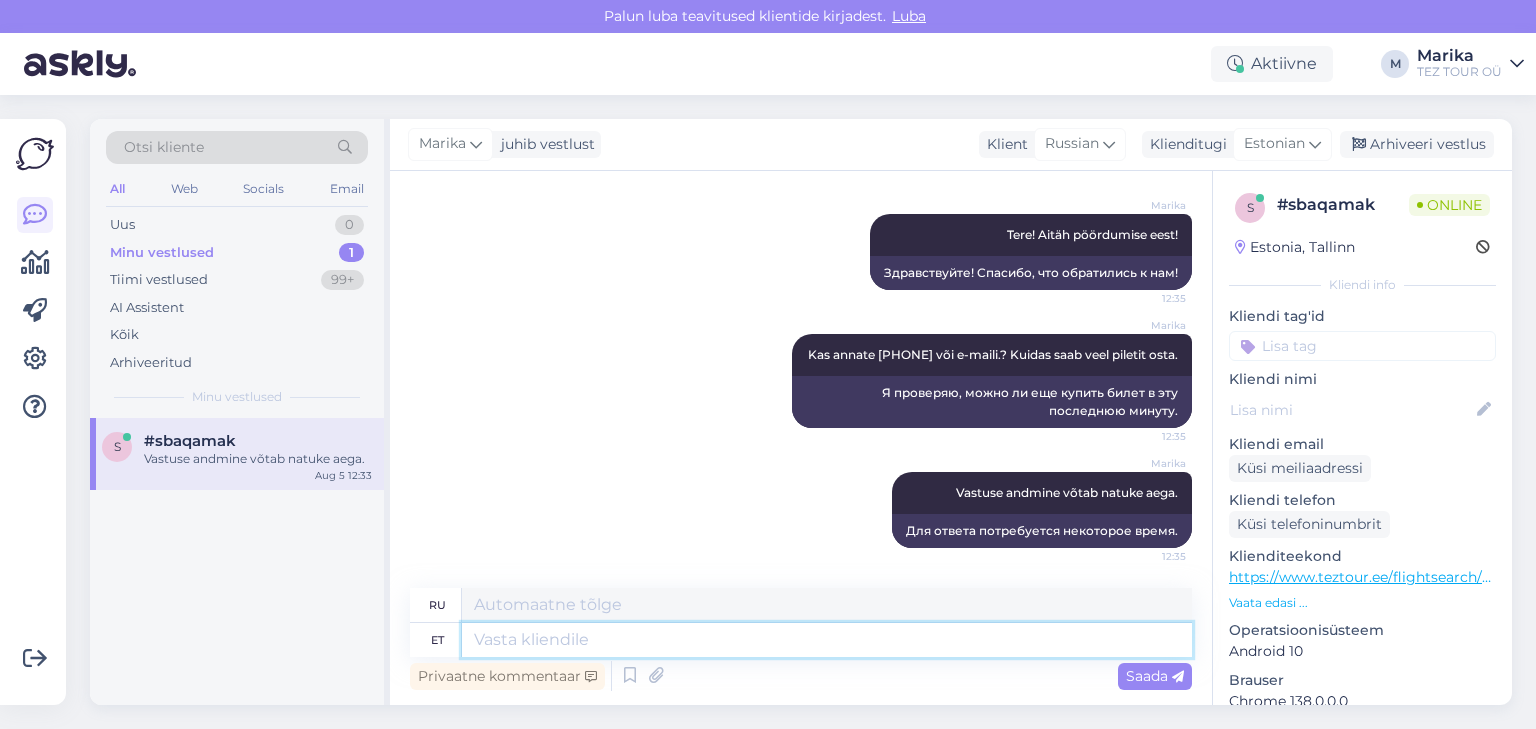 click at bounding box center (827, 640) 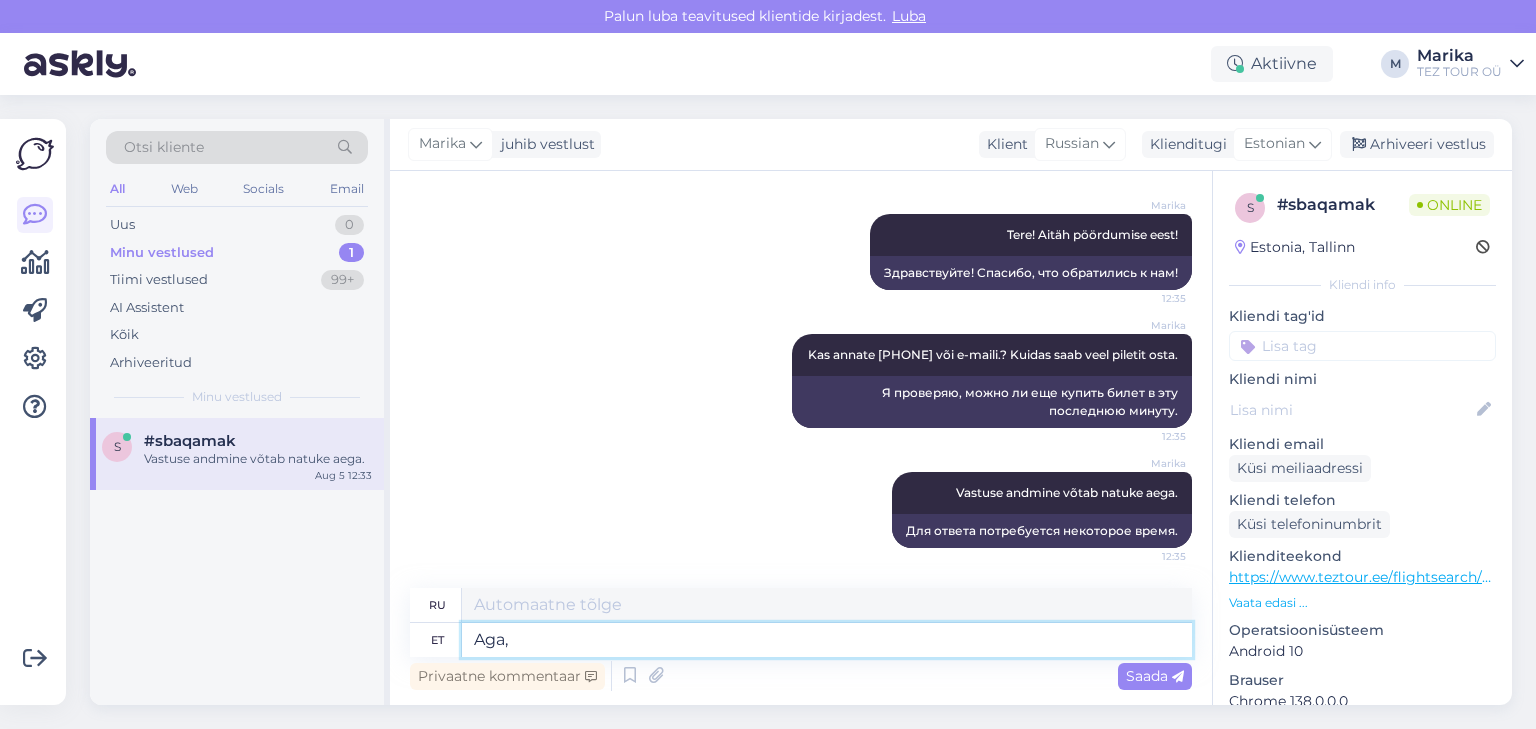 type on "Aga, m" 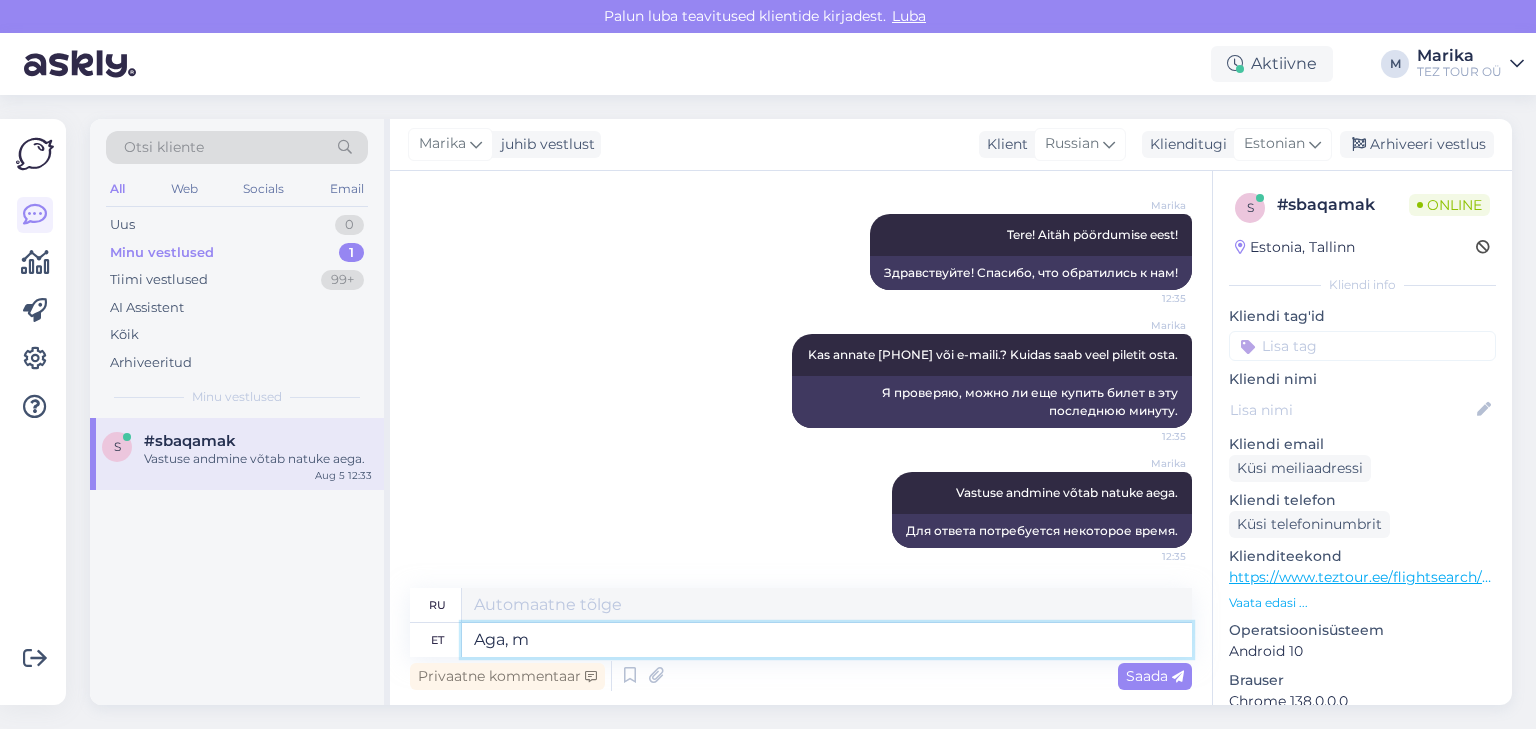type on "Но," 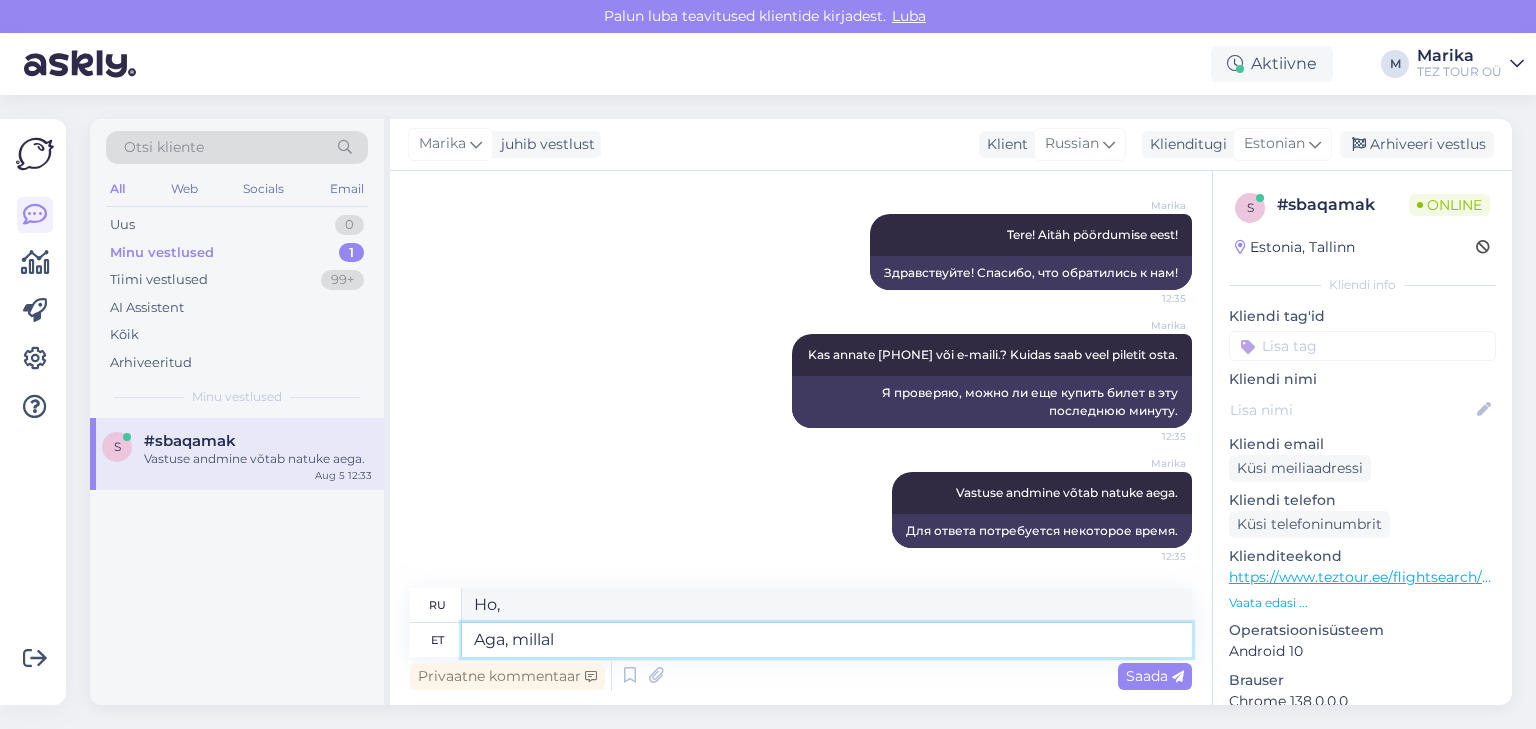 type on "Aga, millal" 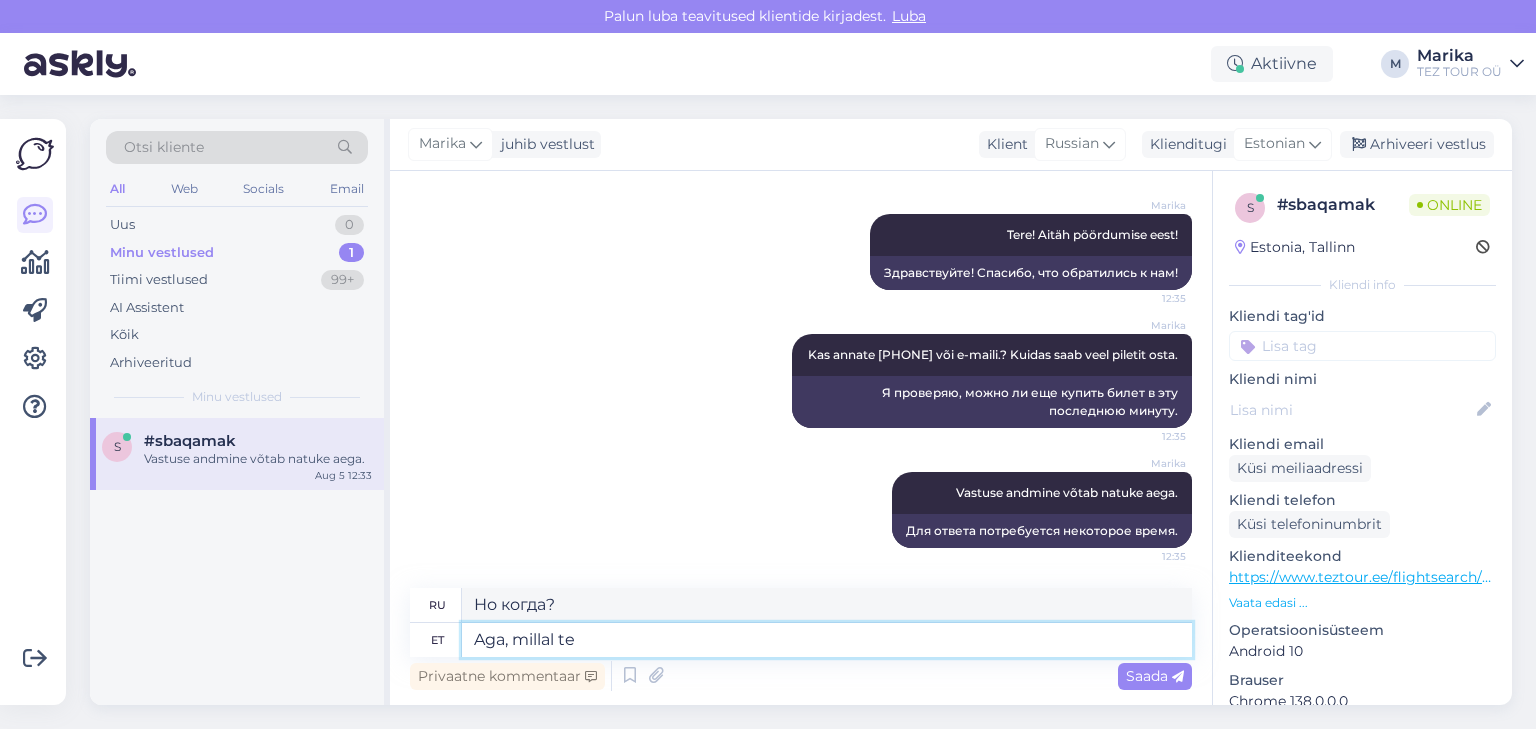 type on "Aga, millal te t" 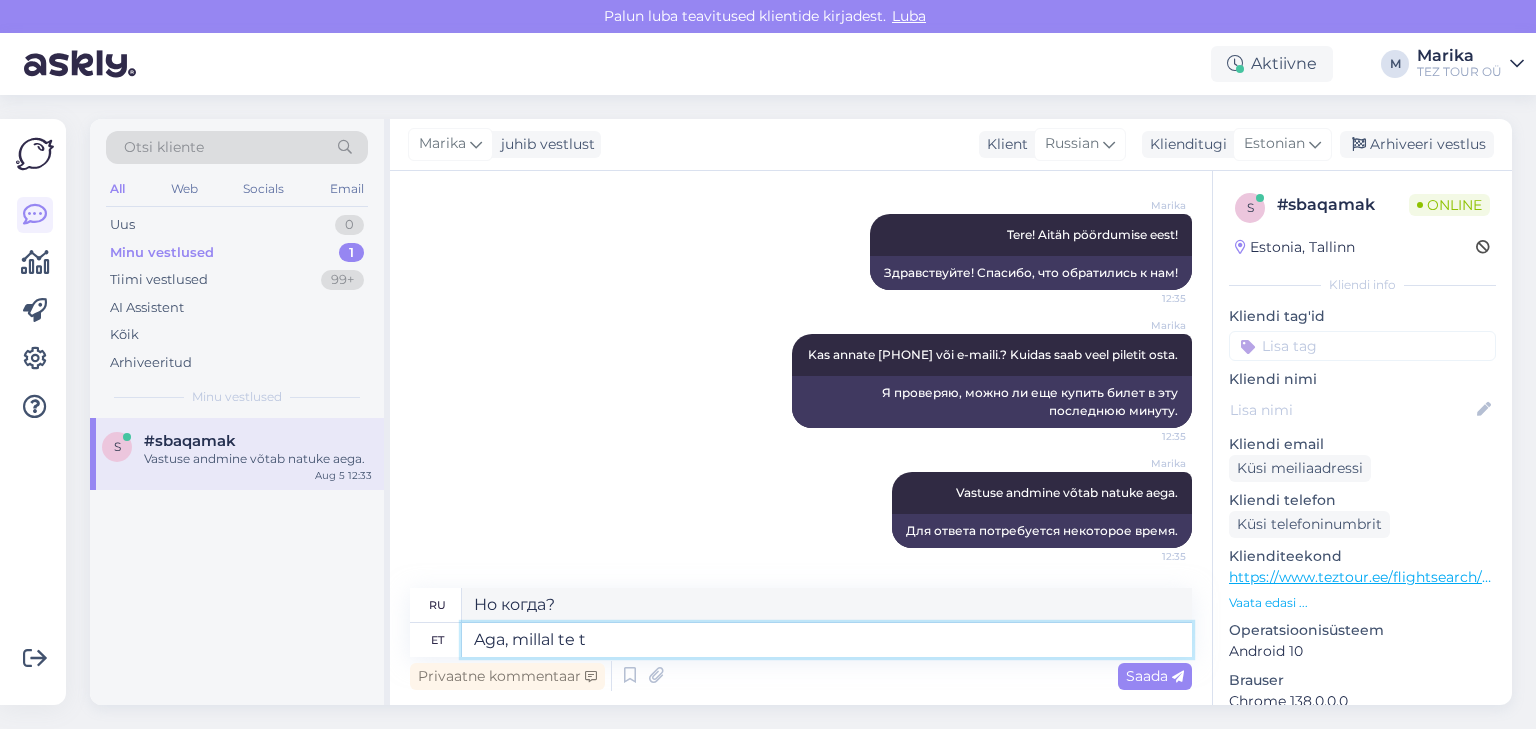 type on "Но когда ты" 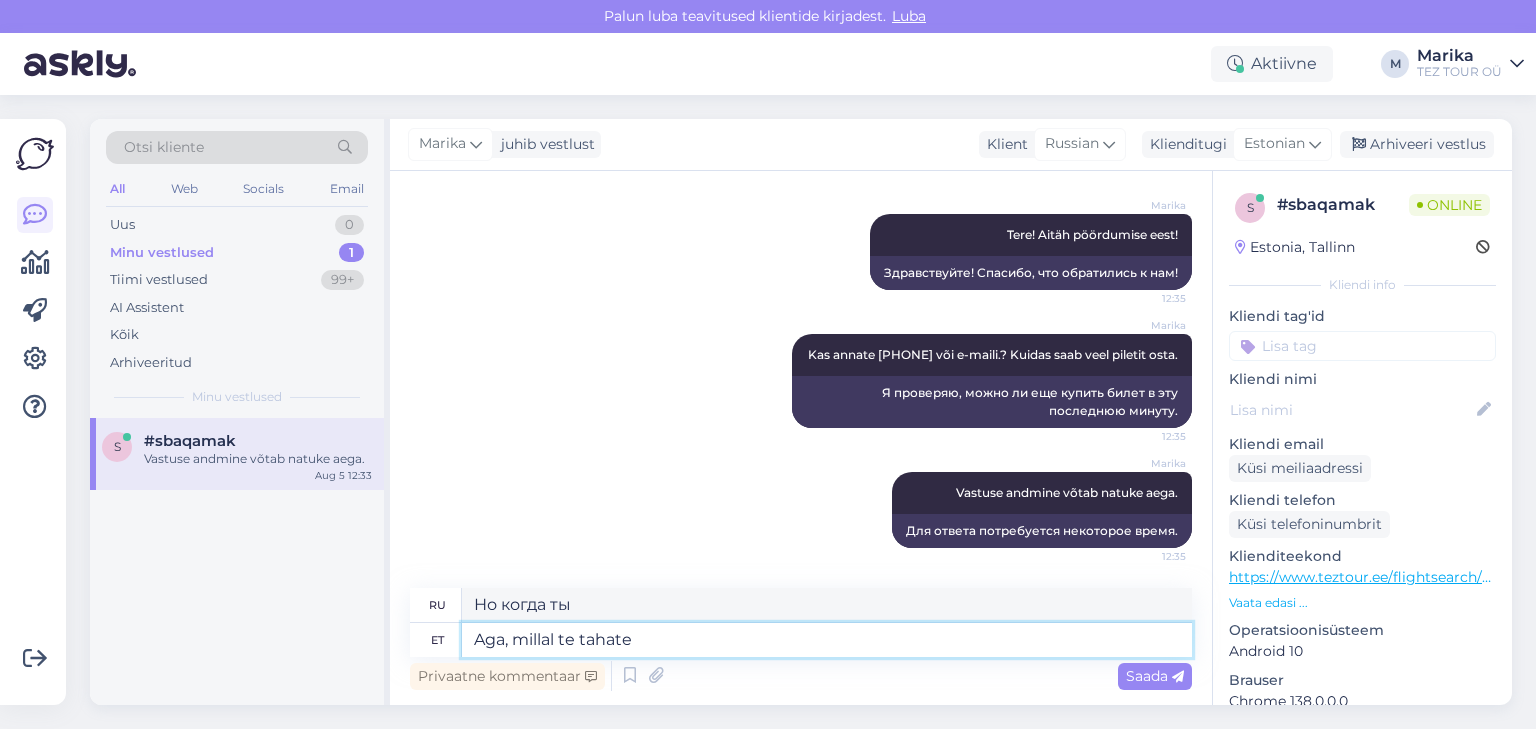 type on "Aga, millal te tahate" 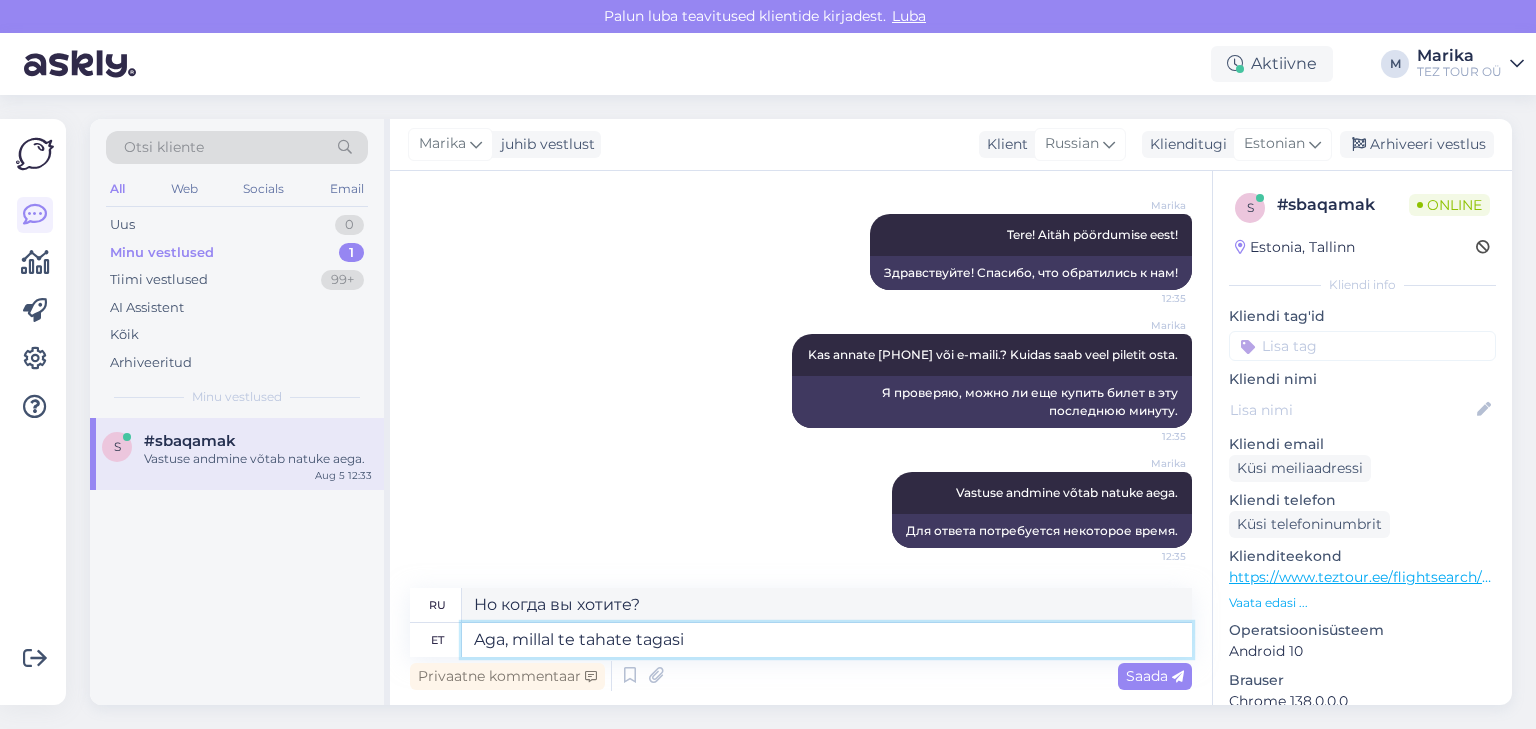 type on "Aga, millal te tahate tagasi l" 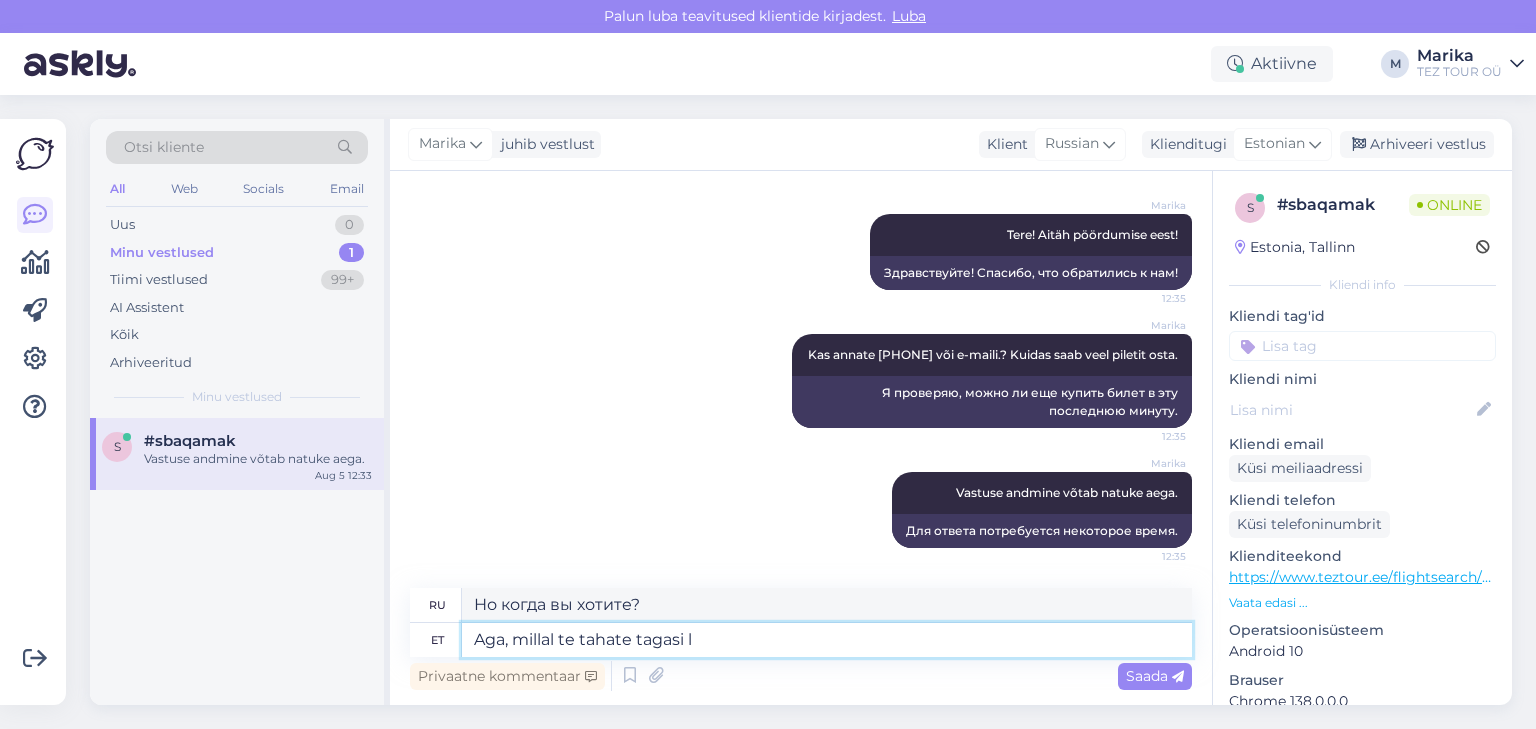 type on "Но когда вы хотите вернуться?" 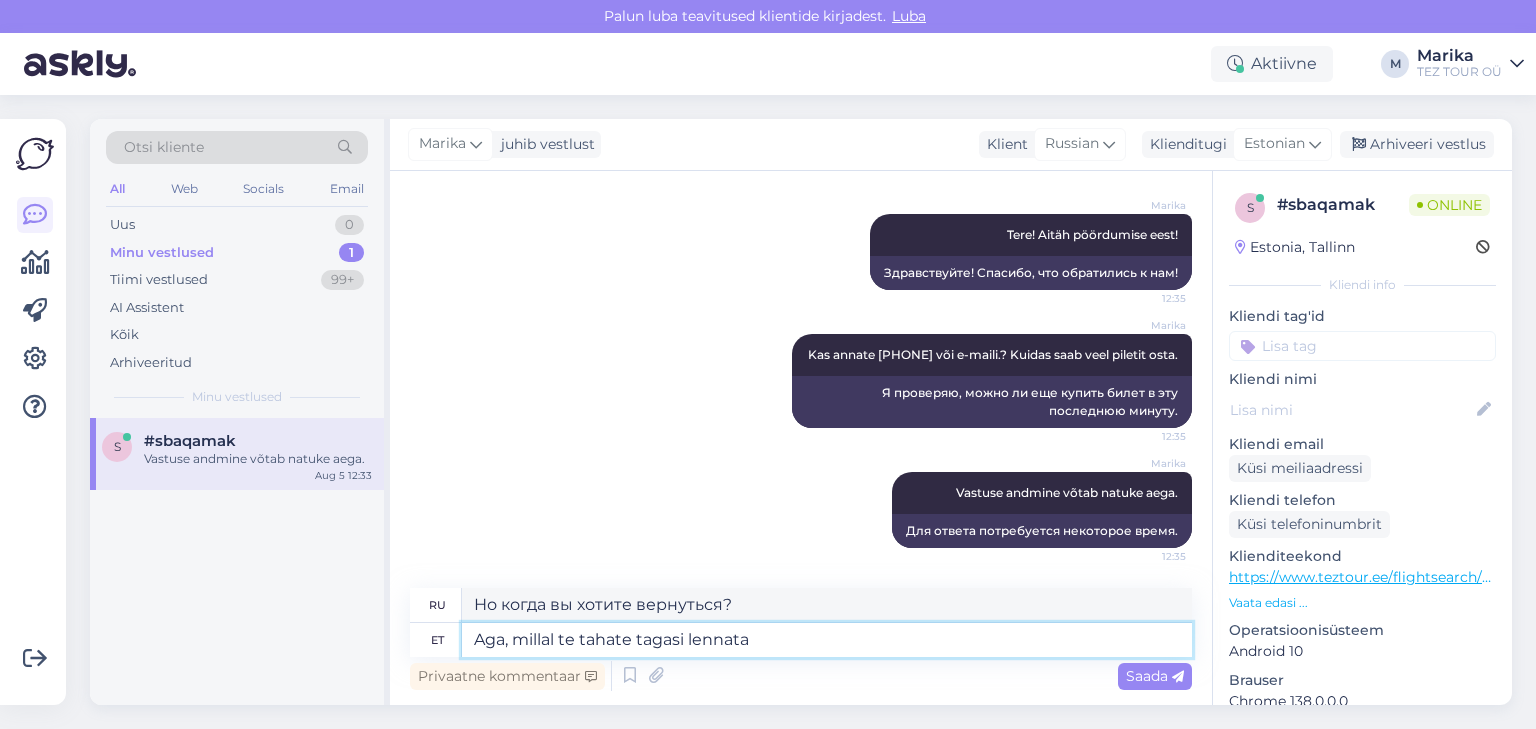 type on "Aga, millal te tahate tagasi lennata?" 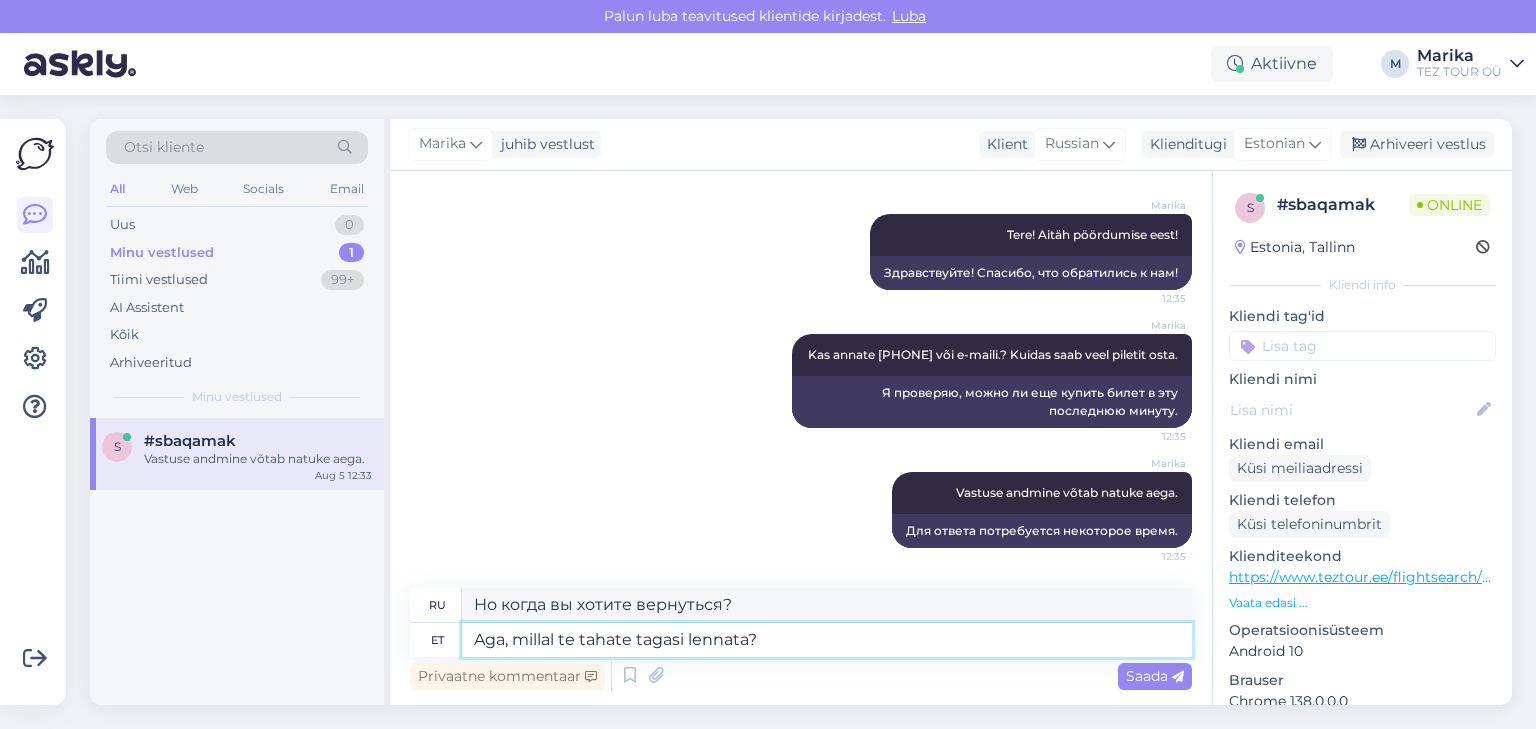 type on "А когда вы хотите вылететь обратно?" 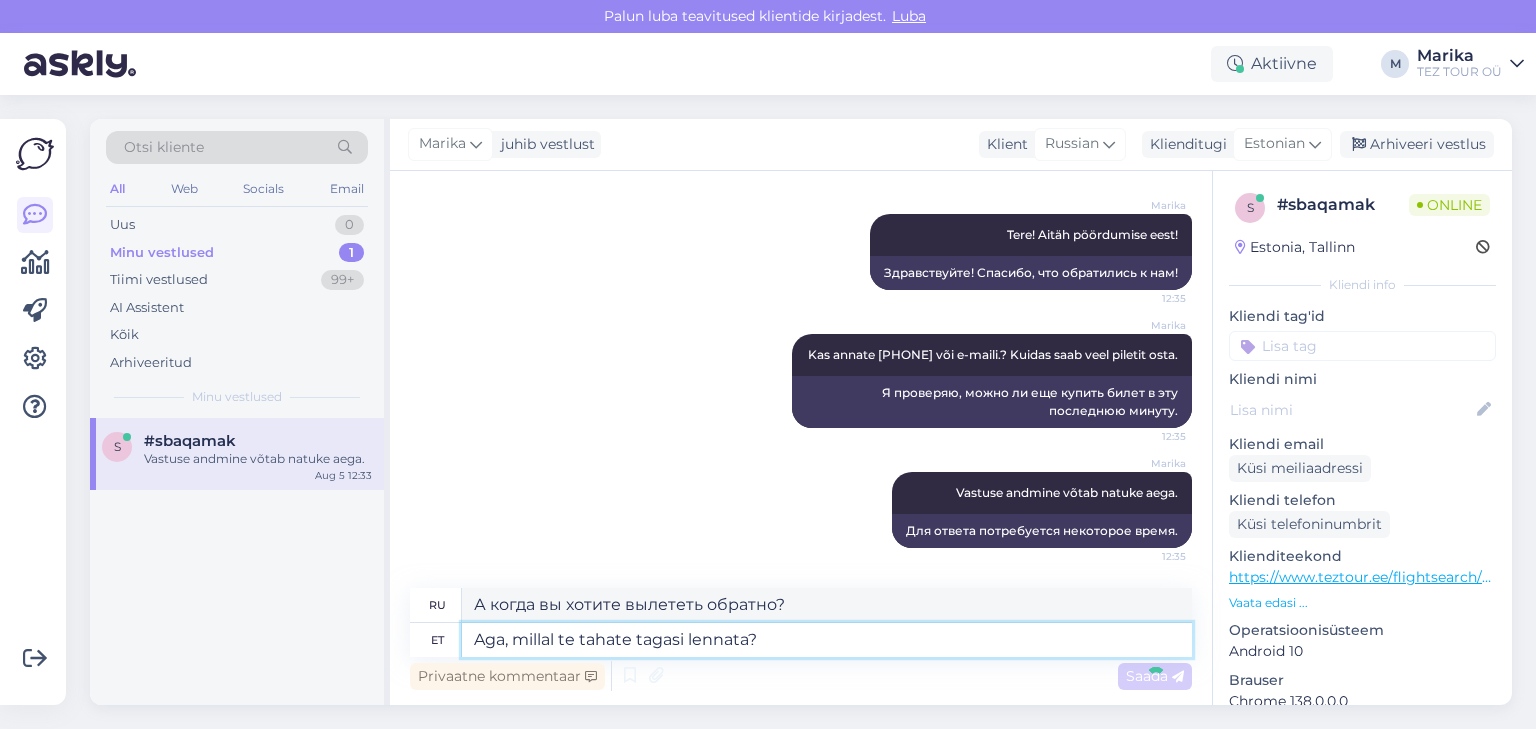 type 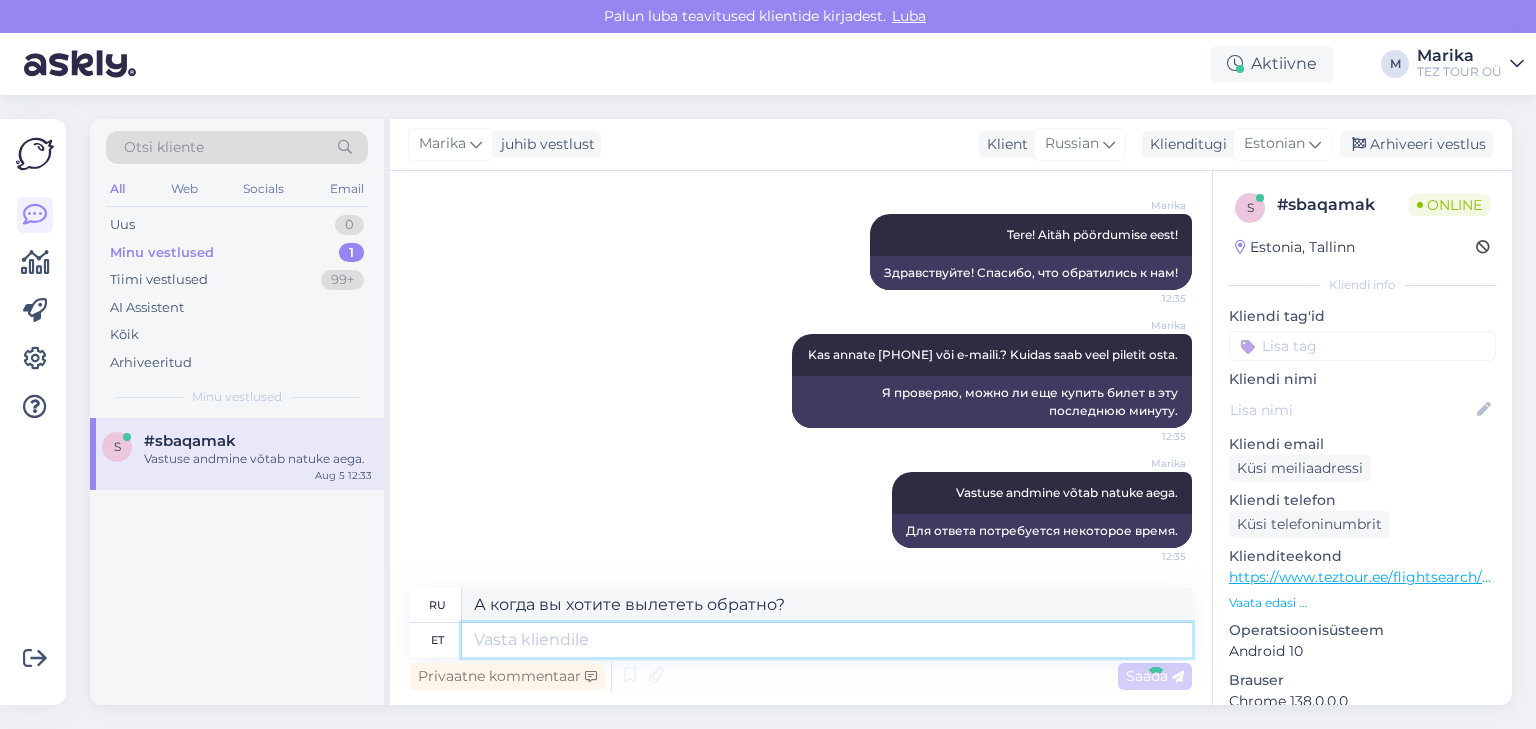 type 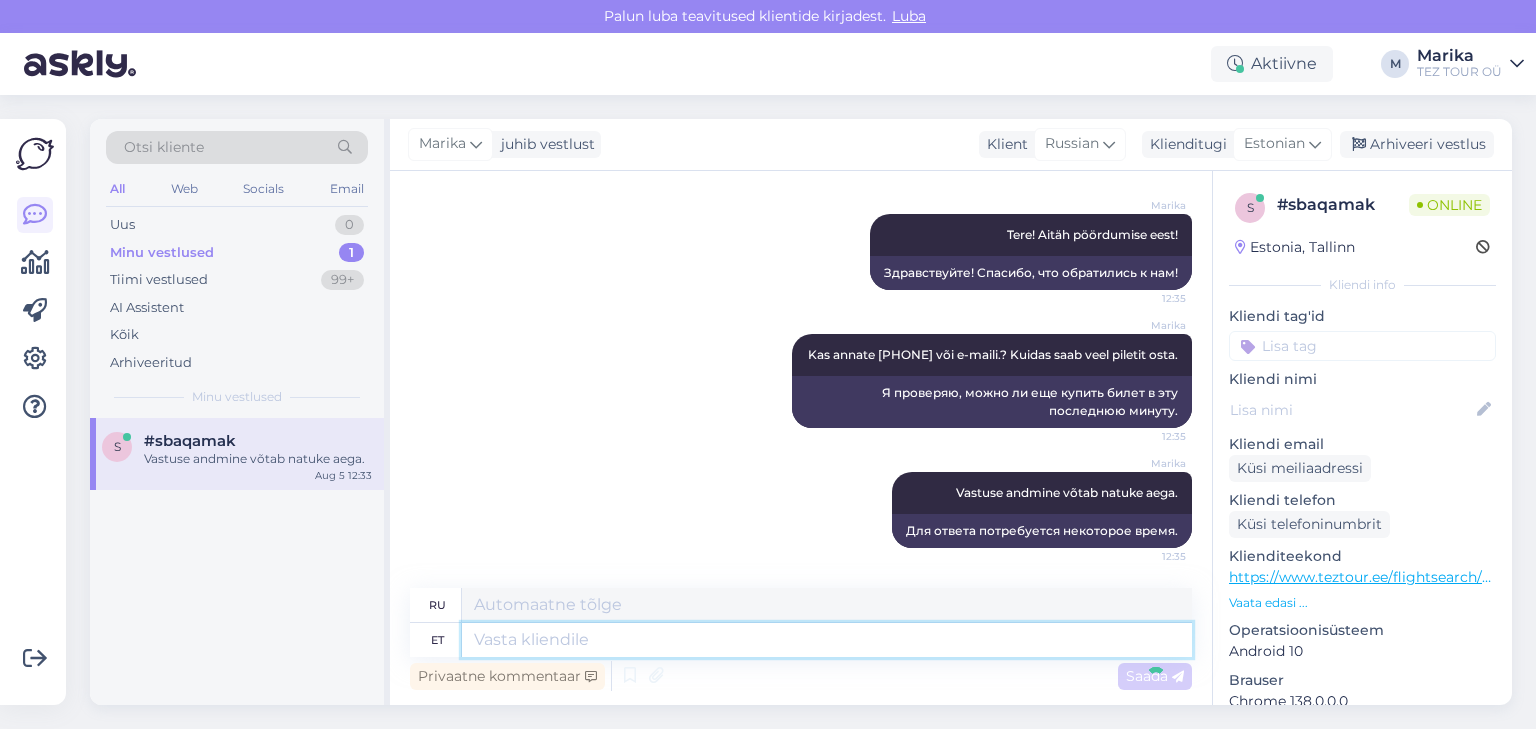 scroll, scrollTop: 1296, scrollLeft: 0, axis: vertical 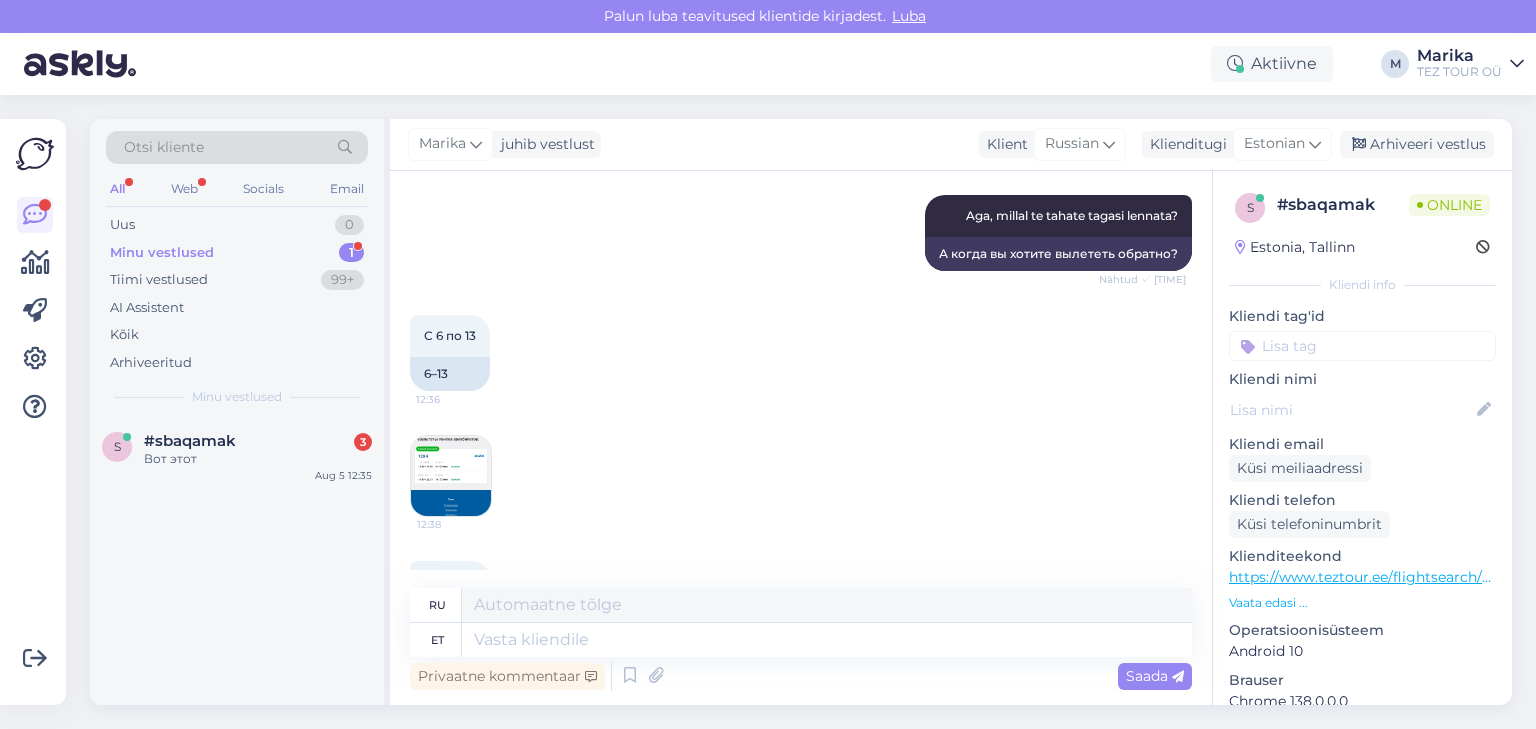 click at bounding box center (451, 476) 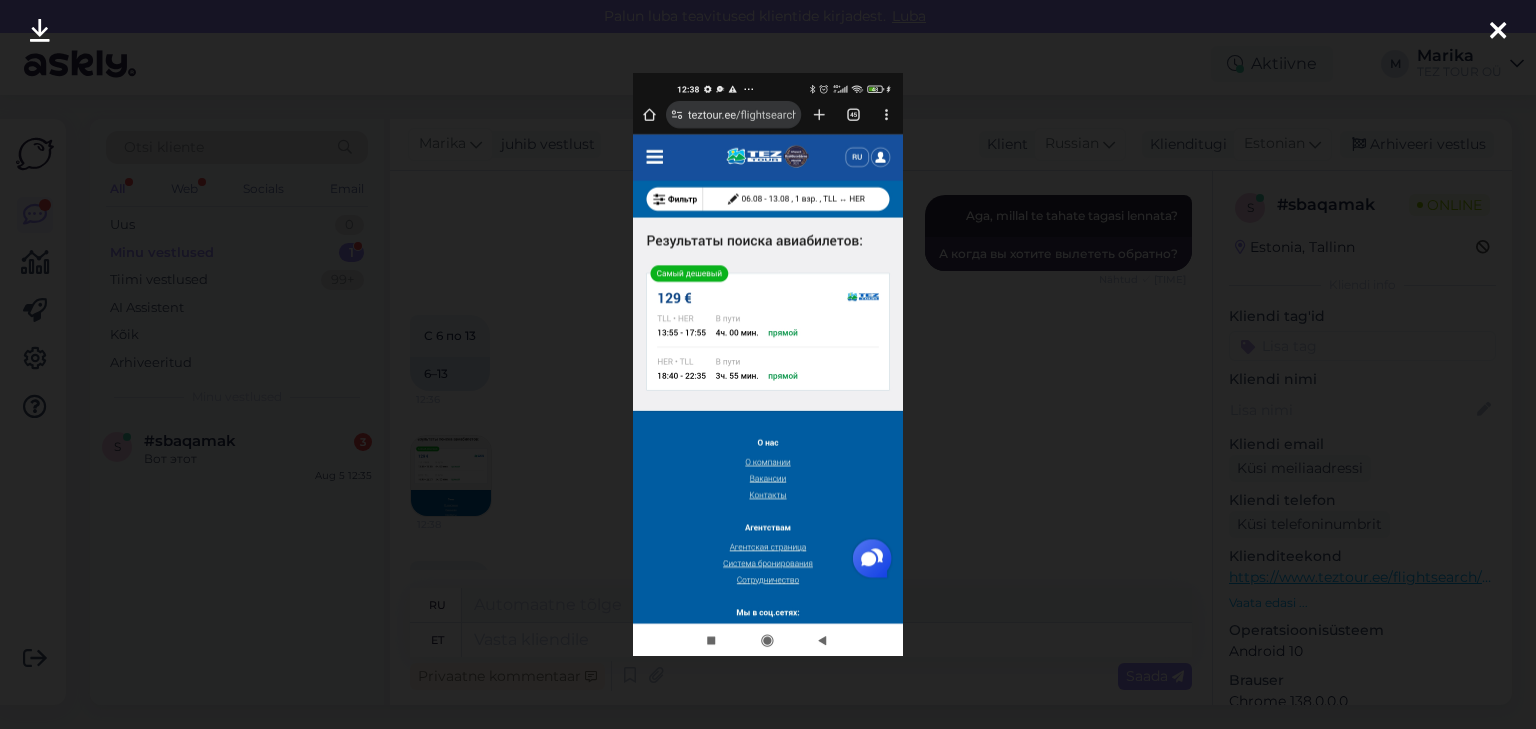 click at bounding box center (1498, 32) 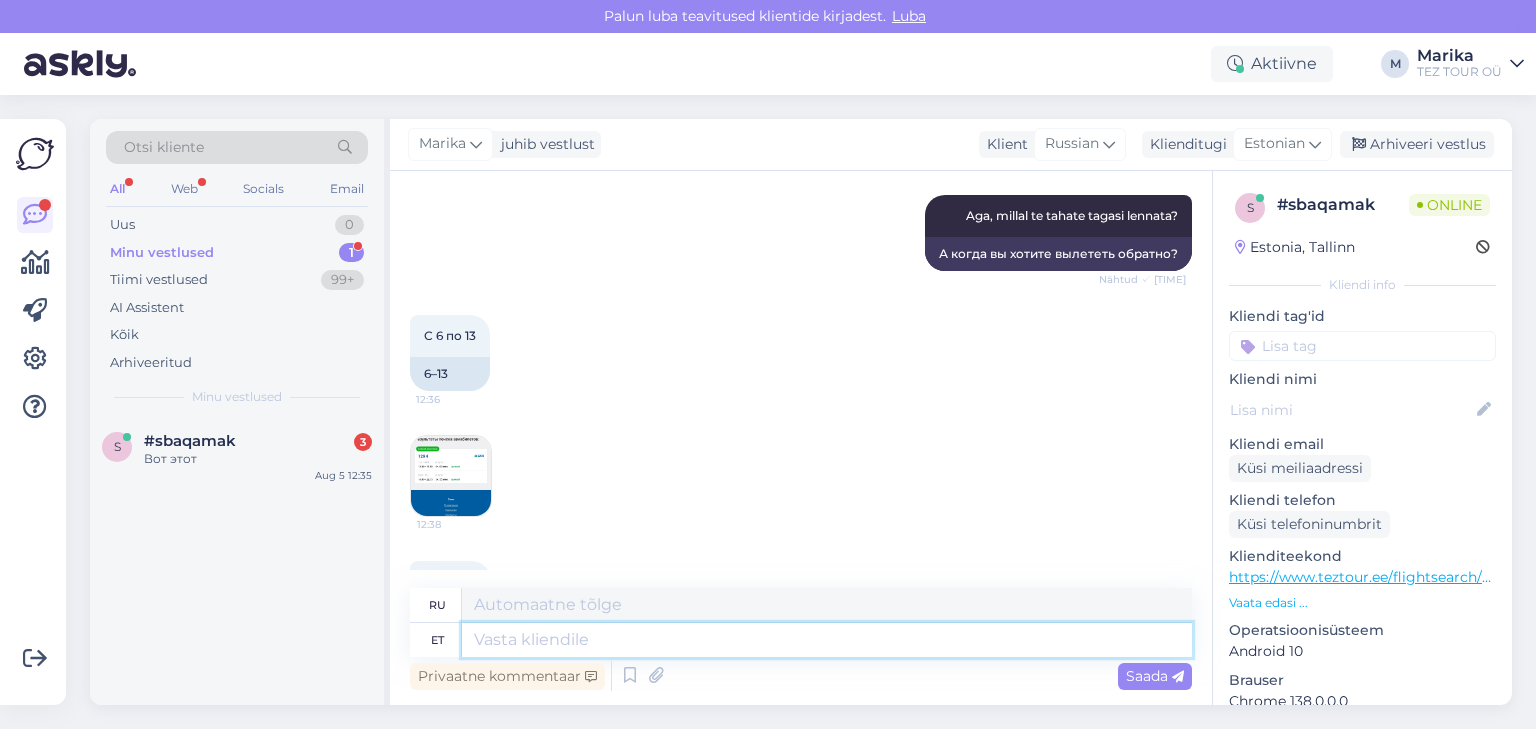 click at bounding box center [827, 640] 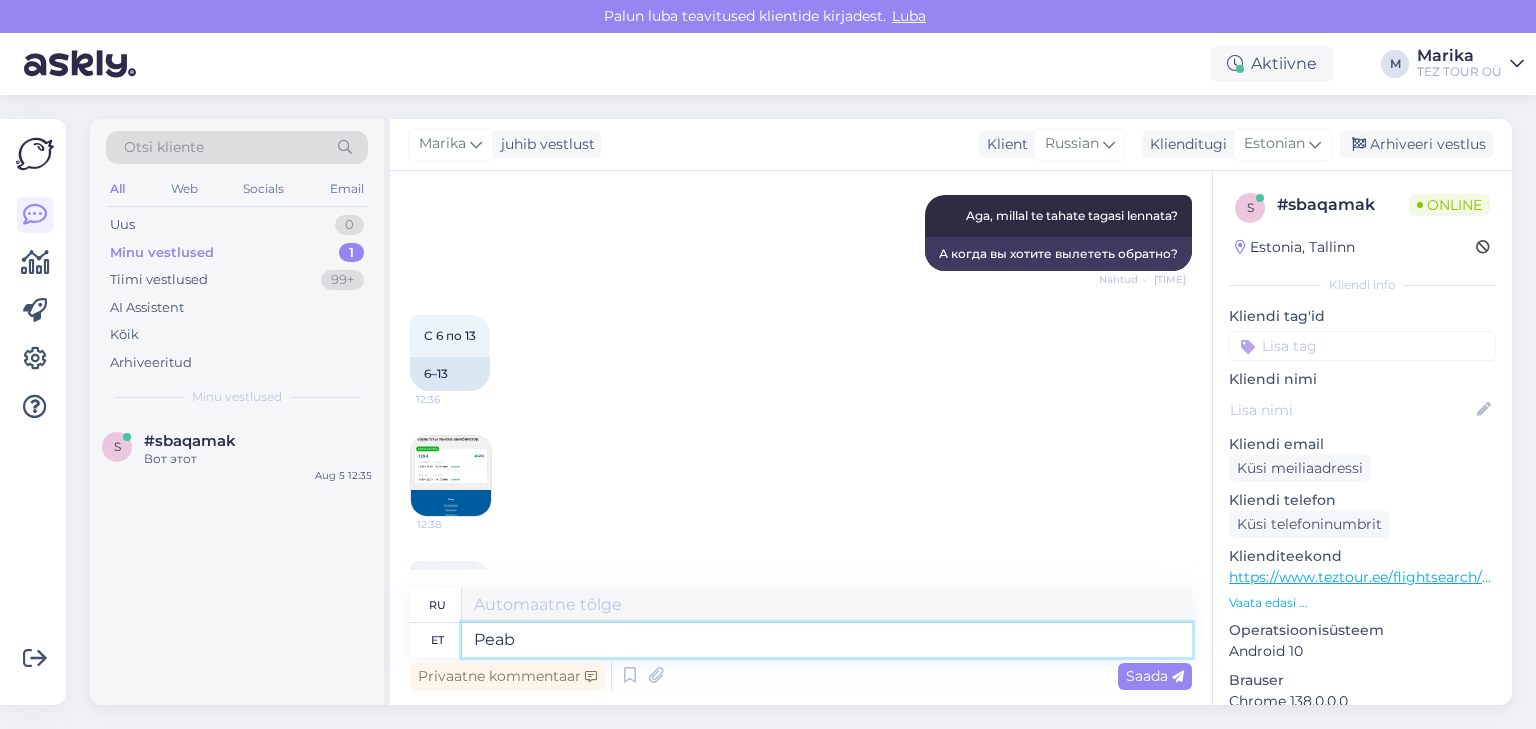 type on "Peab" 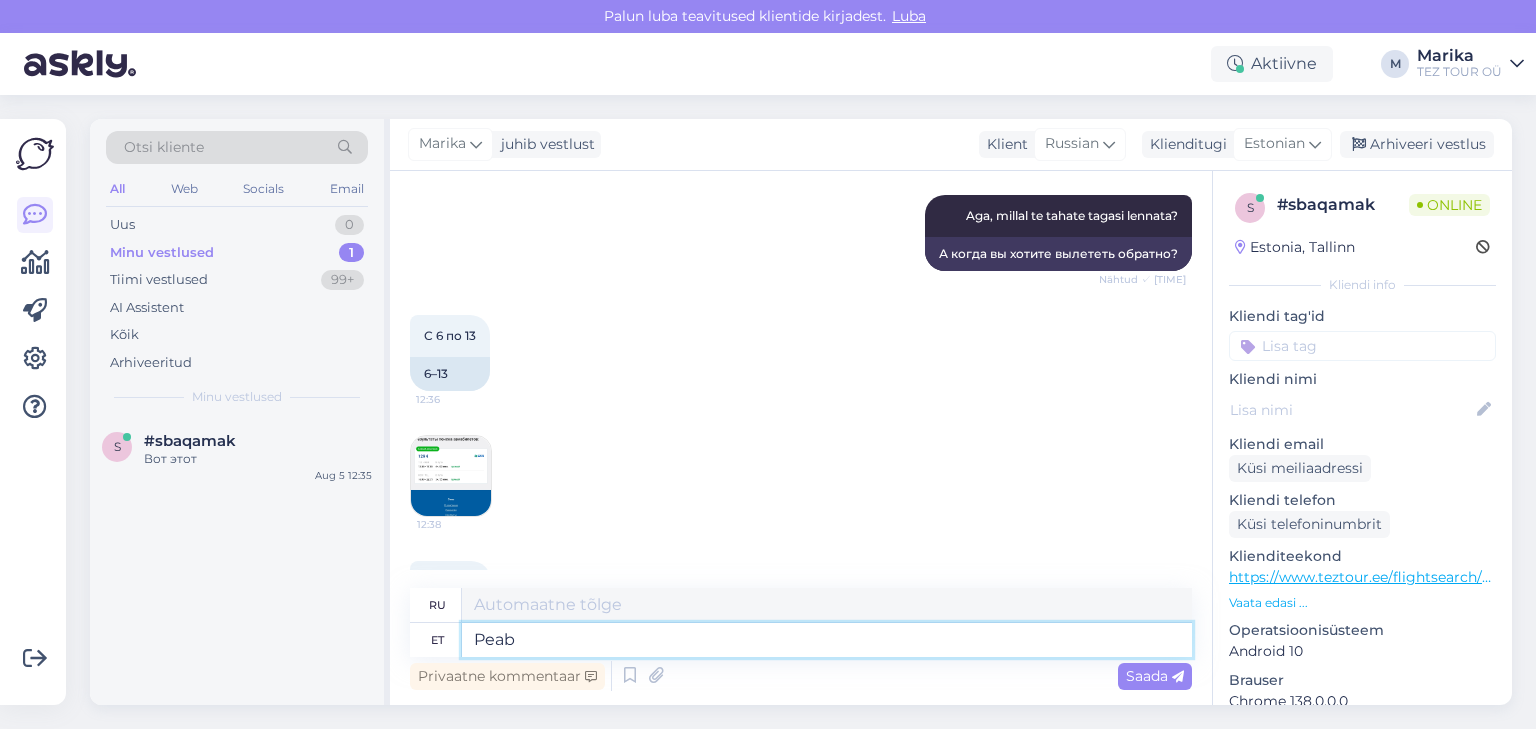 type on "Должен" 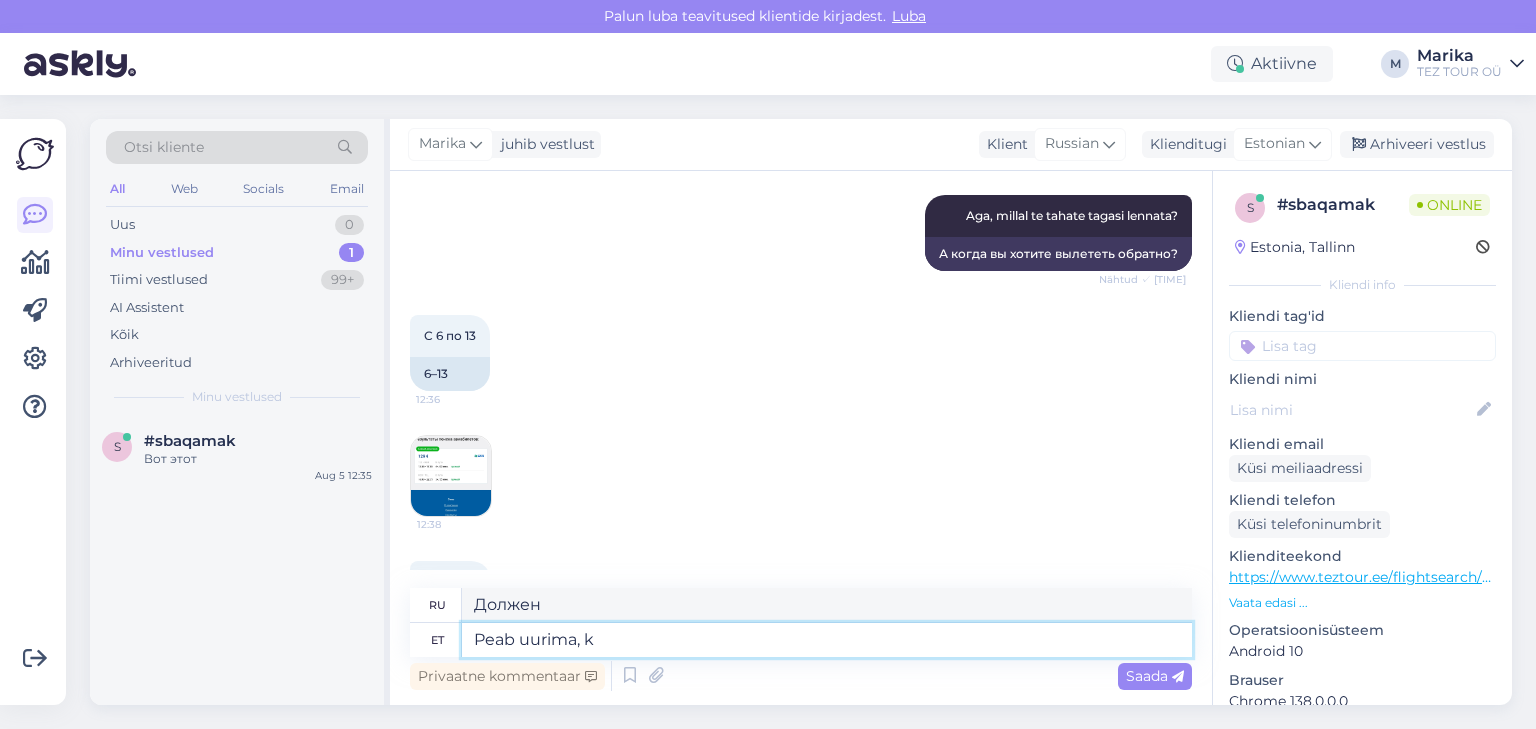 type on "Peab uurima, ka" 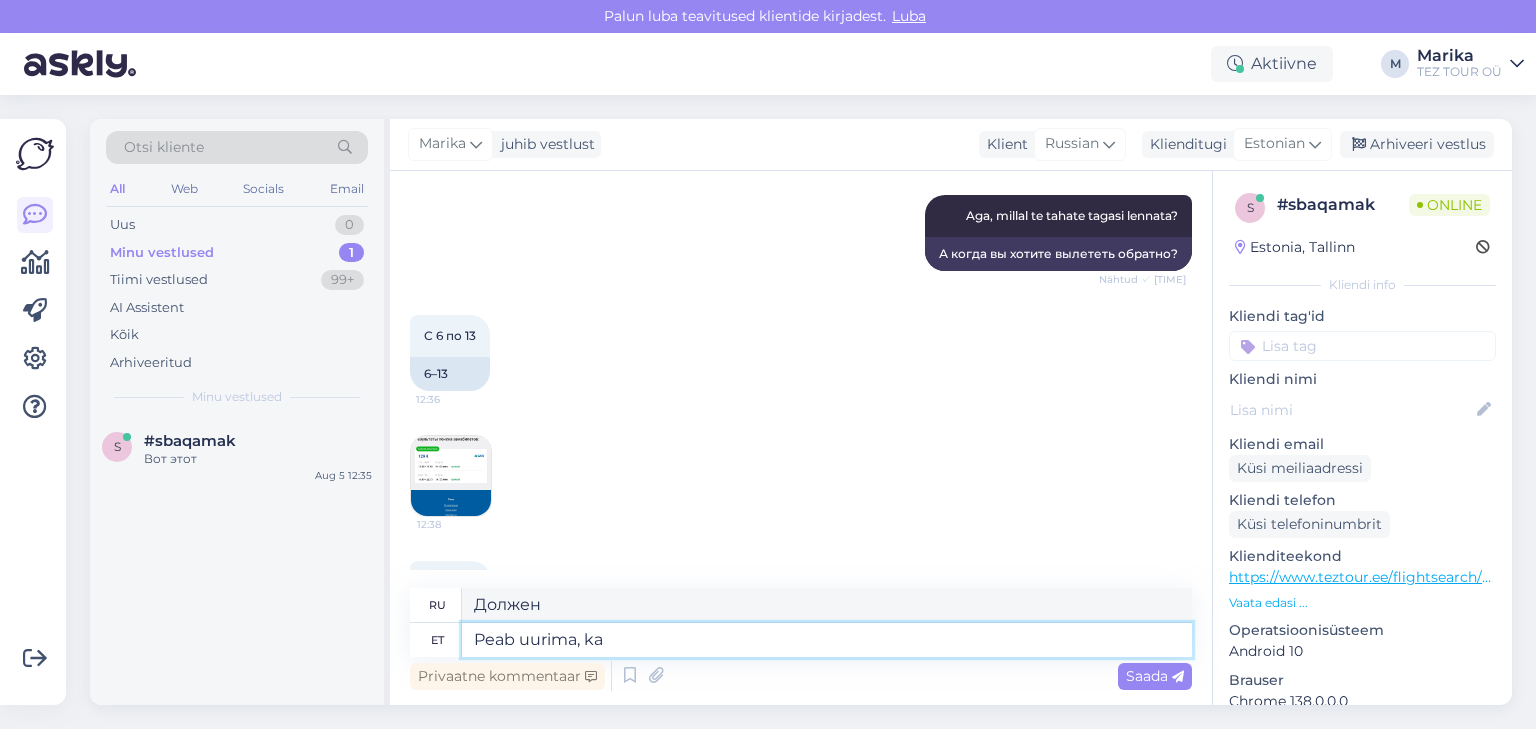 type on "Необходимо провести расследование," 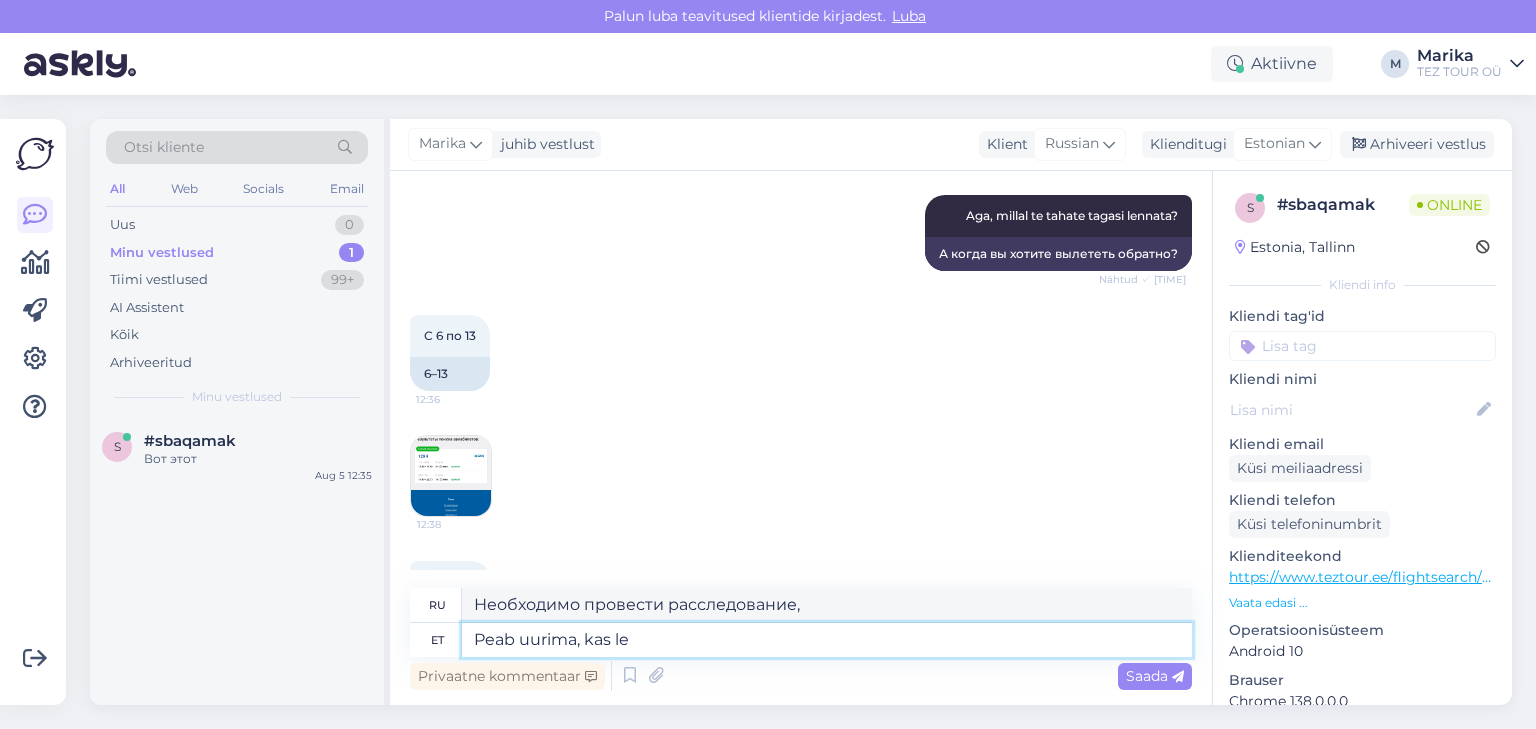 type on "Peab uurima, kas len" 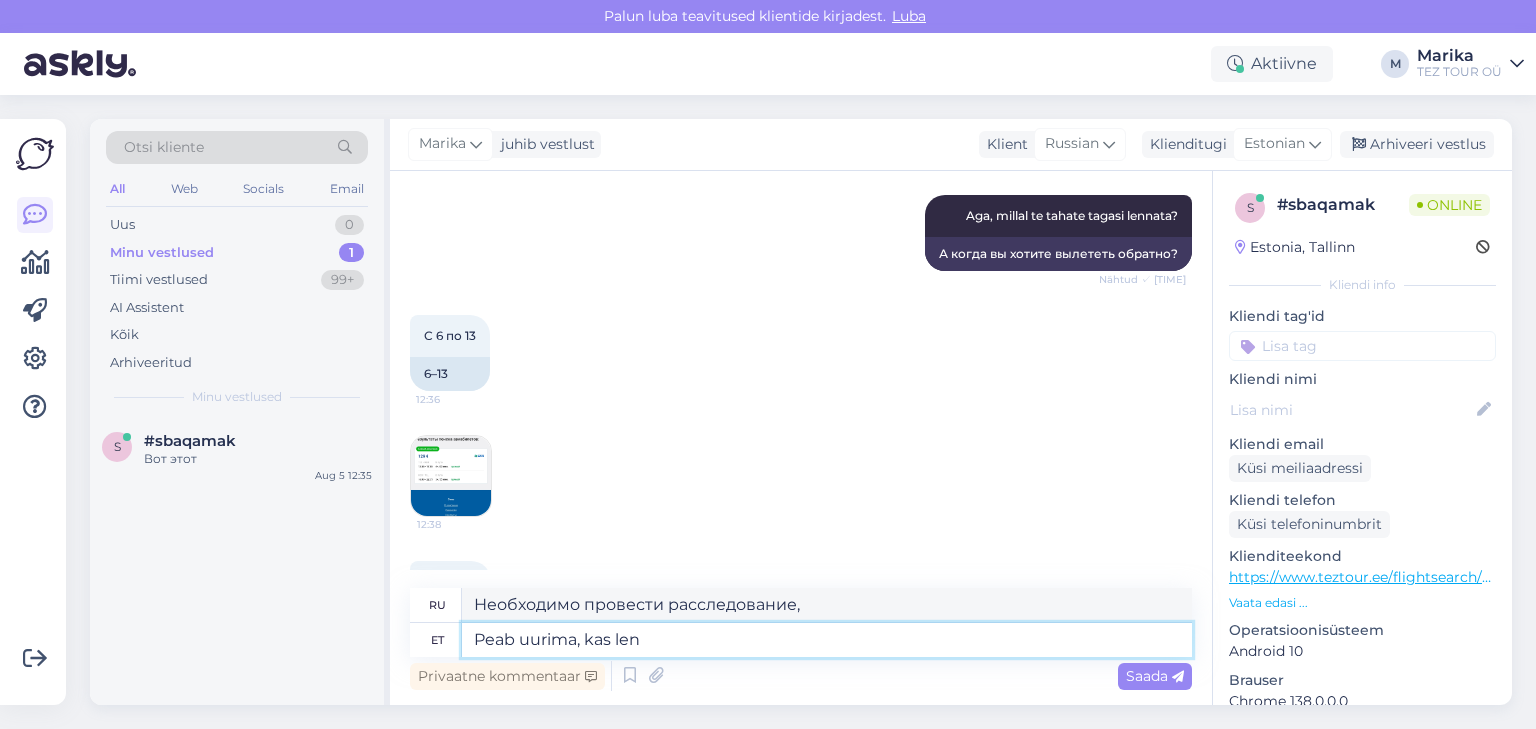 type on "Необходимо исследовать," 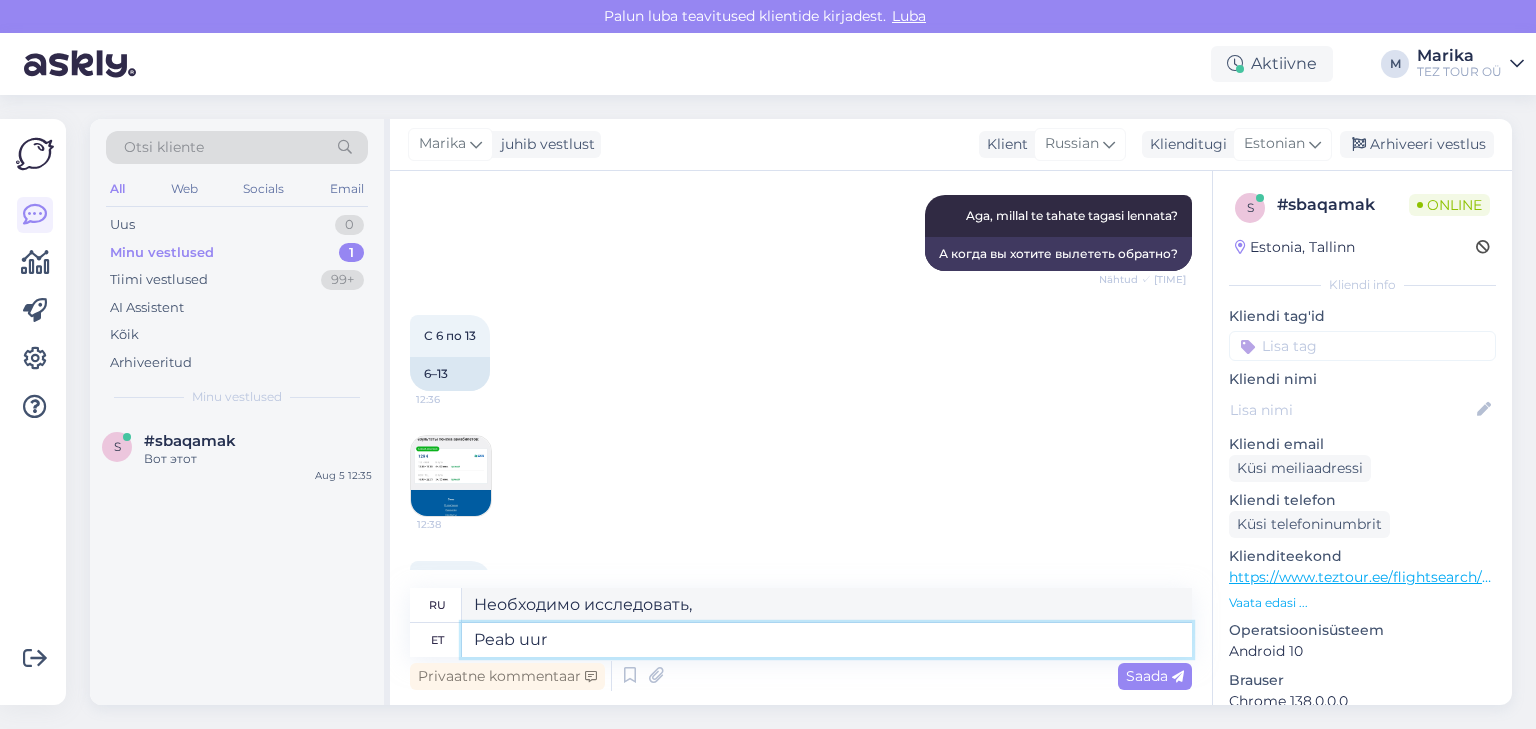 type on "Peab uu" 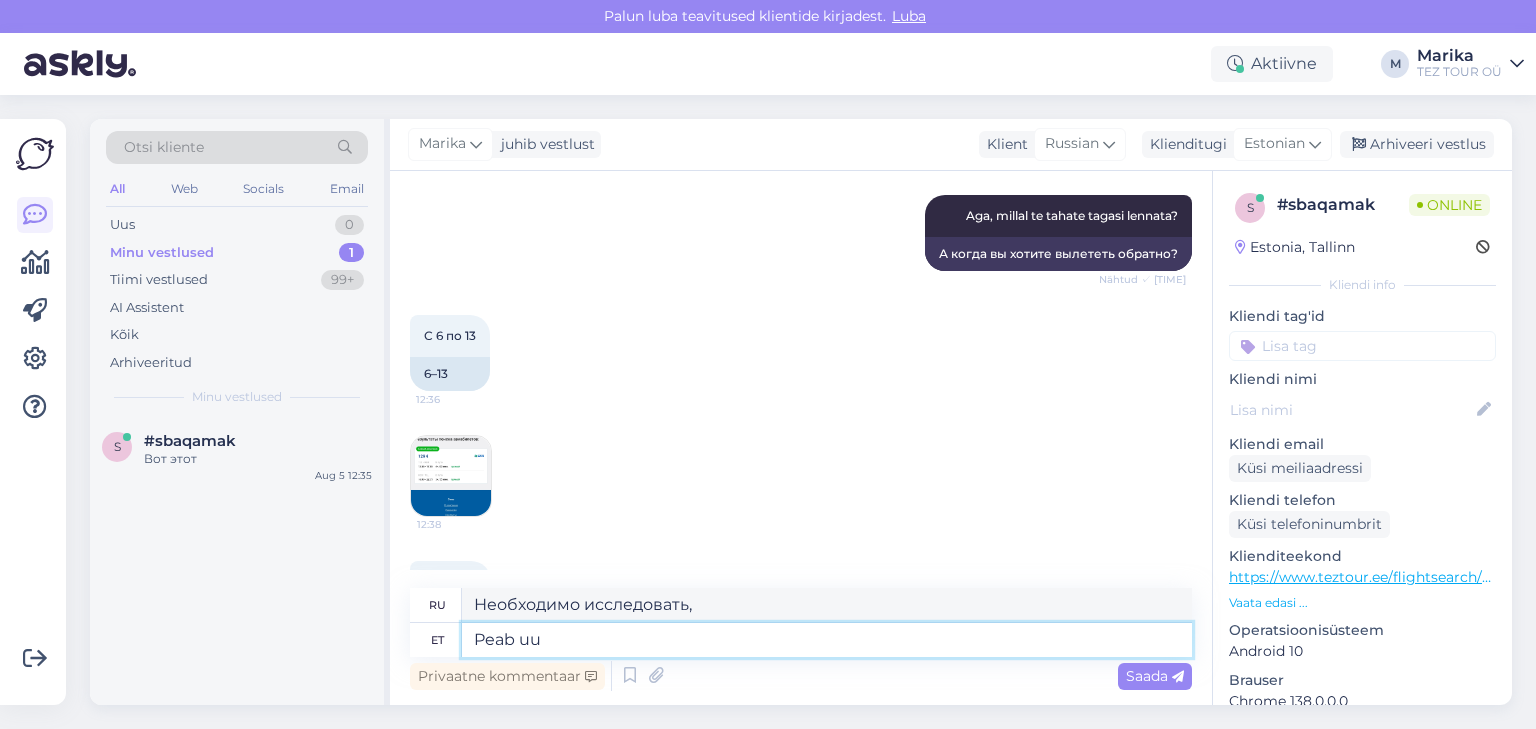 type on "Необходимо провести расследование," 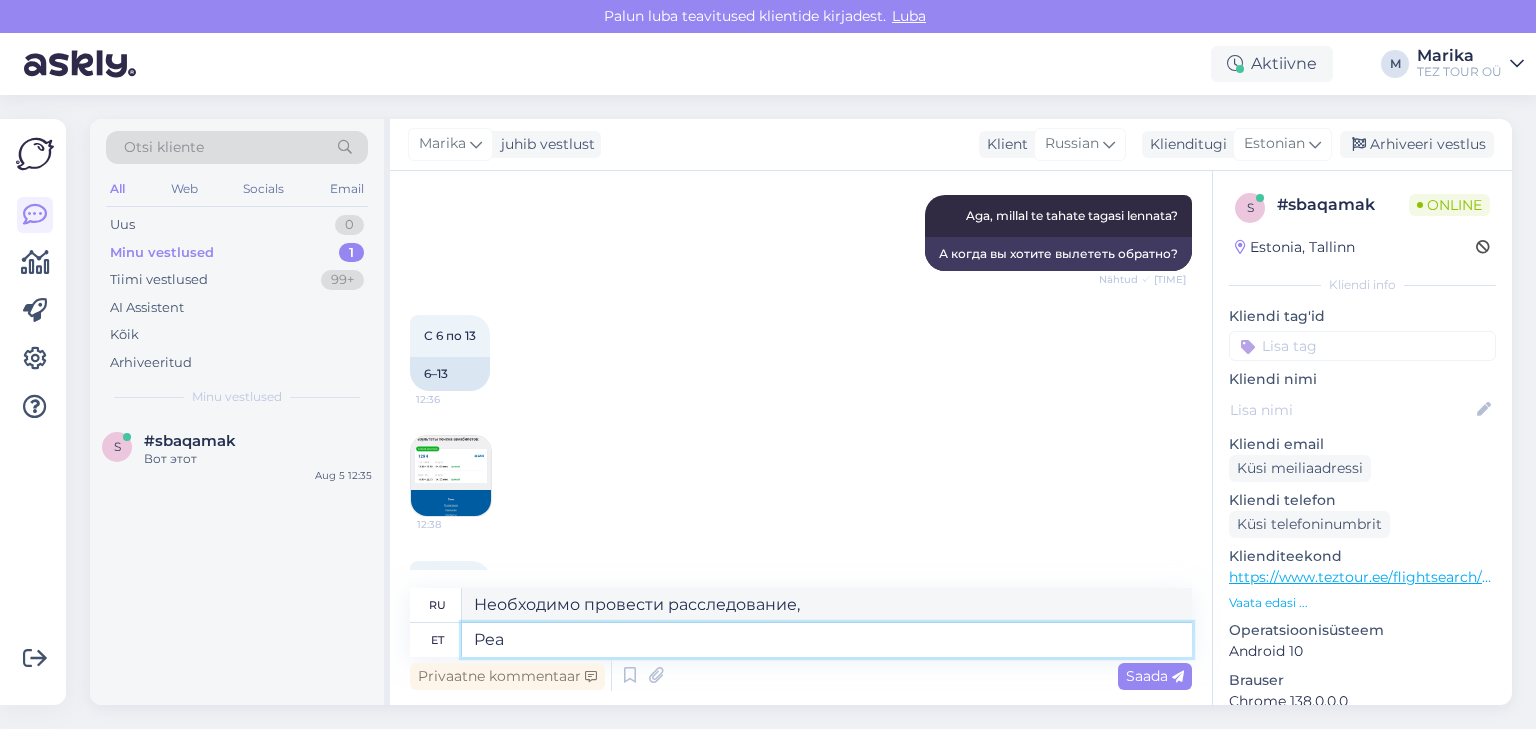 type on "Pe" 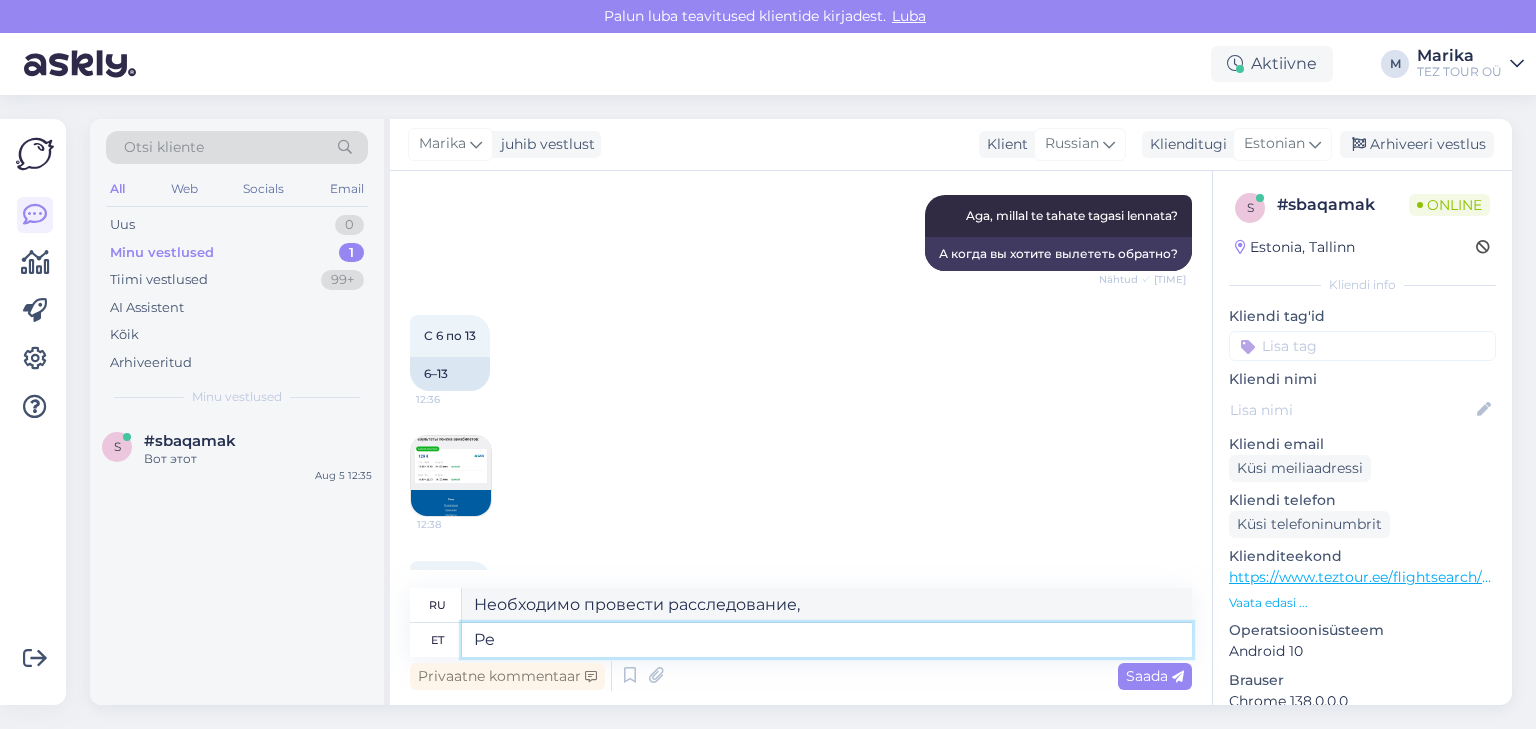 type on "Должен" 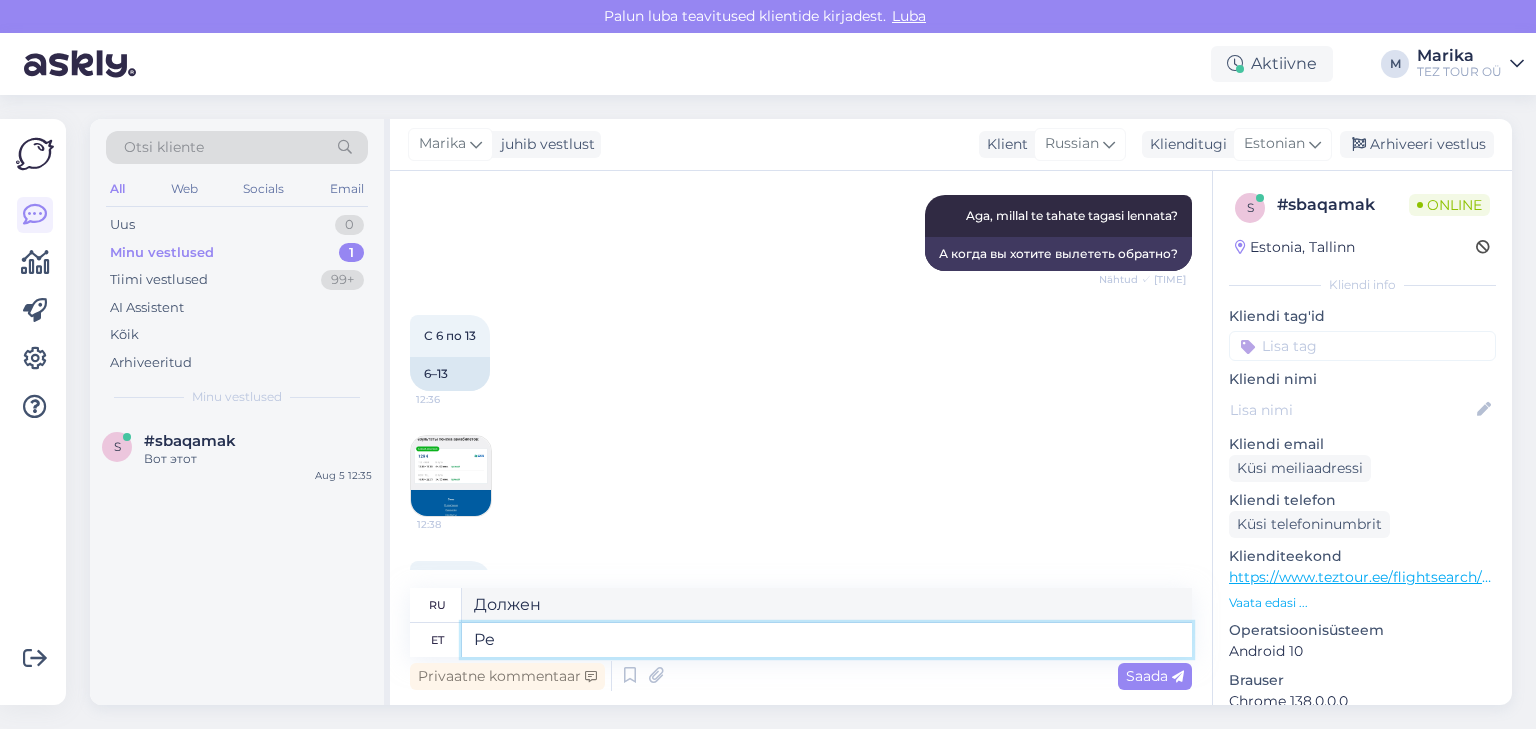 type on "P" 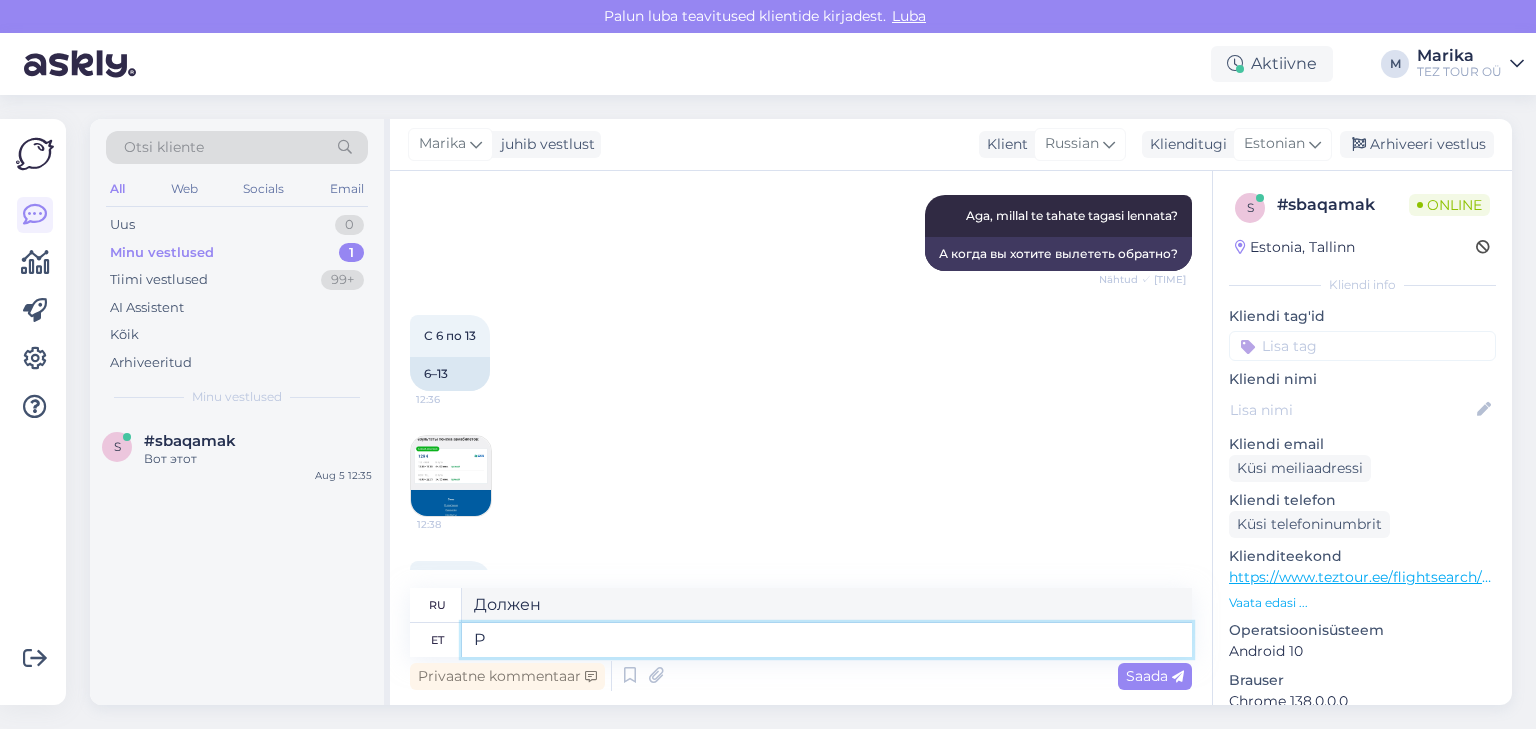 type 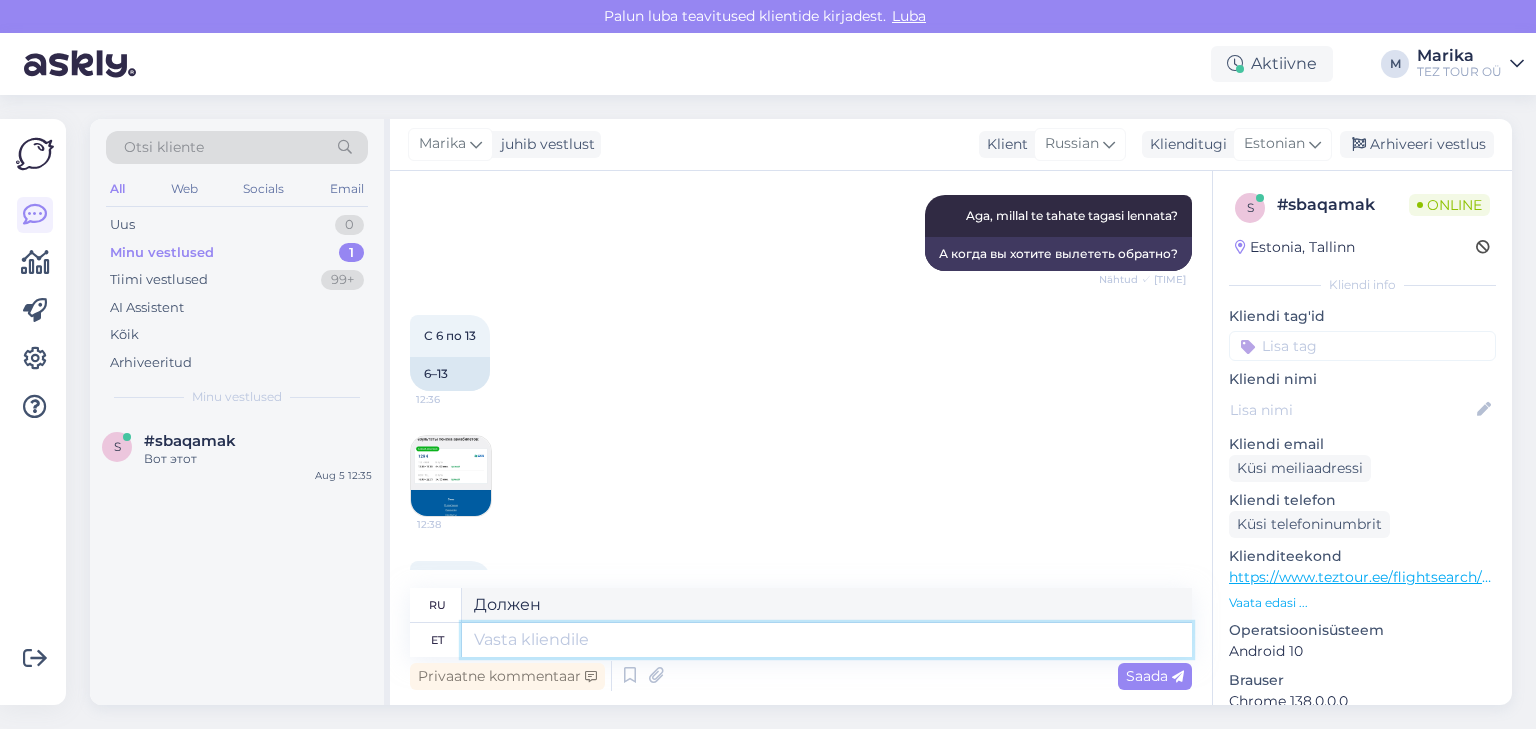 type 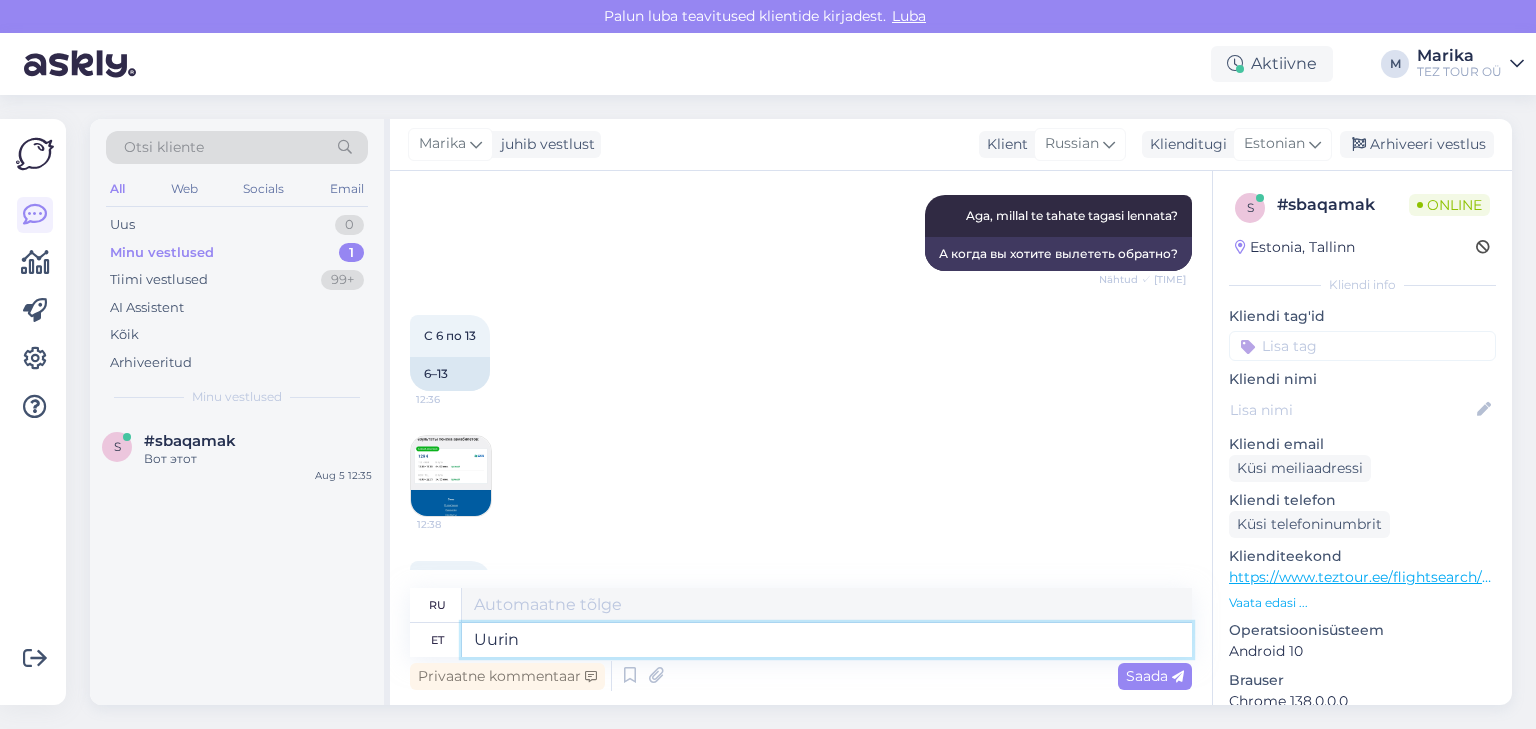 type on "Uurin" 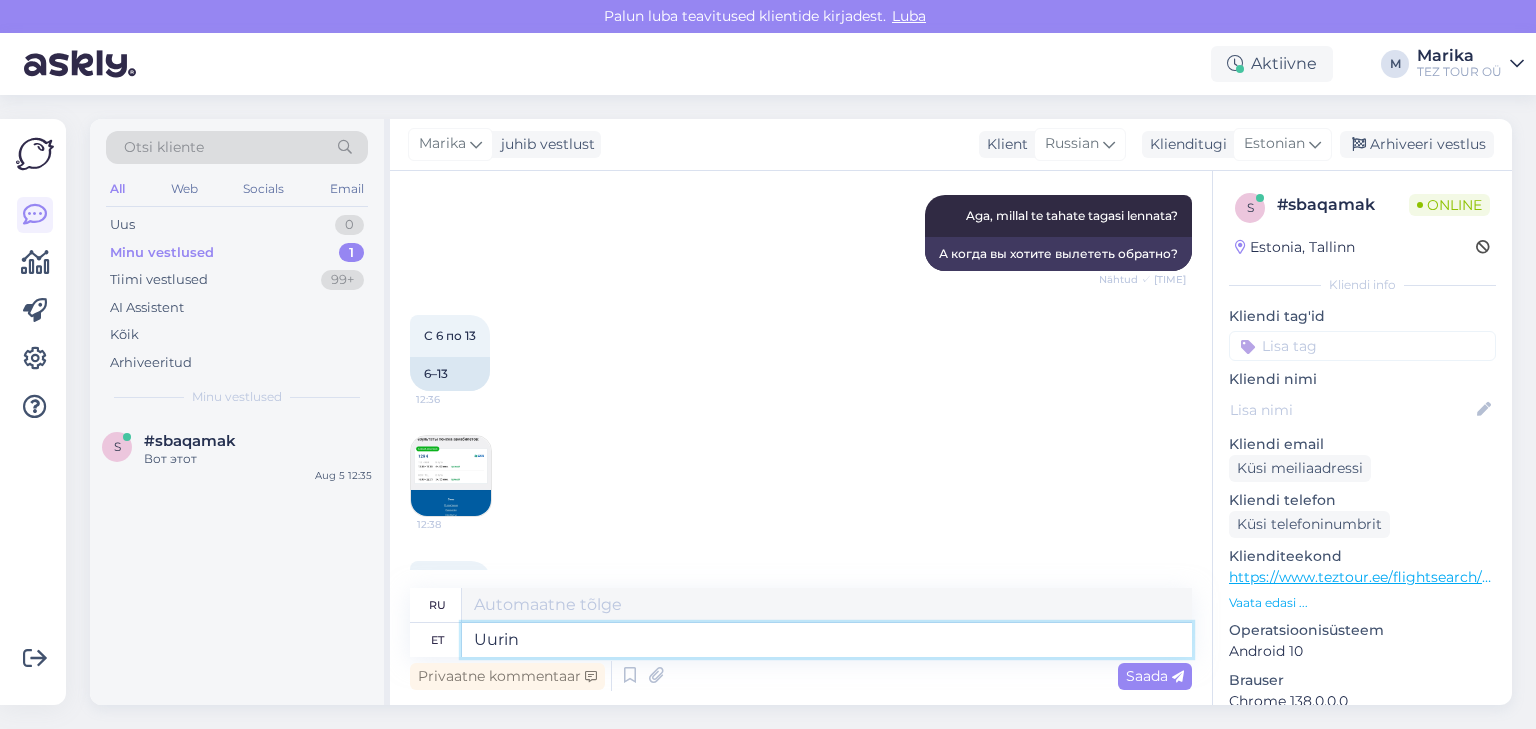 type on "Я провожу исследование." 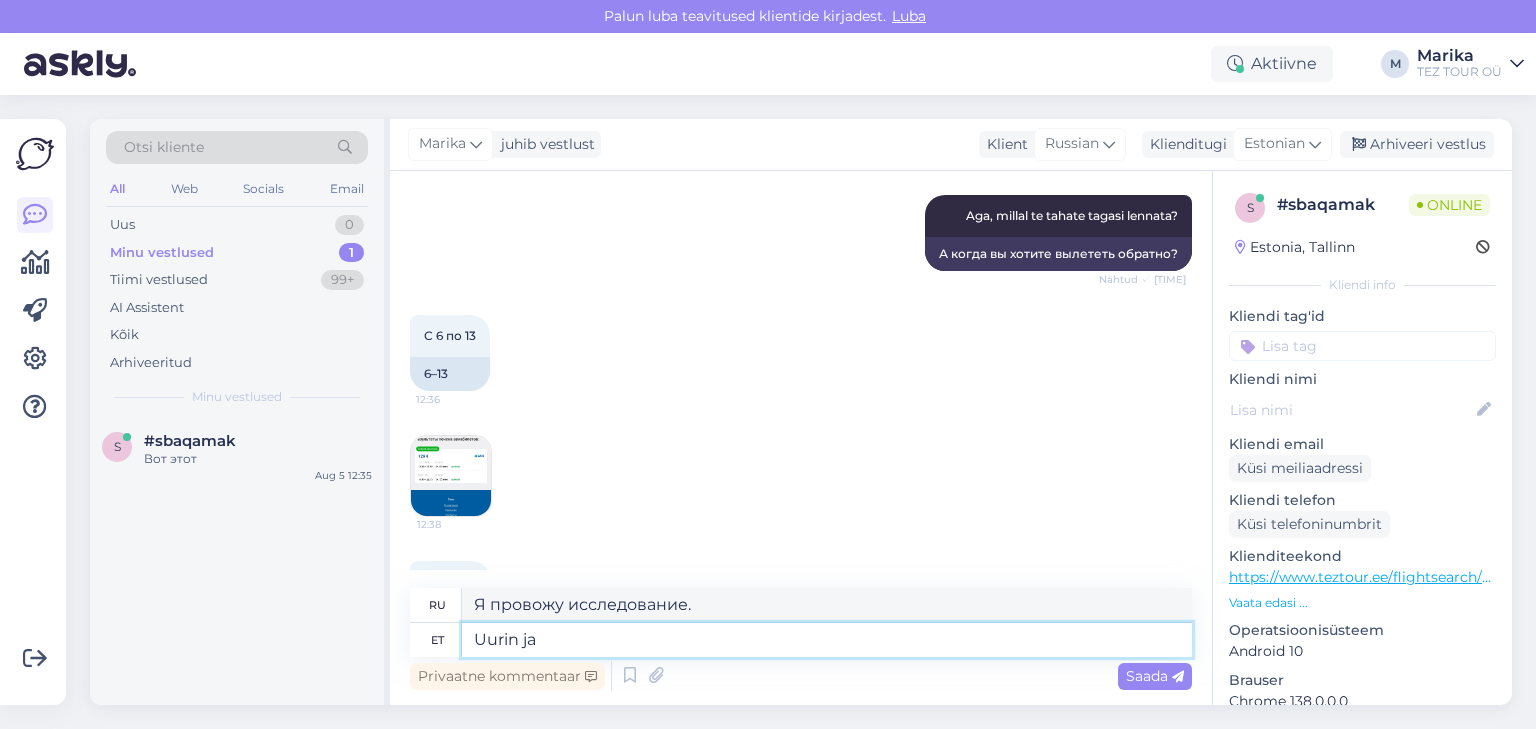 type on "Uurin ja a" 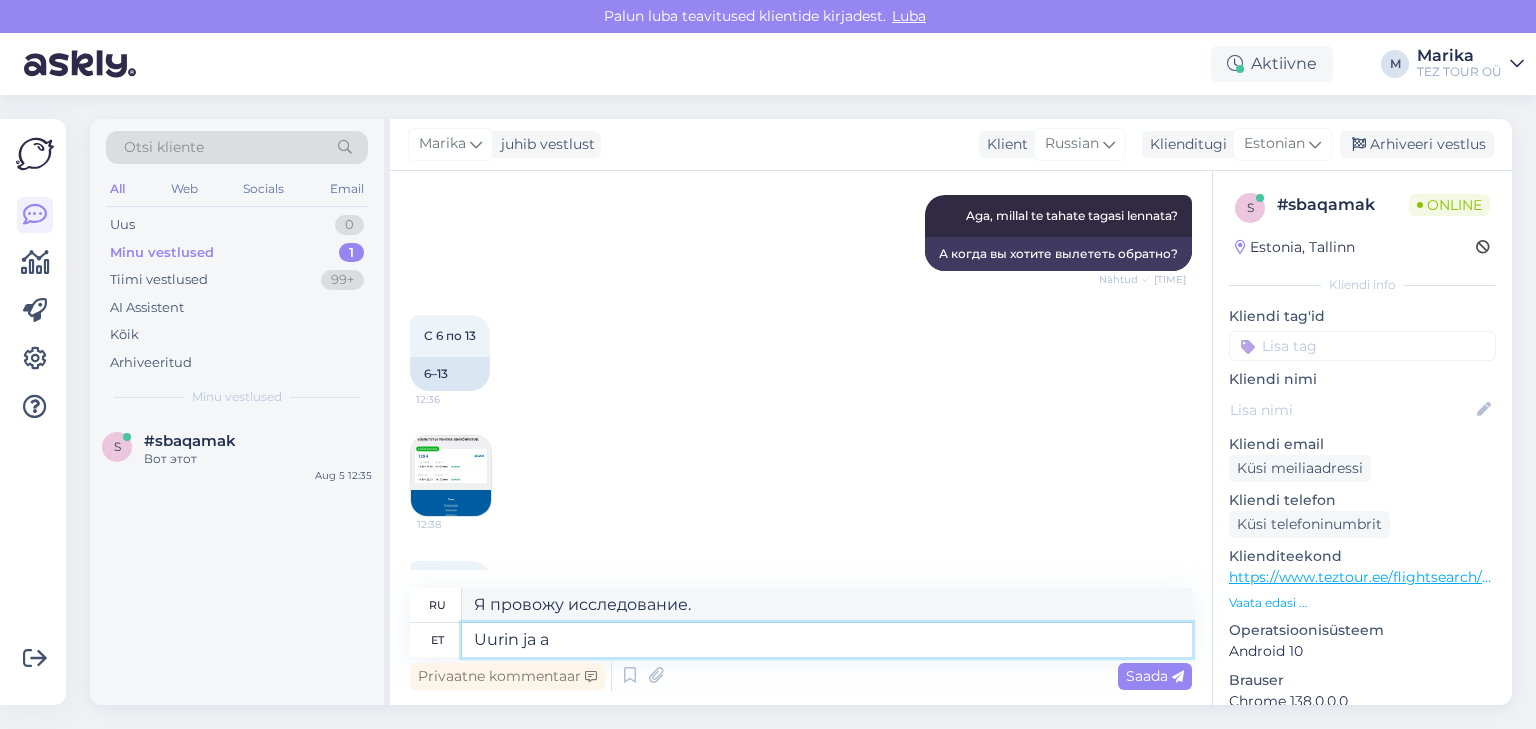 type on "Я исследую и" 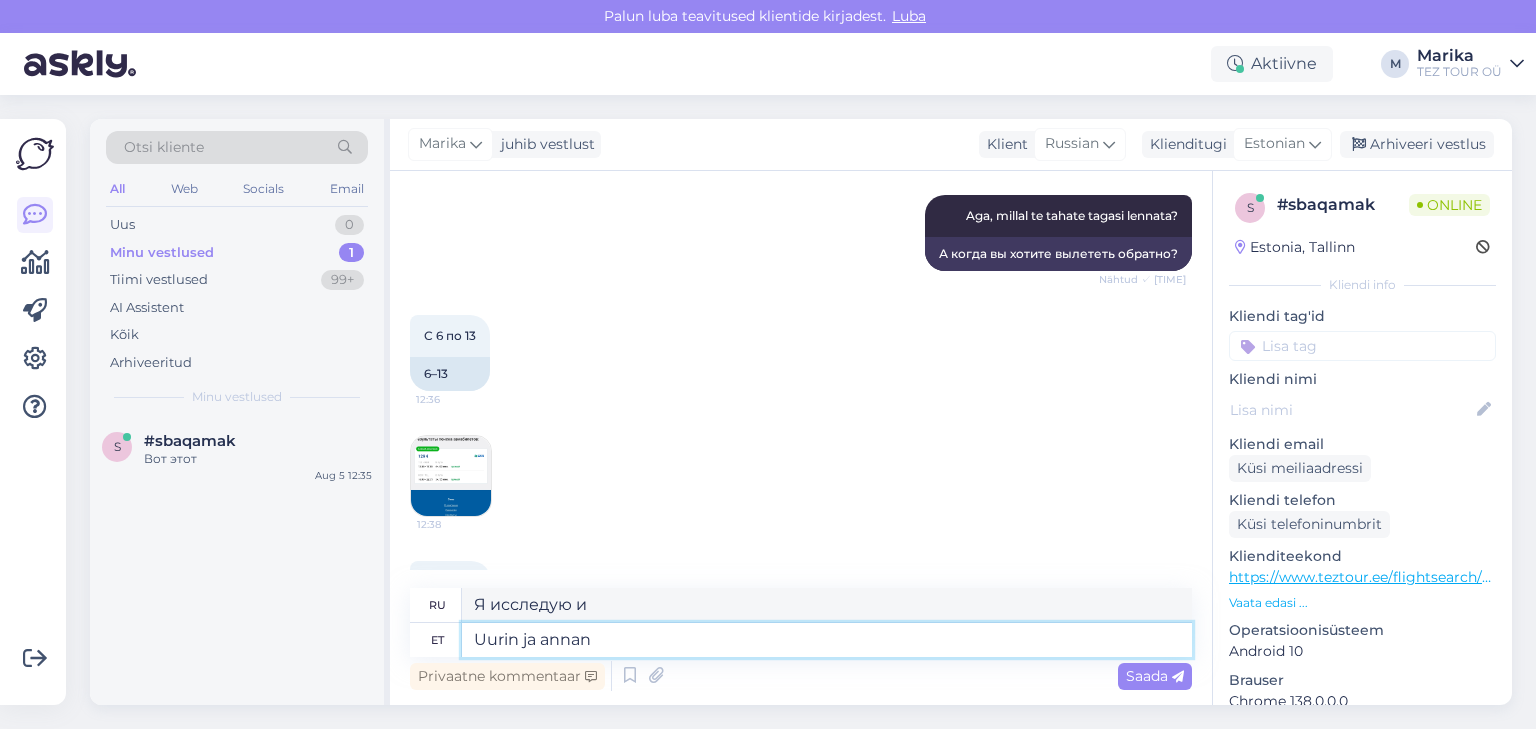 type on "Uurin ja annan" 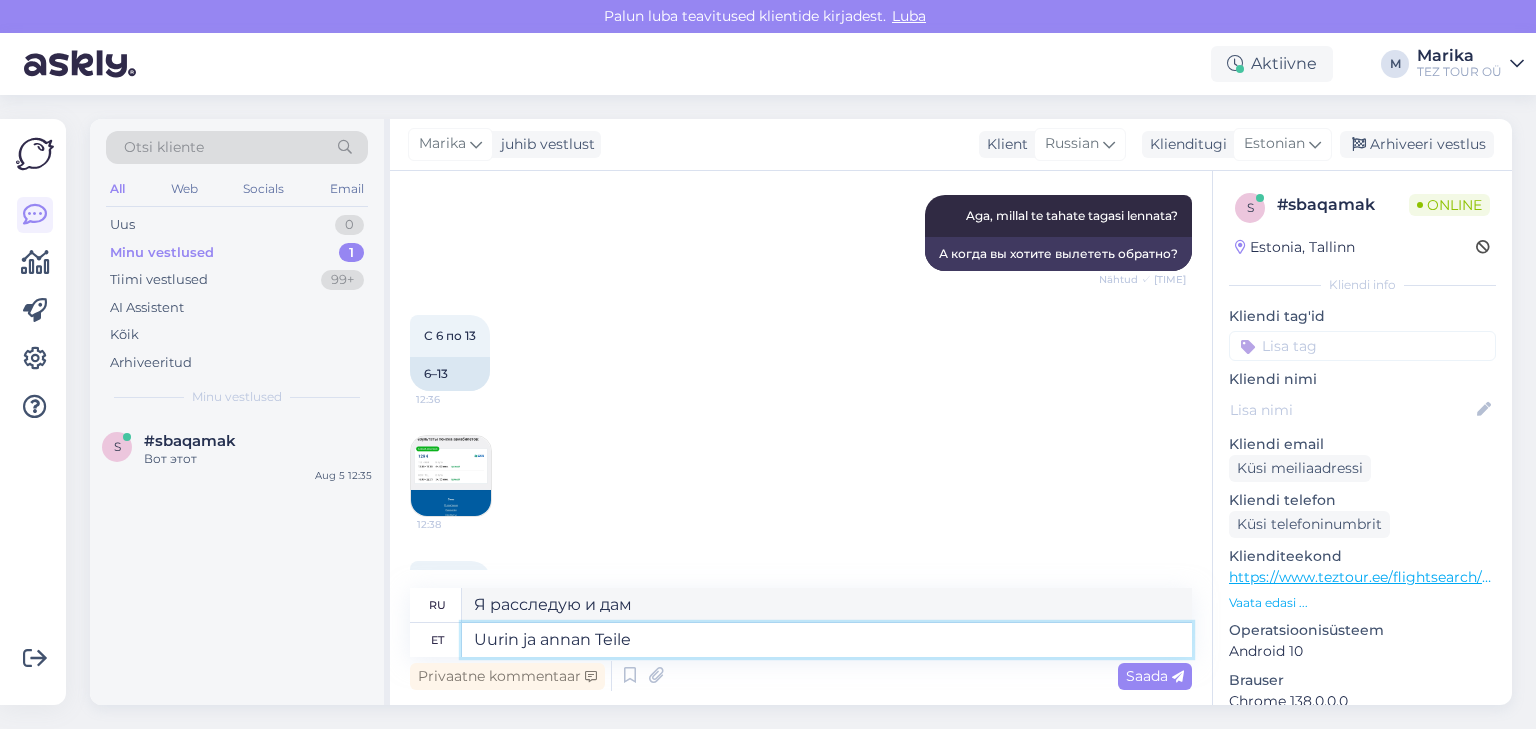 type on "Uurin ja annan Teile" 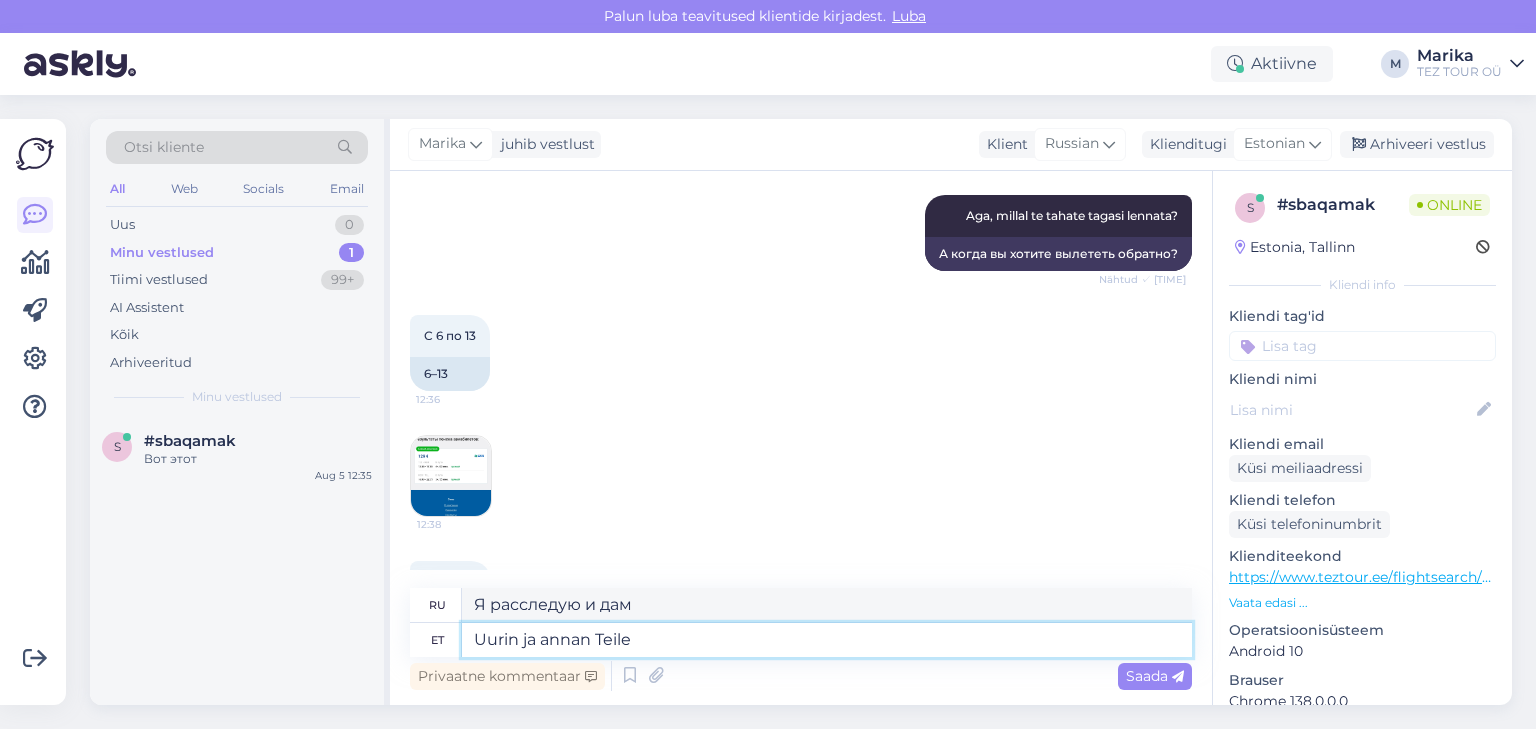 type on "Я расследую и дам вам" 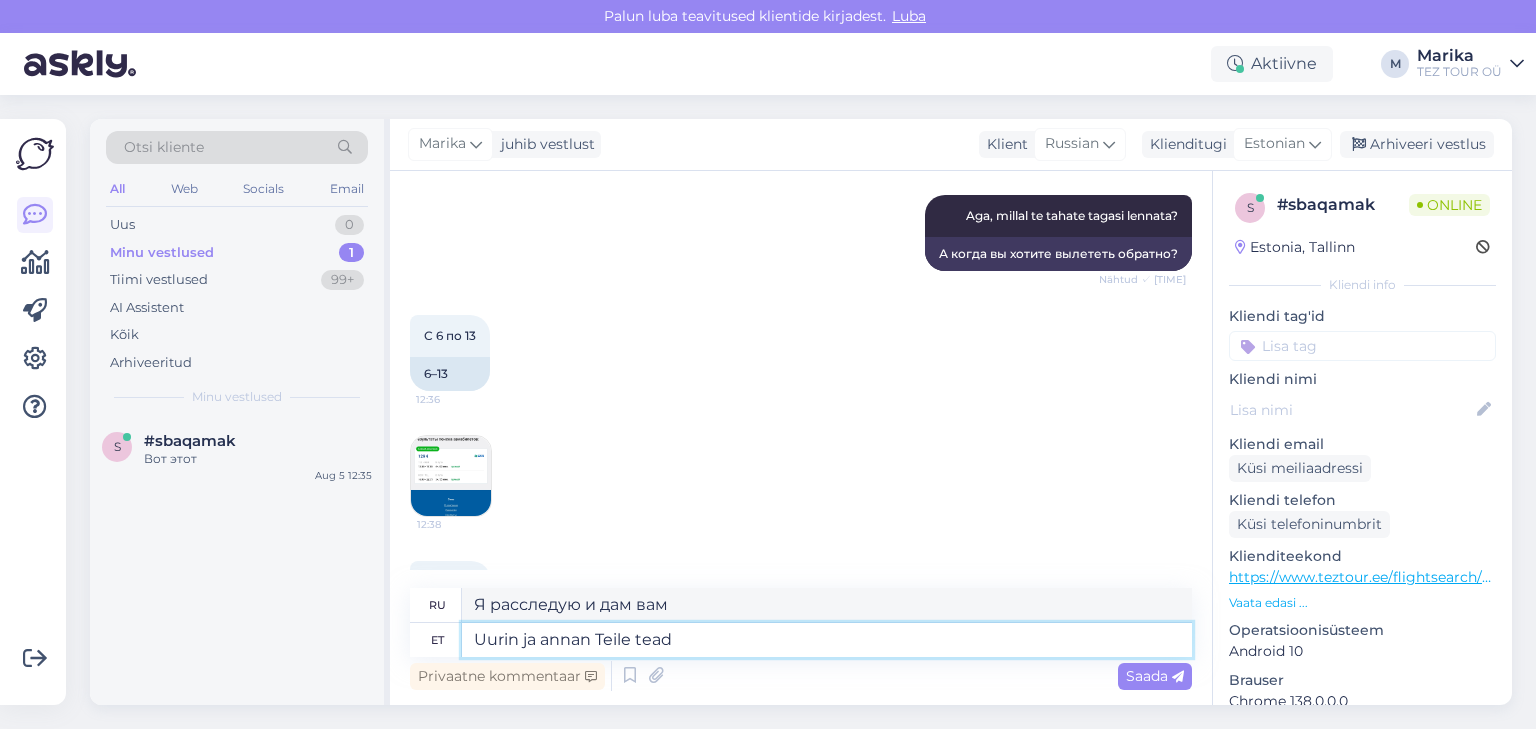 type on "Uurin ja annan Teile teada" 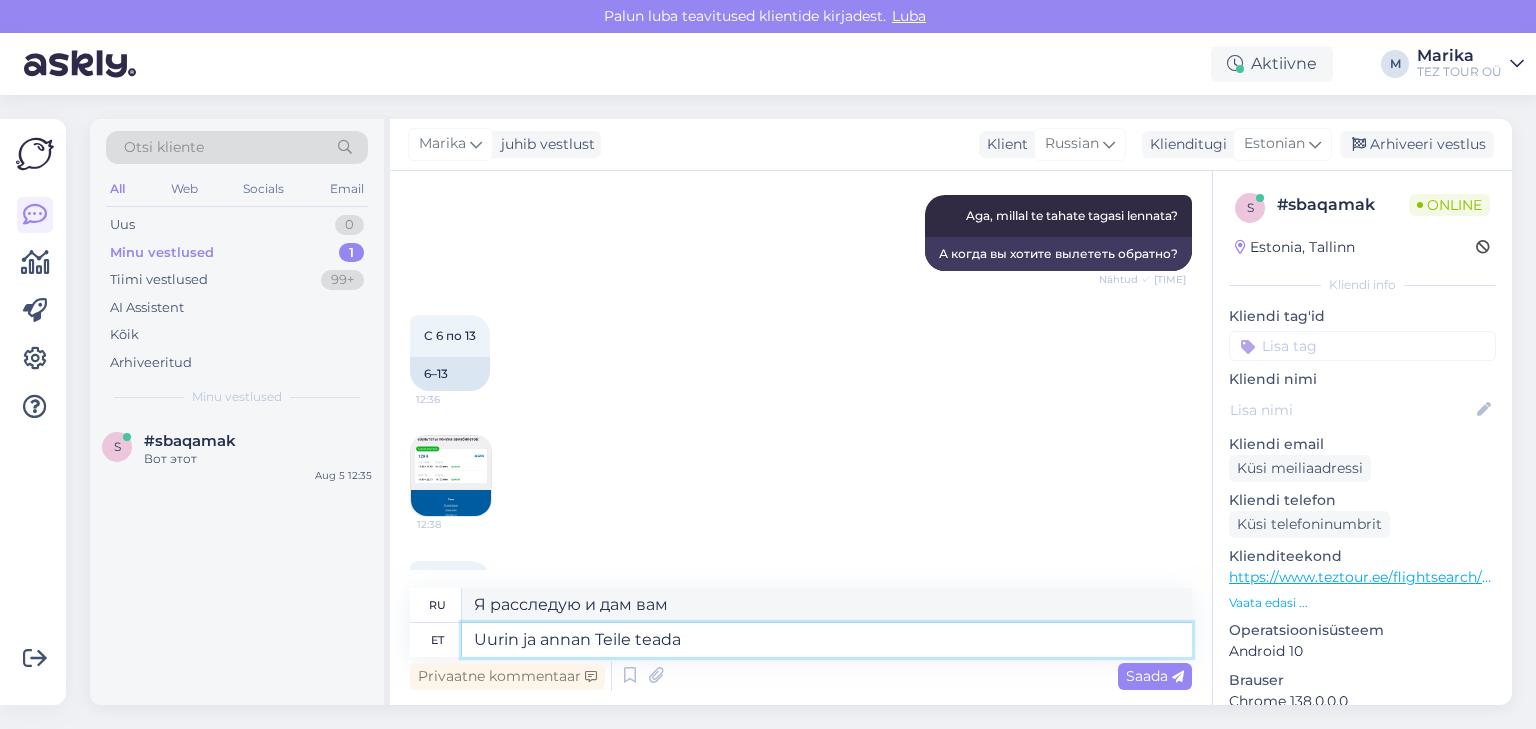 type on "Я проведу расследование и дам вам знать." 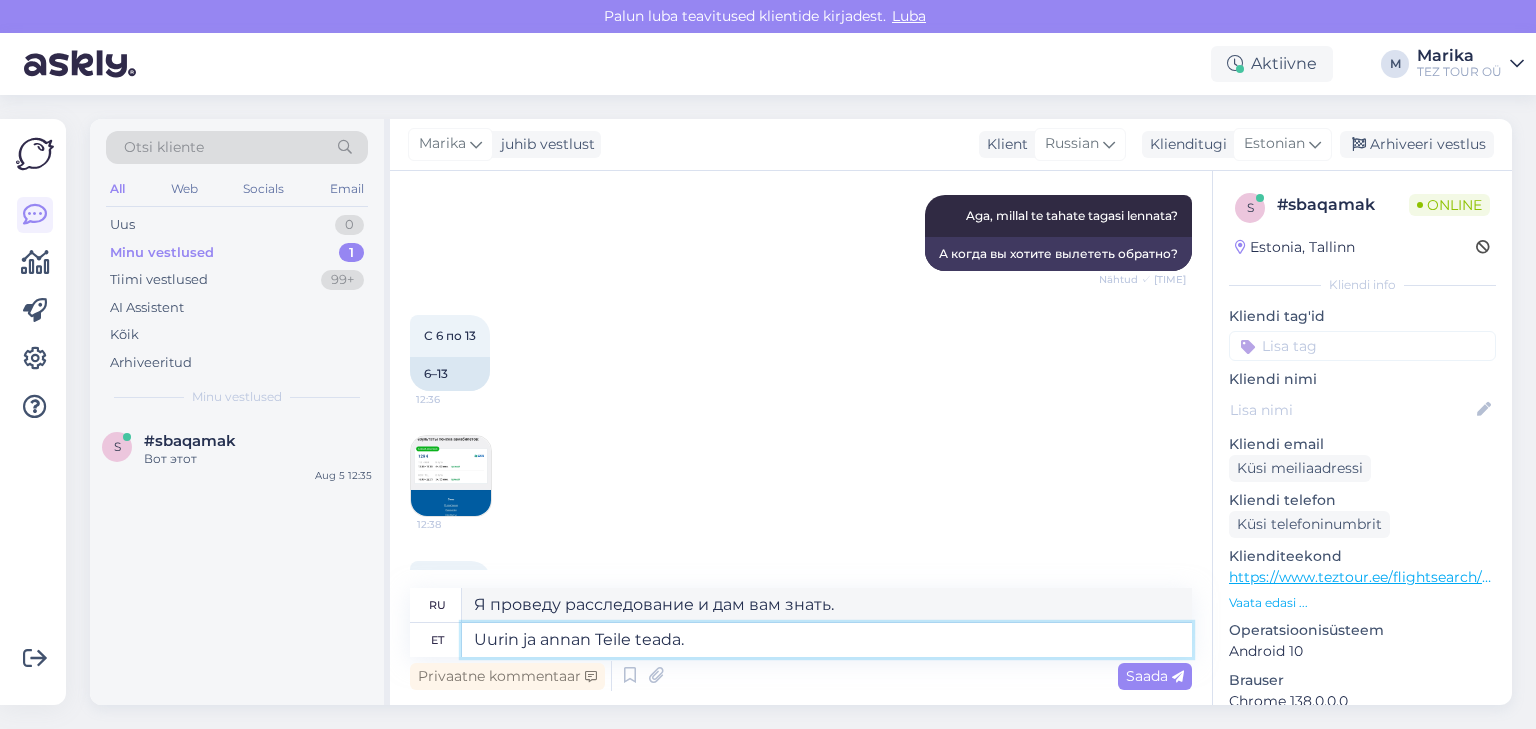 type on "Uurin ja annan Teile teada." 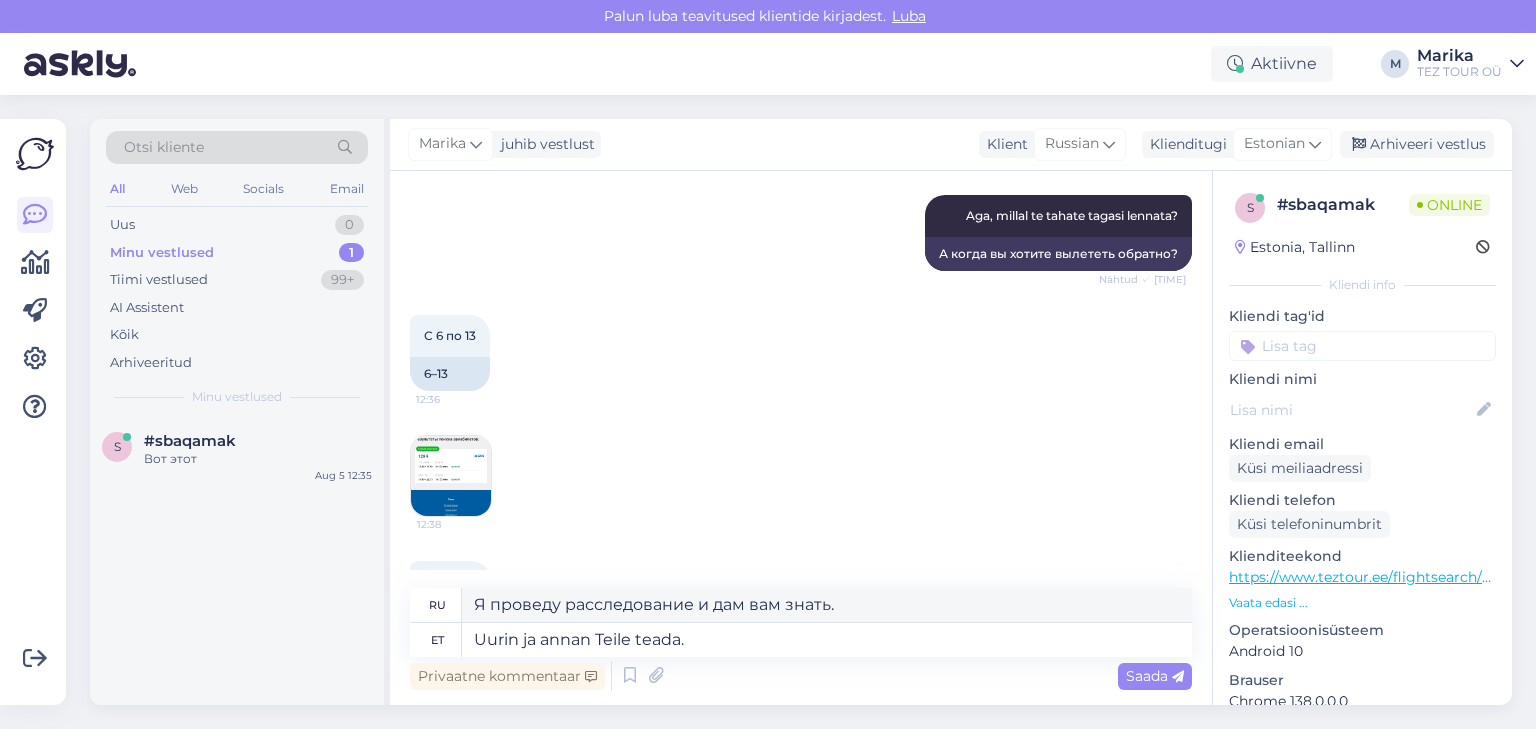 click on "Saada" at bounding box center [1155, 676] 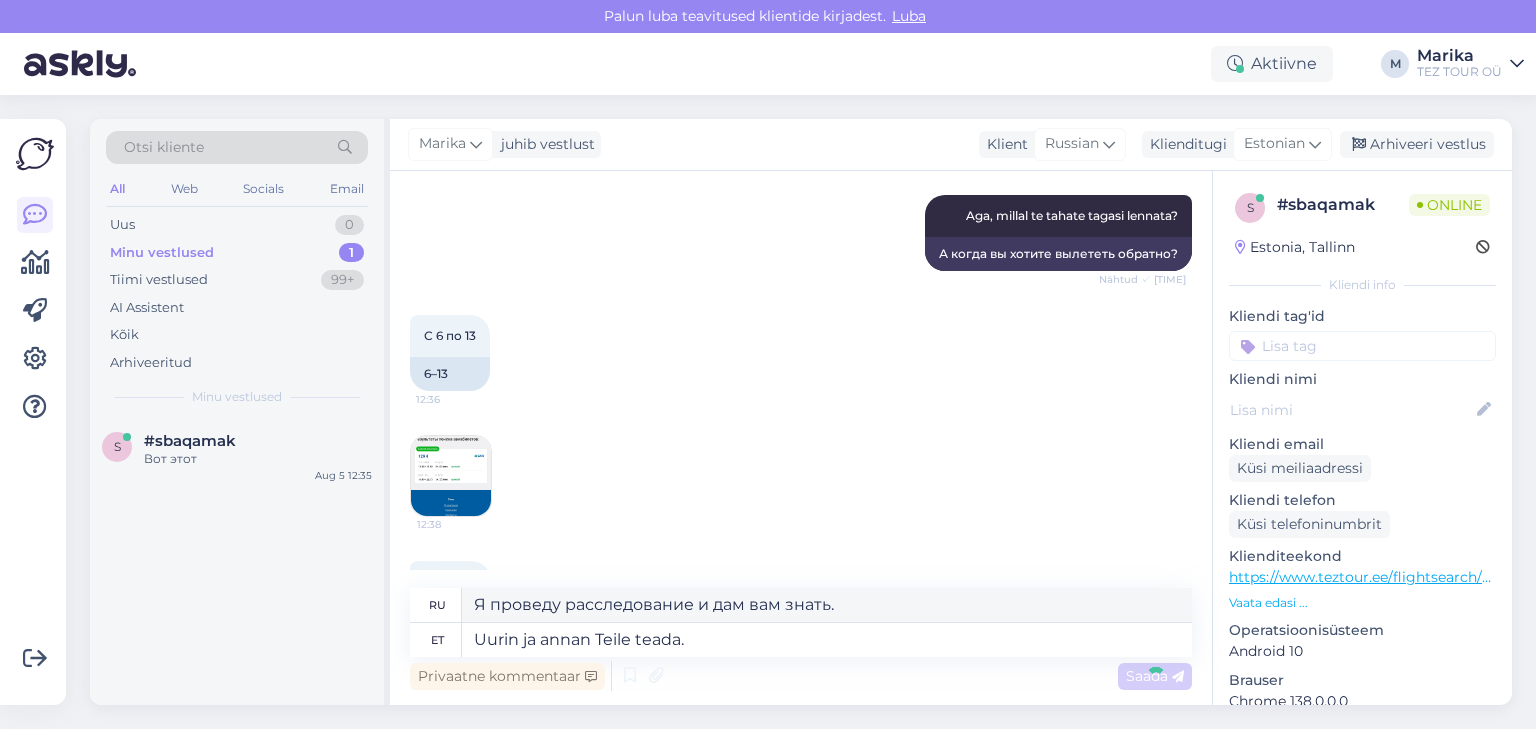 type 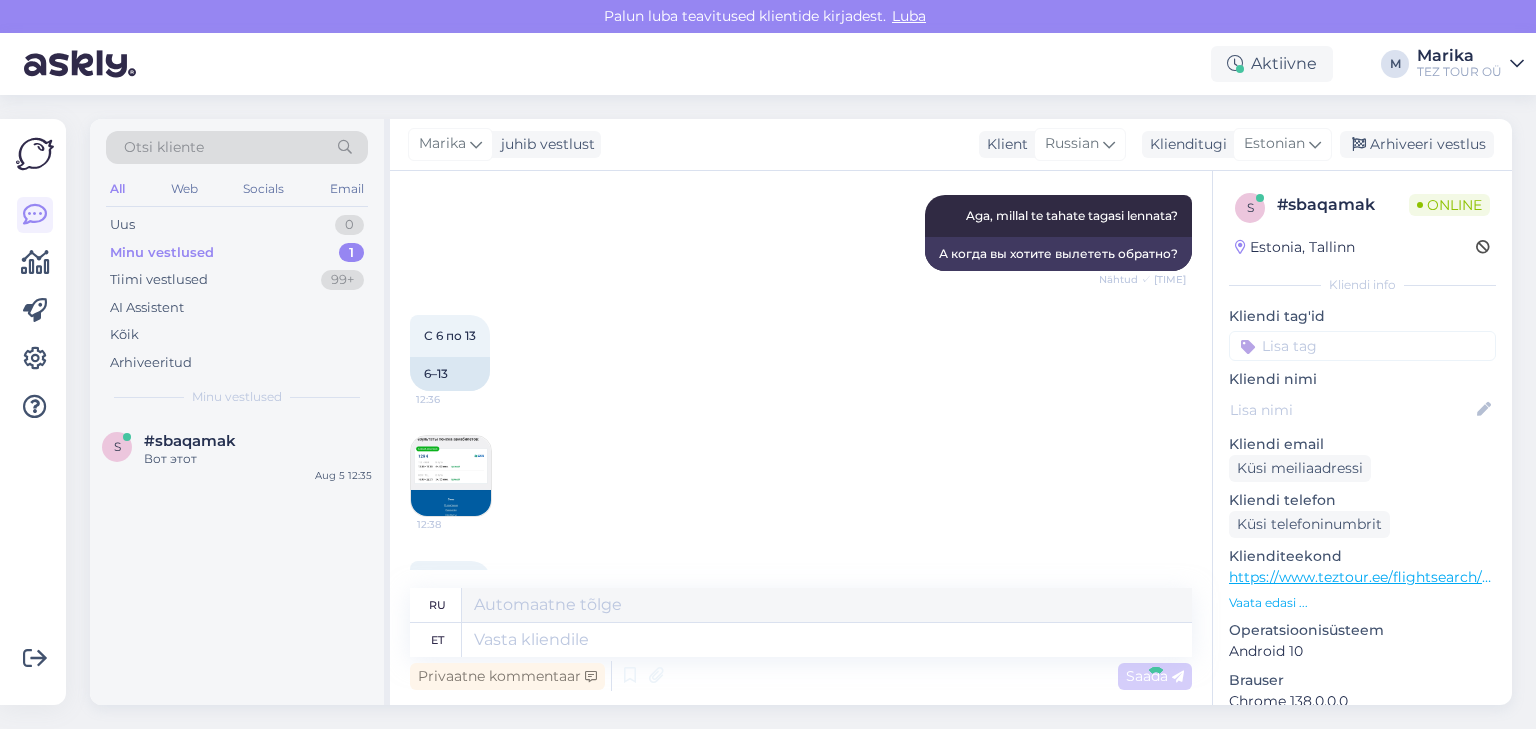 scroll, scrollTop: 1782, scrollLeft: 0, axis: vertical 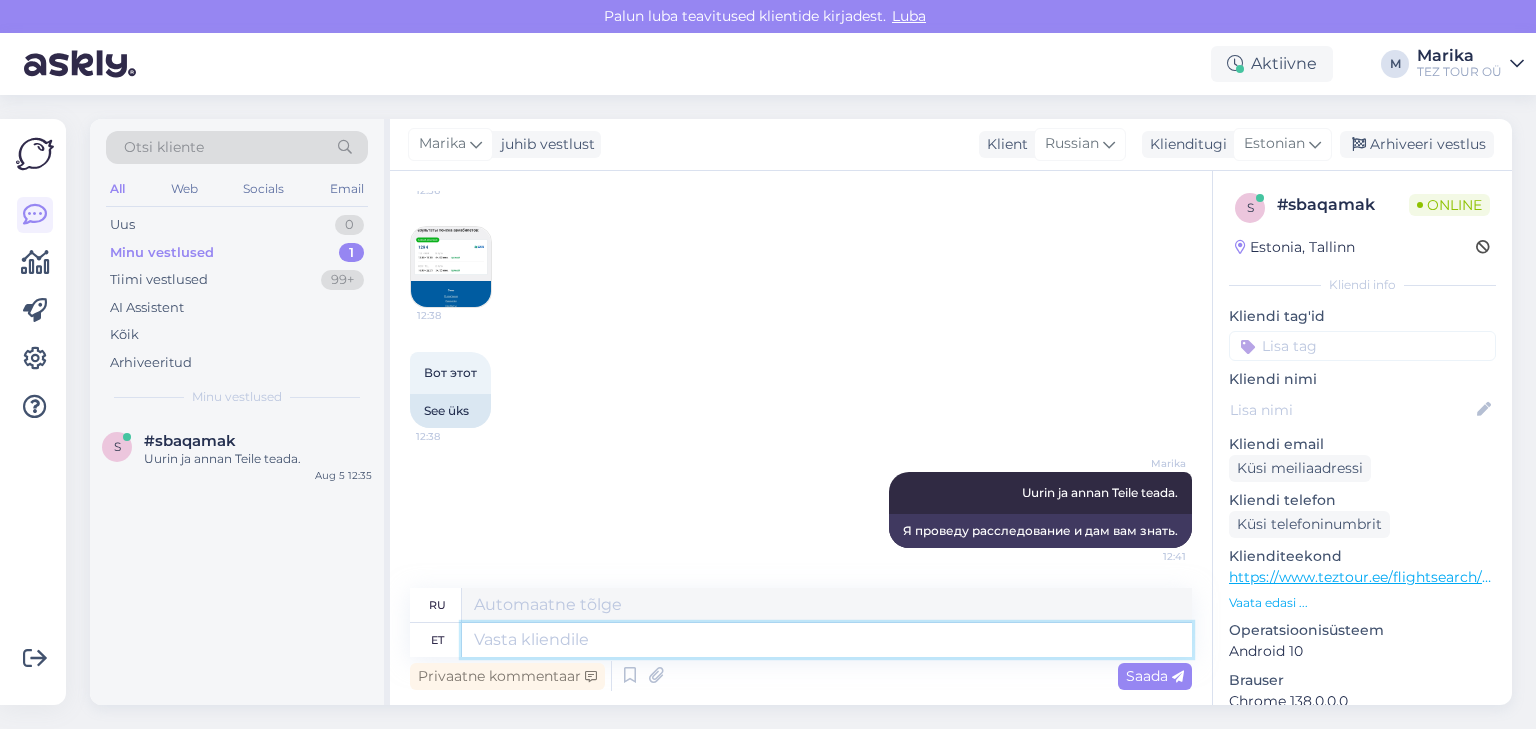 click at bounding box center (827, 640) 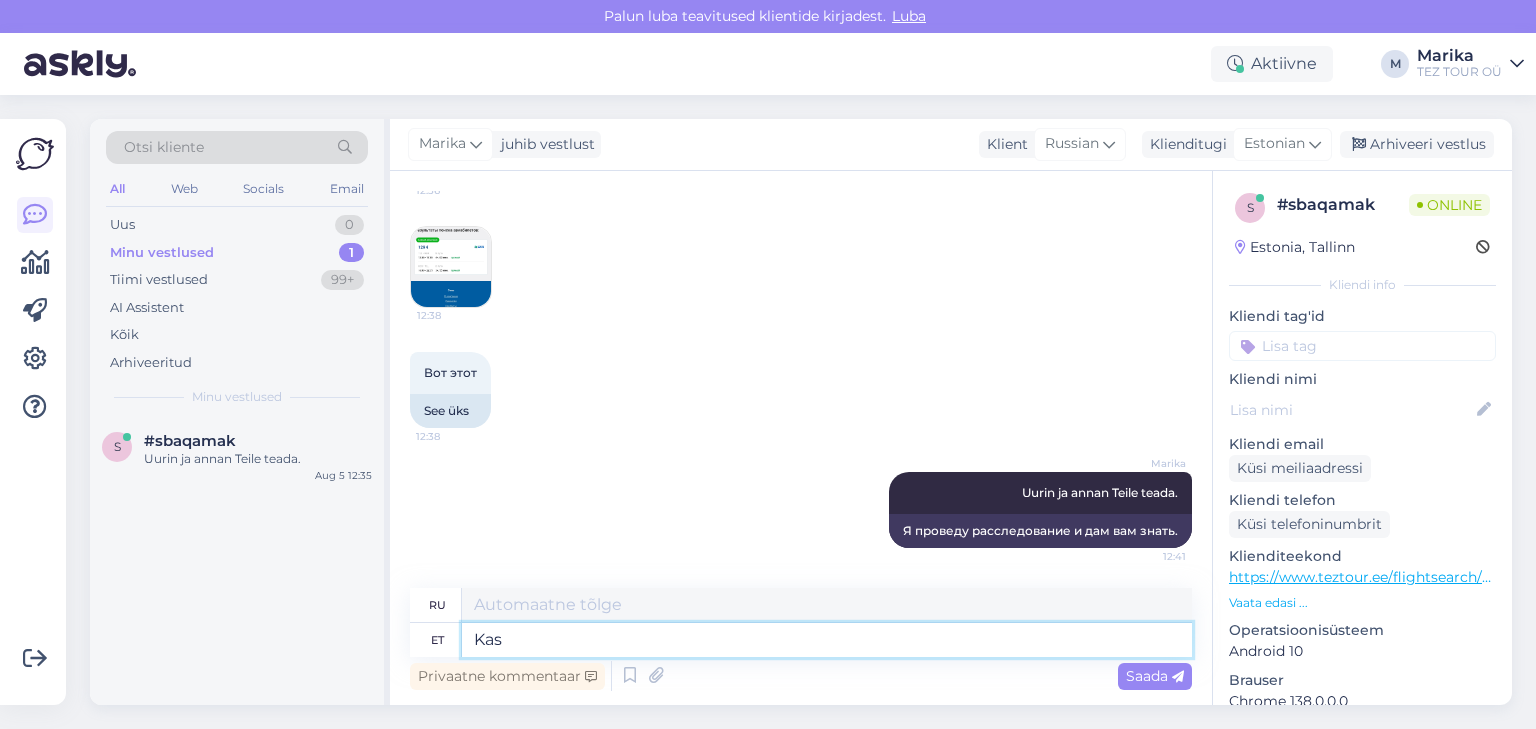 type on "Kas" 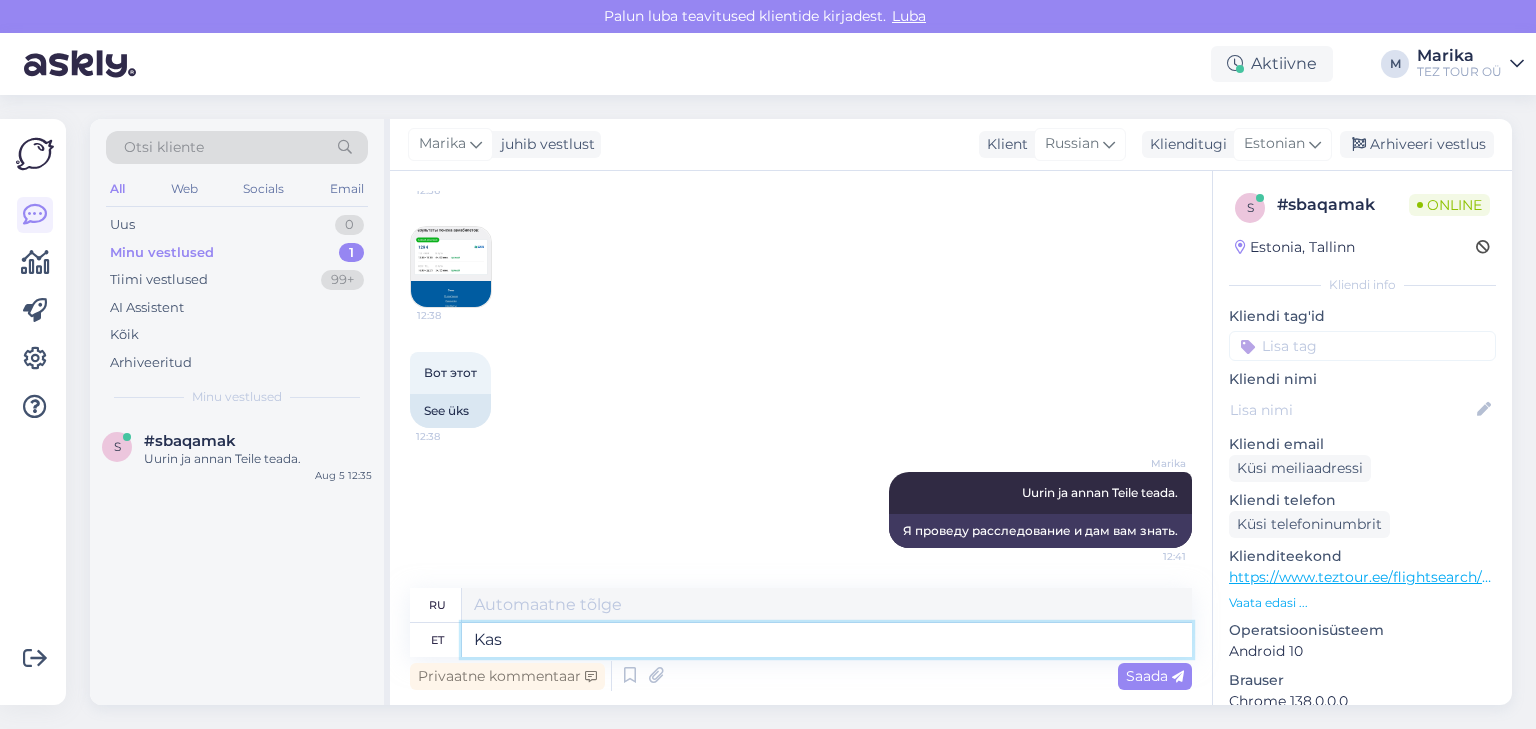 type on "Является" 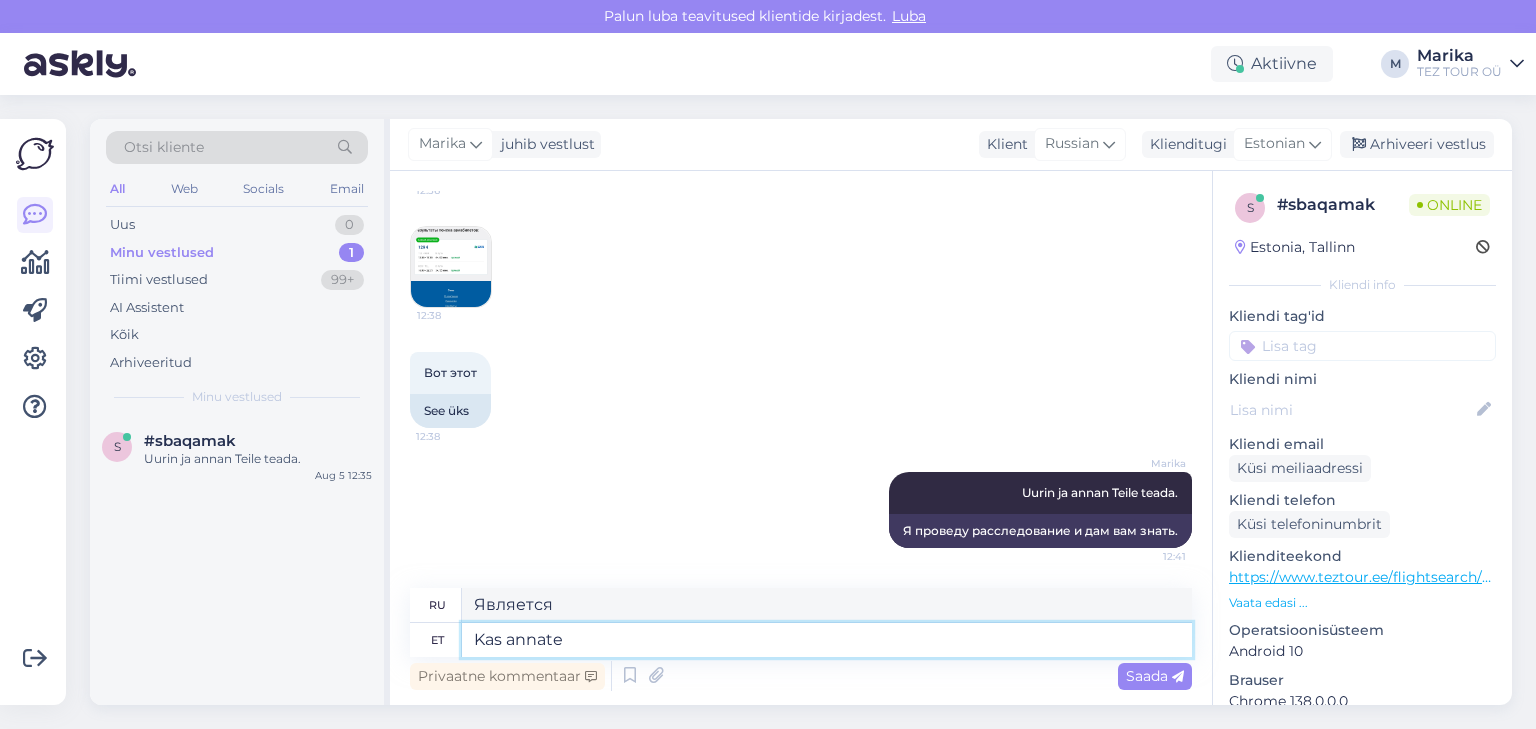 type on "Kas annate" 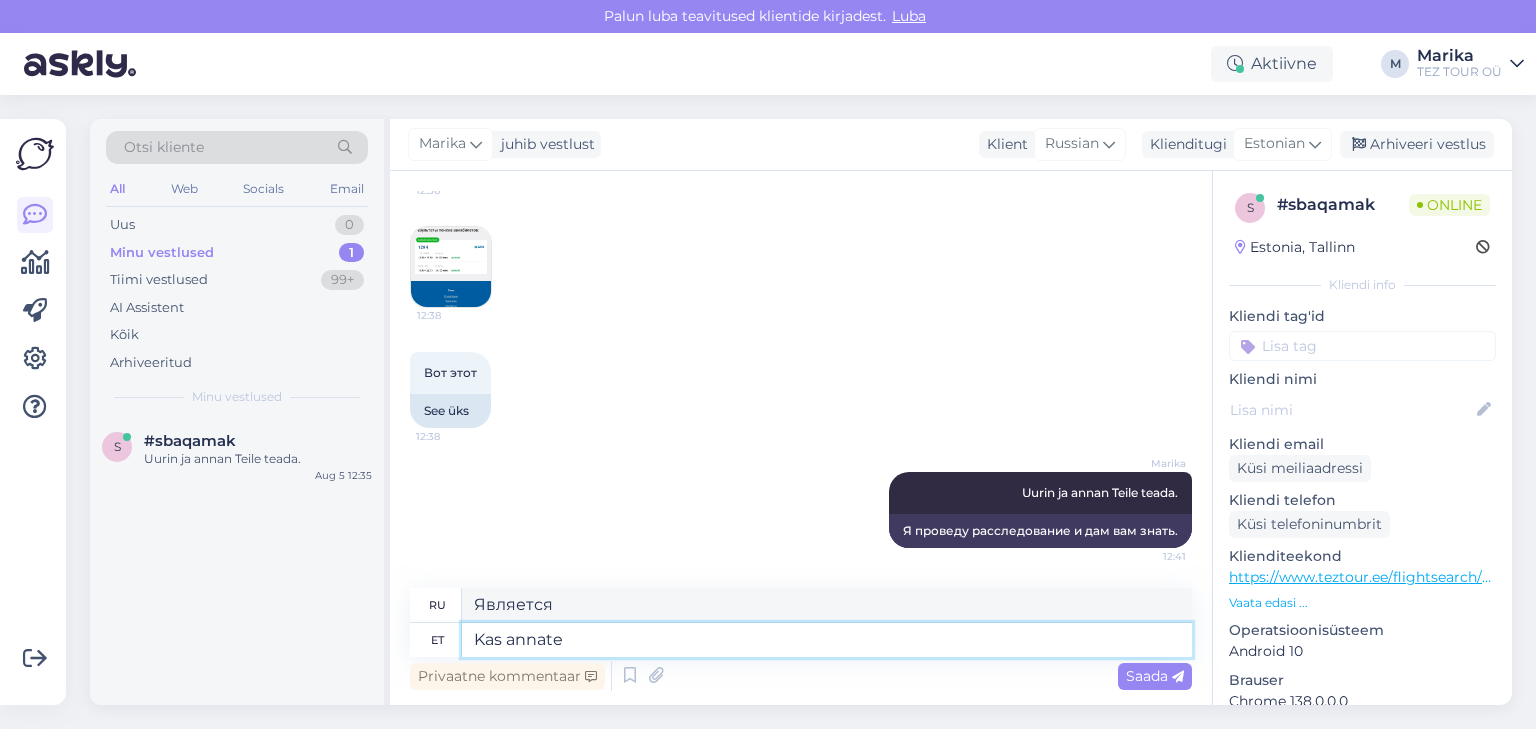 type on "Вы даете" 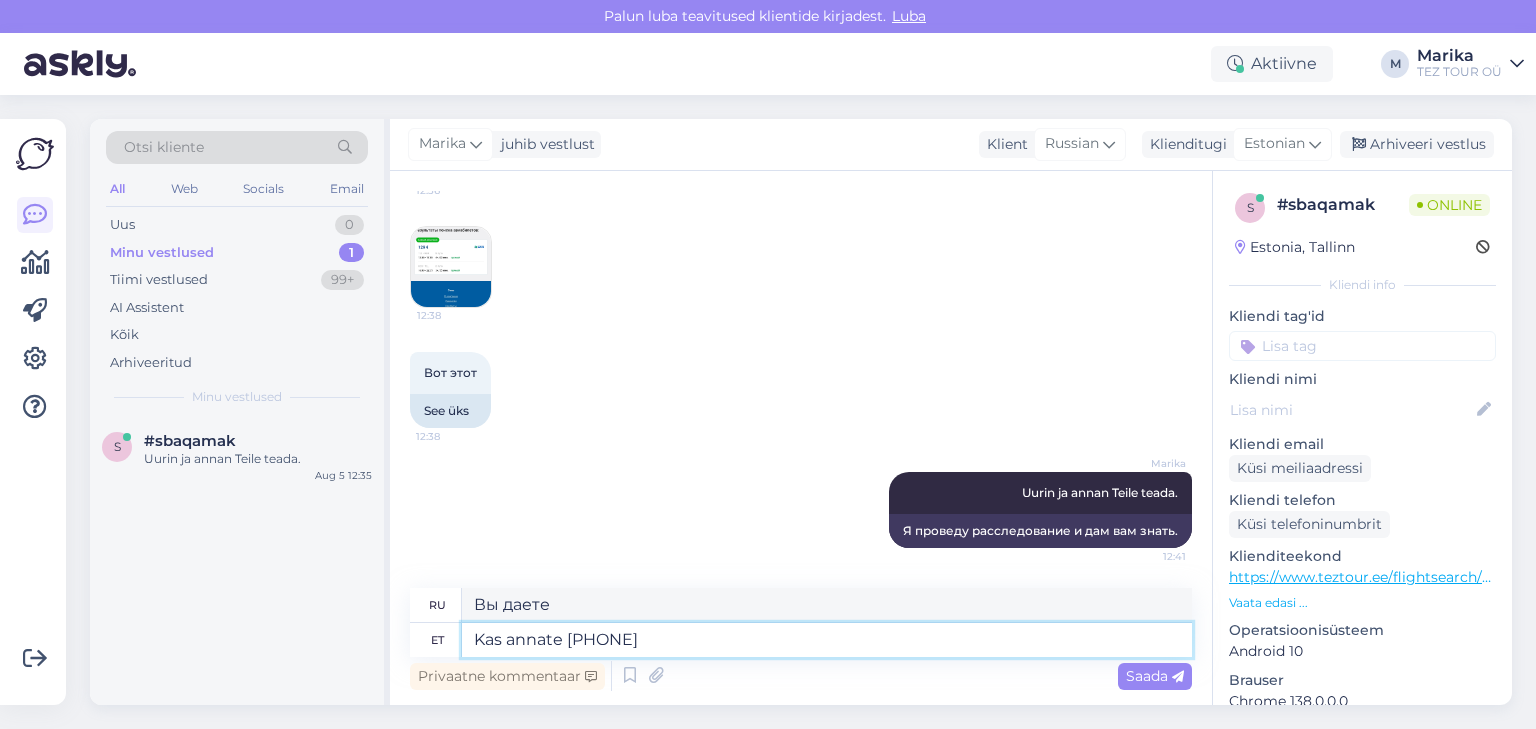 type on "Kas annate [PHONE]" 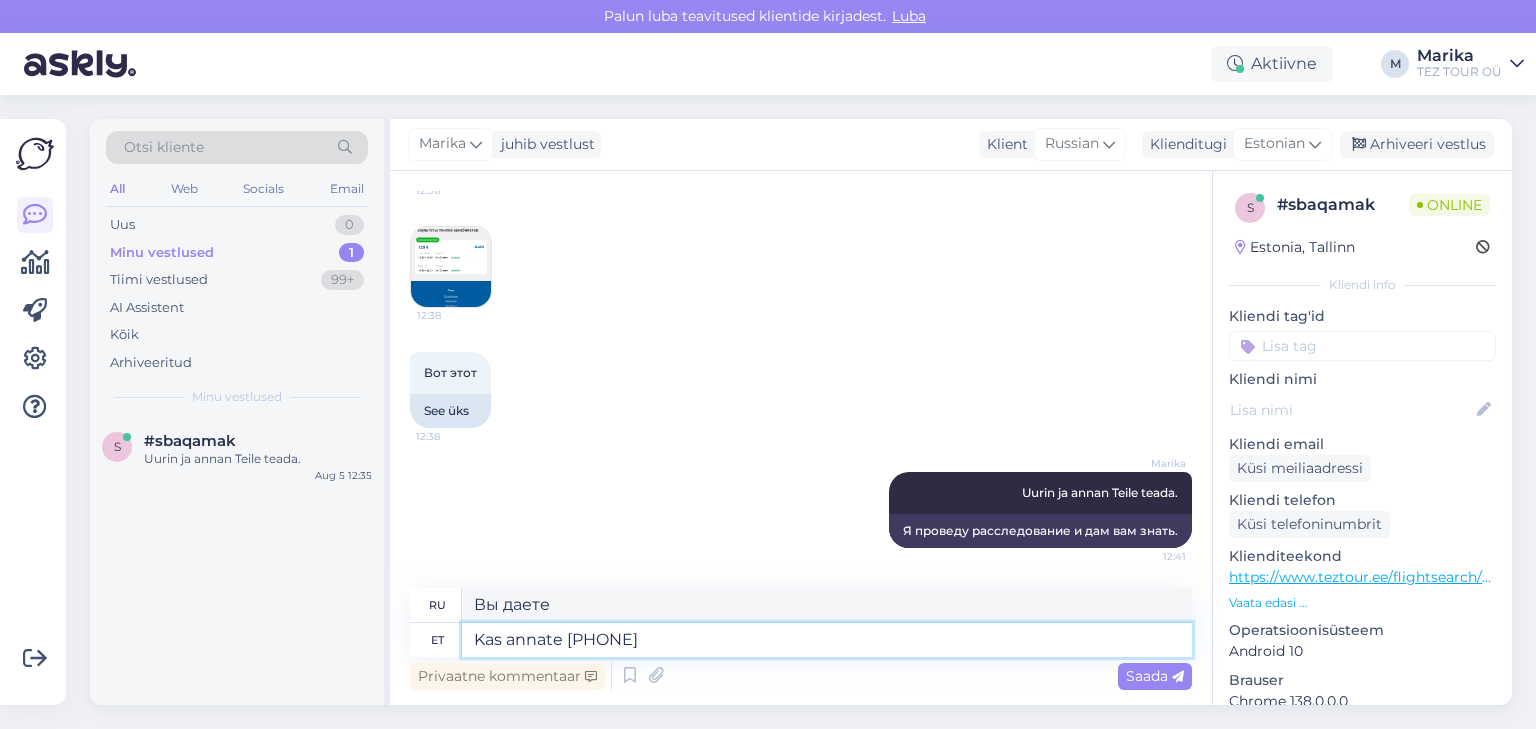 type on "Можете ли вы дать мне свой номер телефона?" 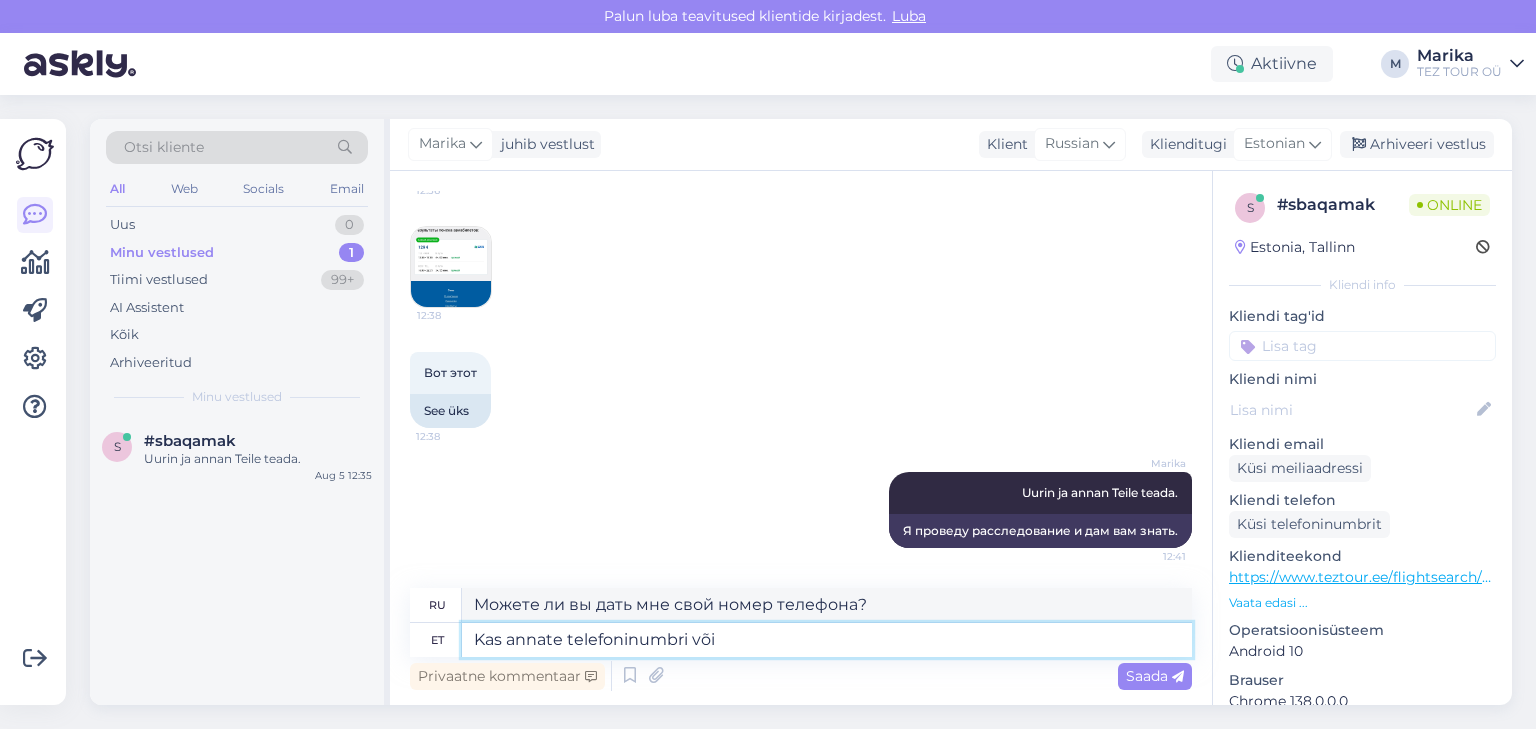 type on "Kas annate telefoninumbri või" 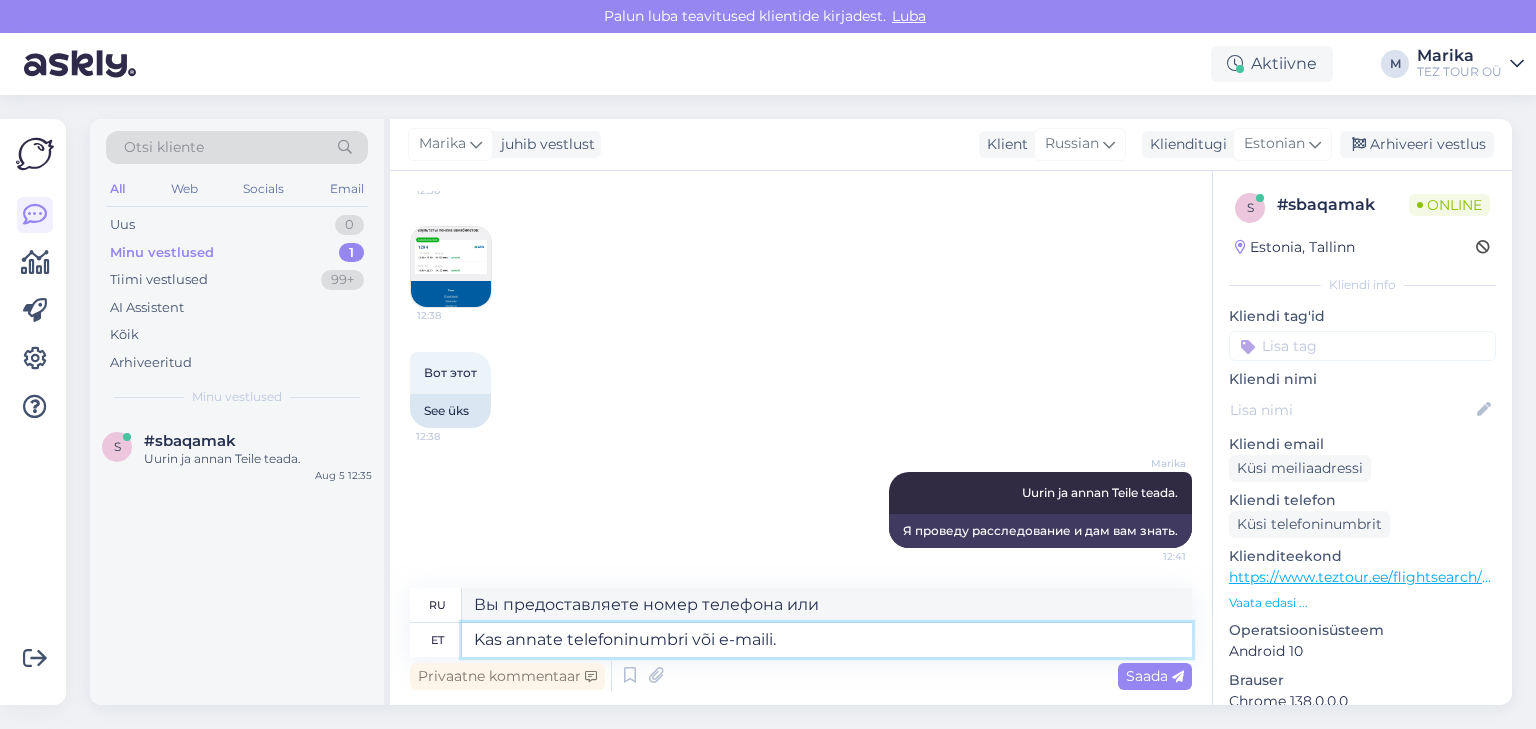 type on "Kas annate telefoninumbri või e-maili." 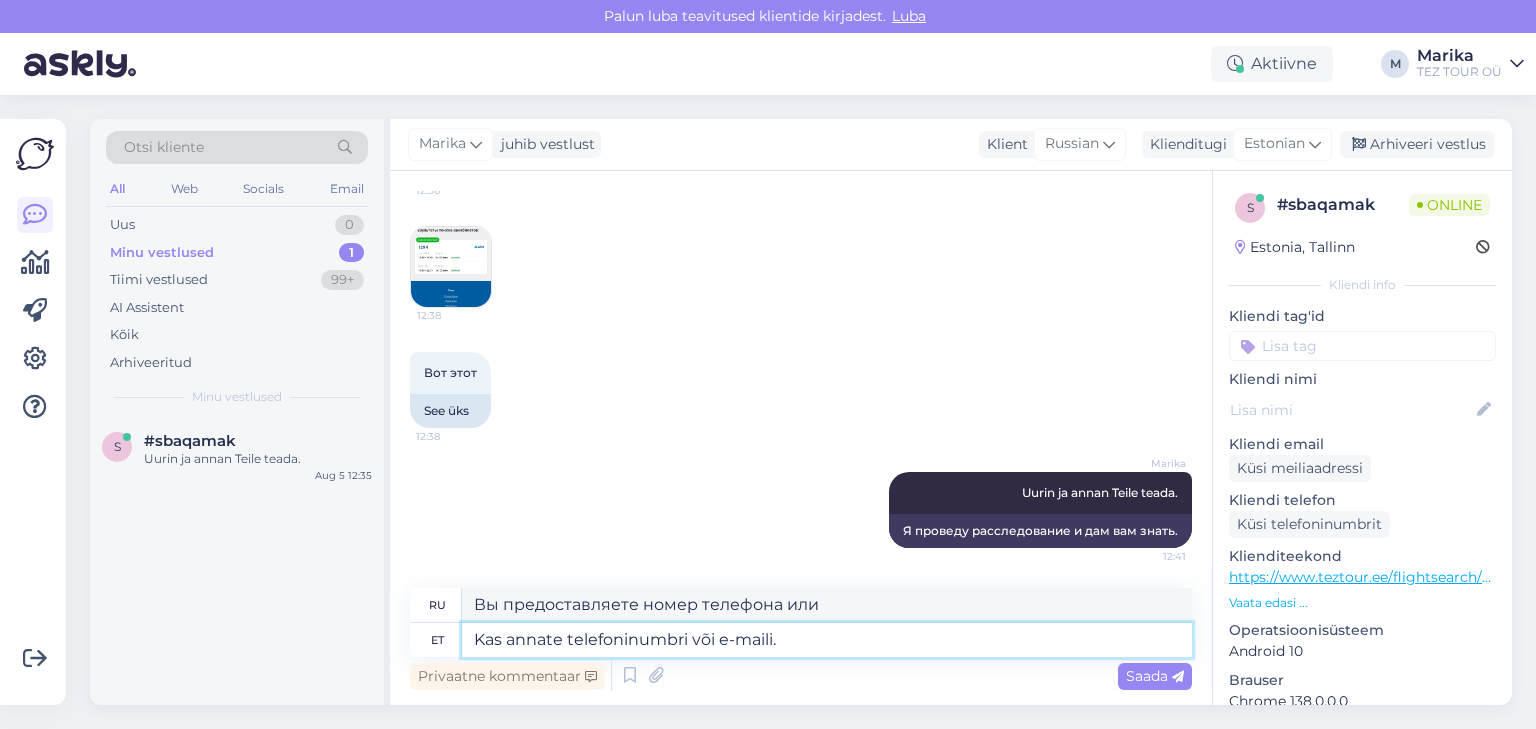 type on "Пожалуйста, укажите номер телефона или адрес электронной почты." 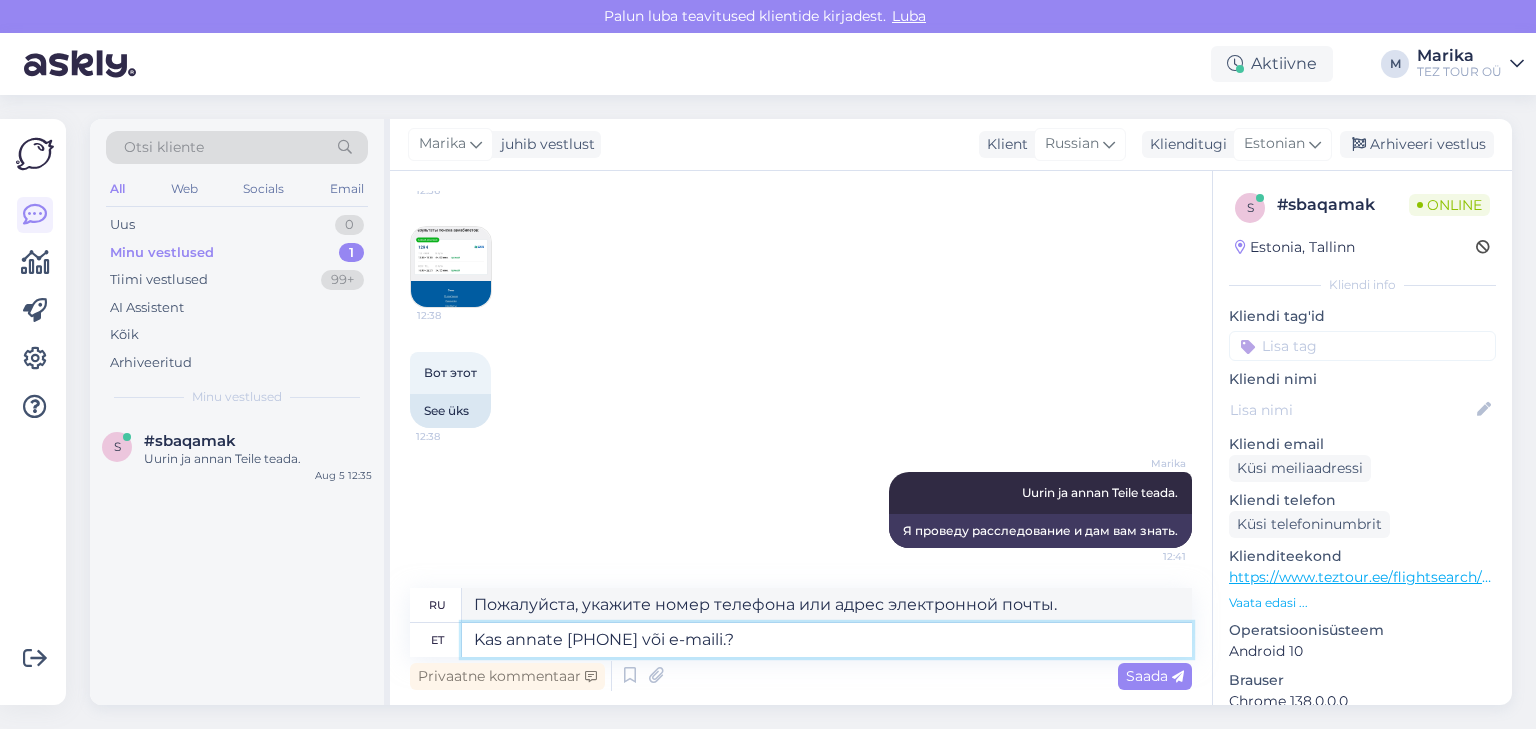 type on "Kas annate [PHONE] või e-maili.? K" 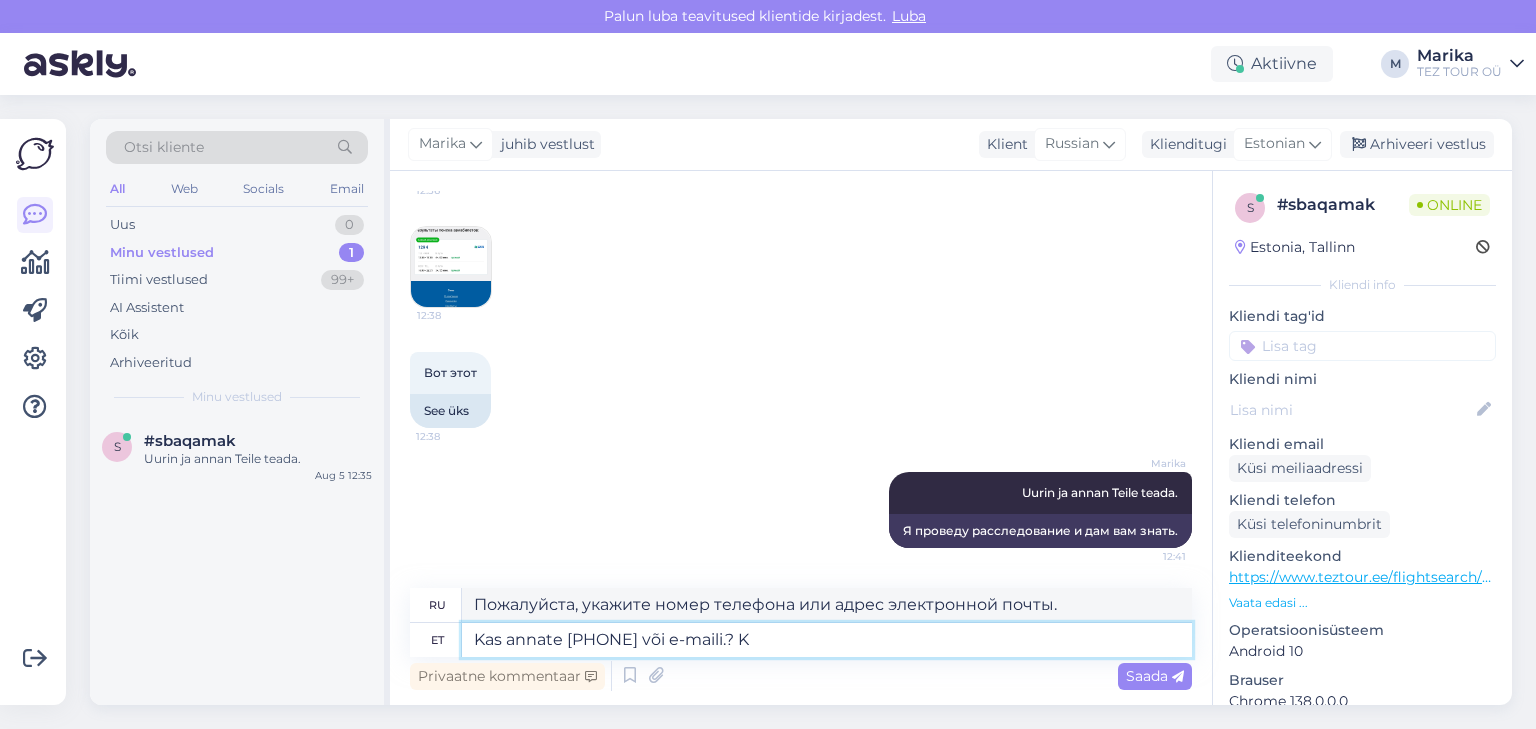type on "Можете ли вы дать мне номер телефона или e-maili.?" 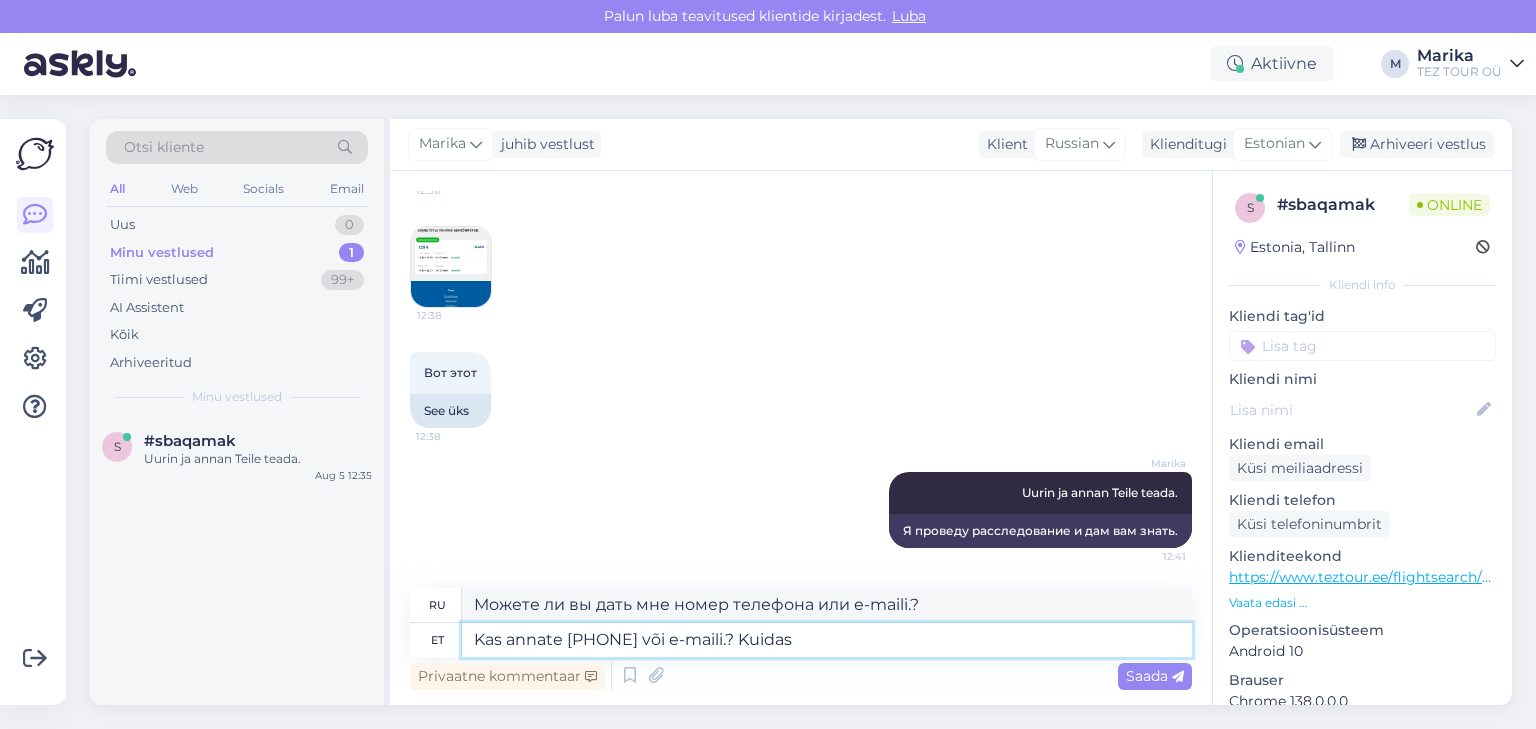 type on "Kas annate [PHONE] või e-maili.? Kuidas s" 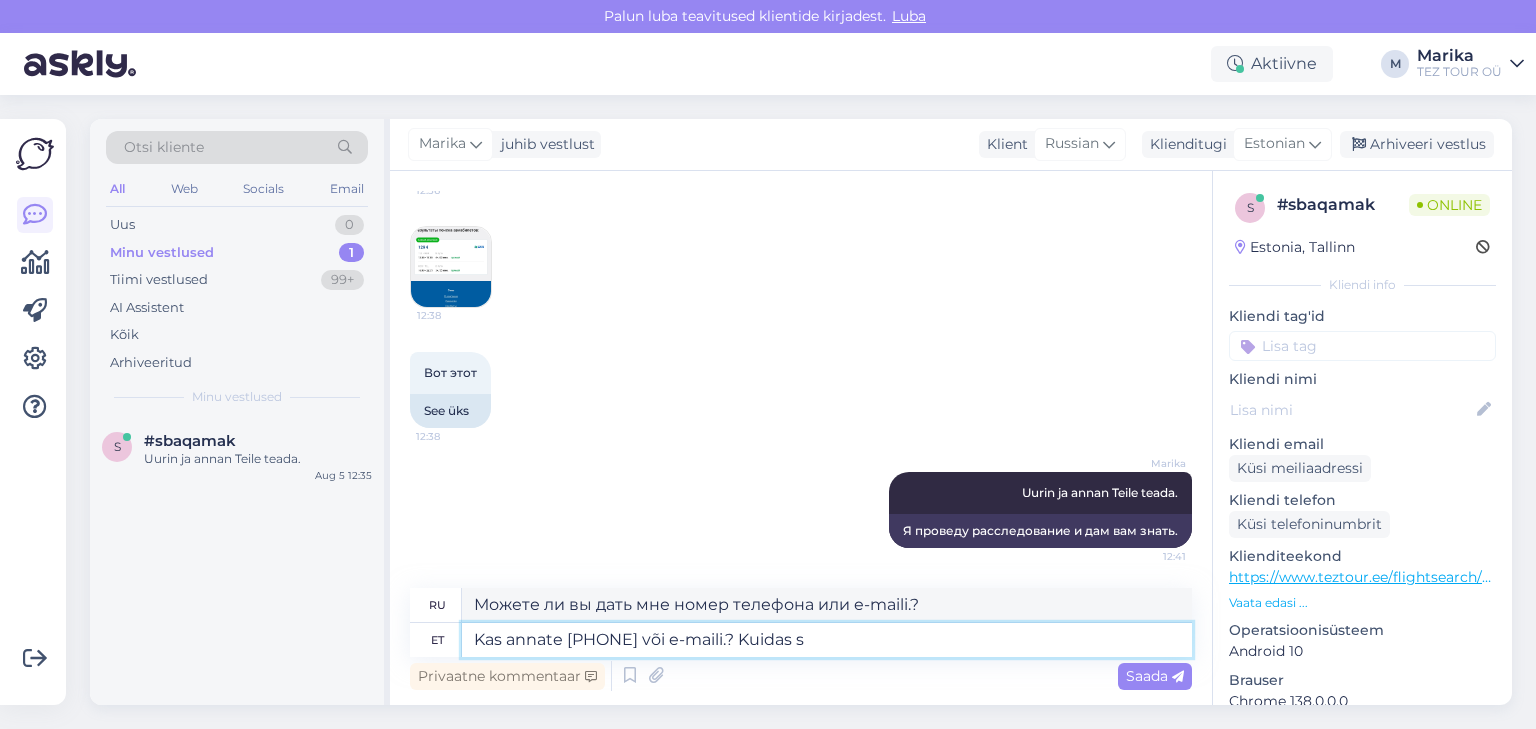 type on "Будете ли вы предоставлять номер телефона или e-maili.? Как?" 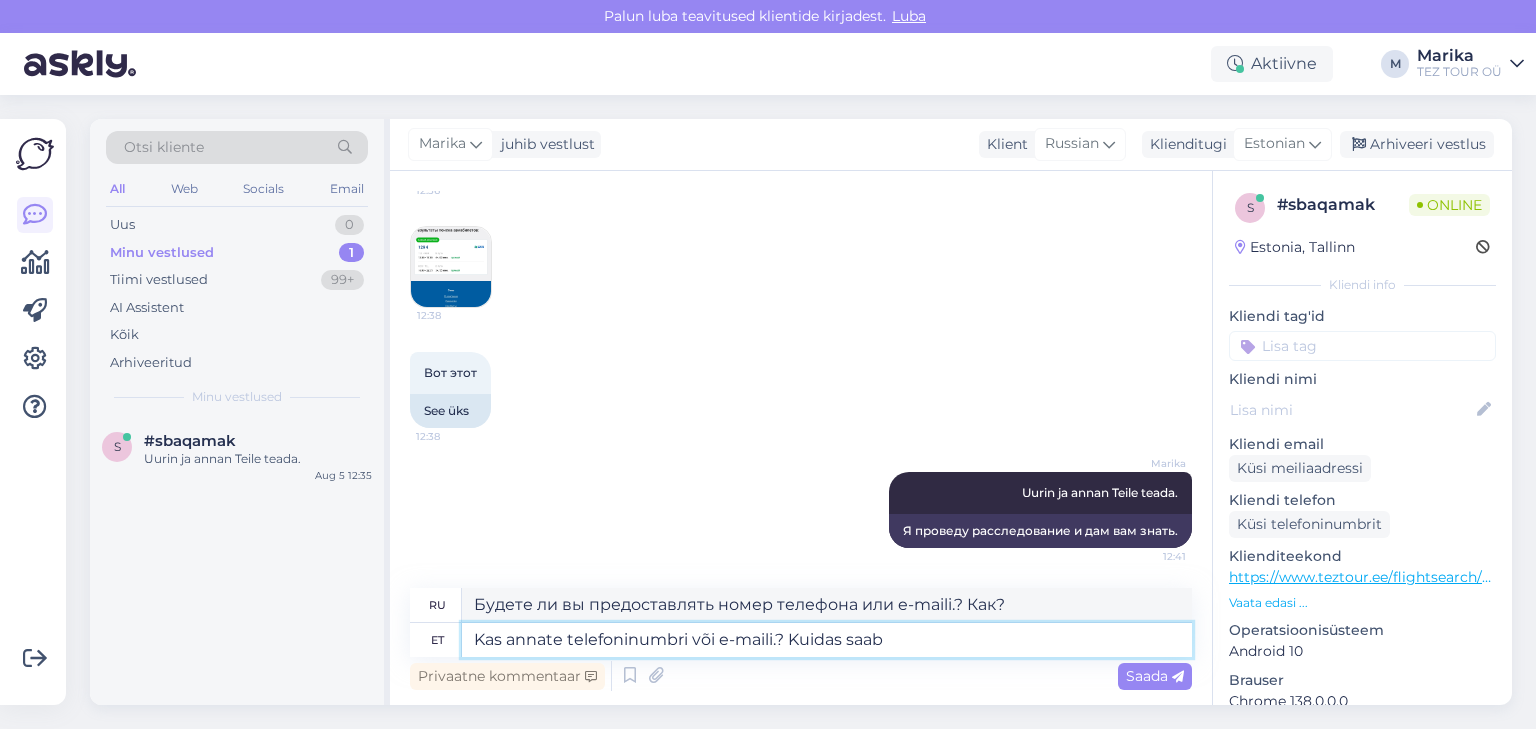 type on "Kas annate telefoninumbri või e-maili.? Kuidas saab" 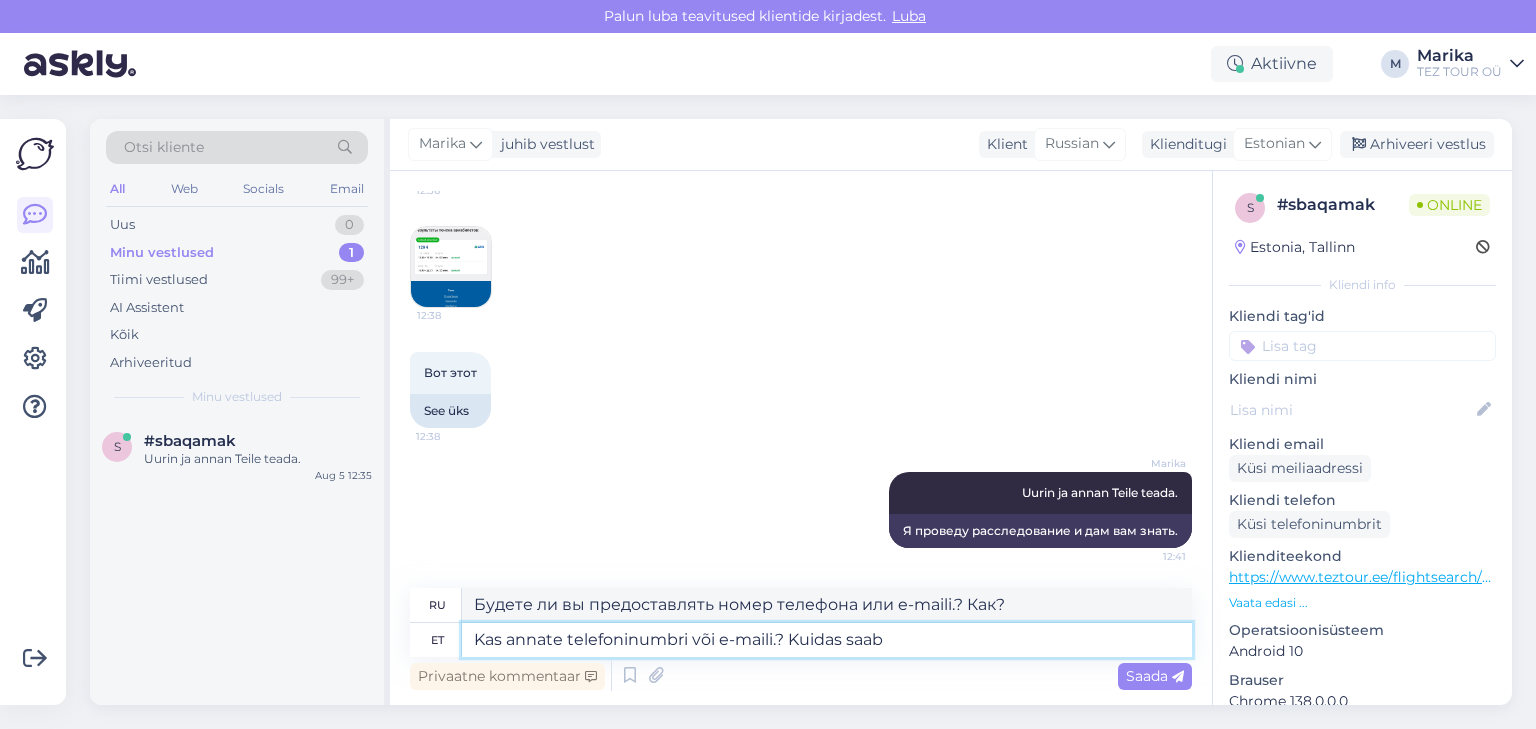 type on "Можете ли вы дать мне номер телефона или e-maili.? Как я могу это узнать?" 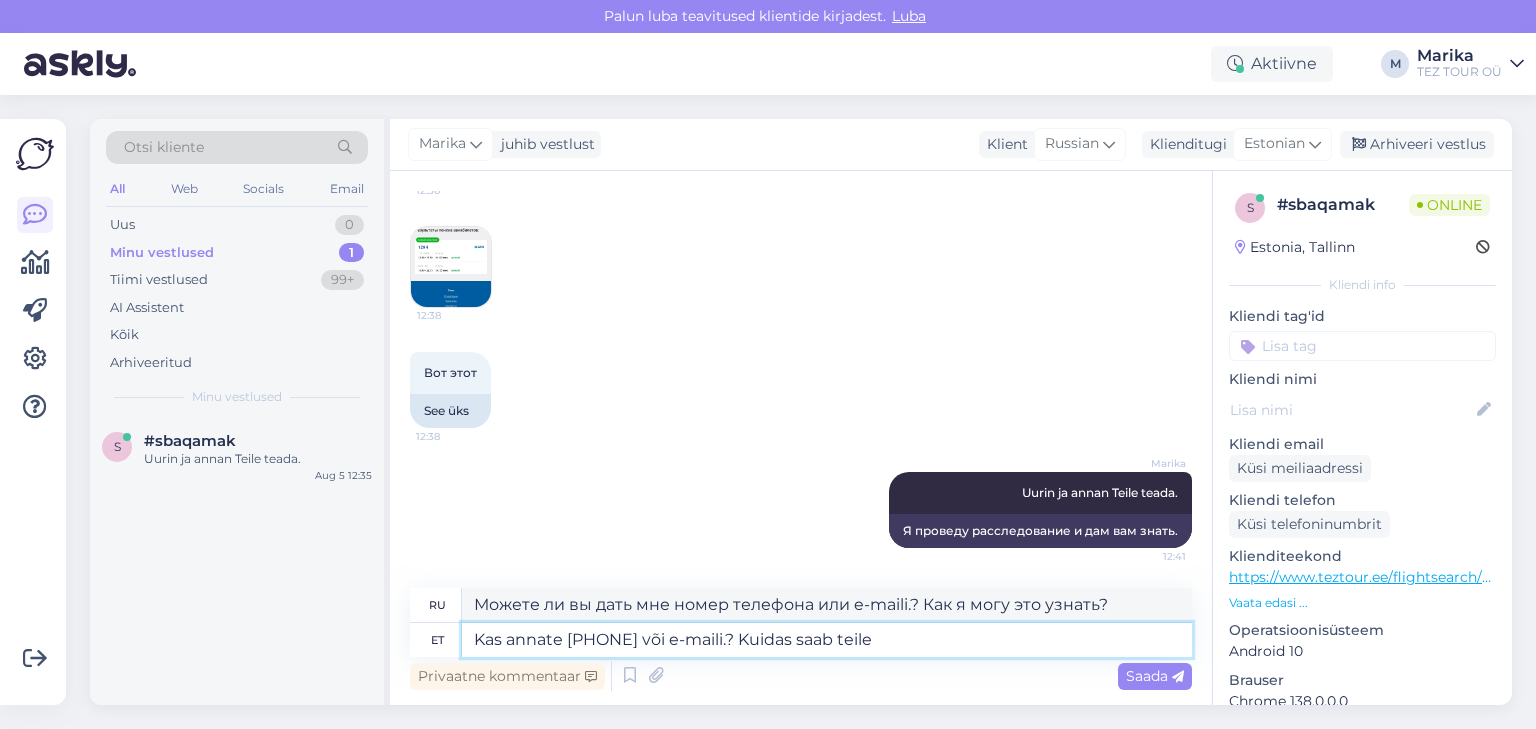 type on "Kas annate telefoninumbri või e-maili.? Kuidas saab teile v" 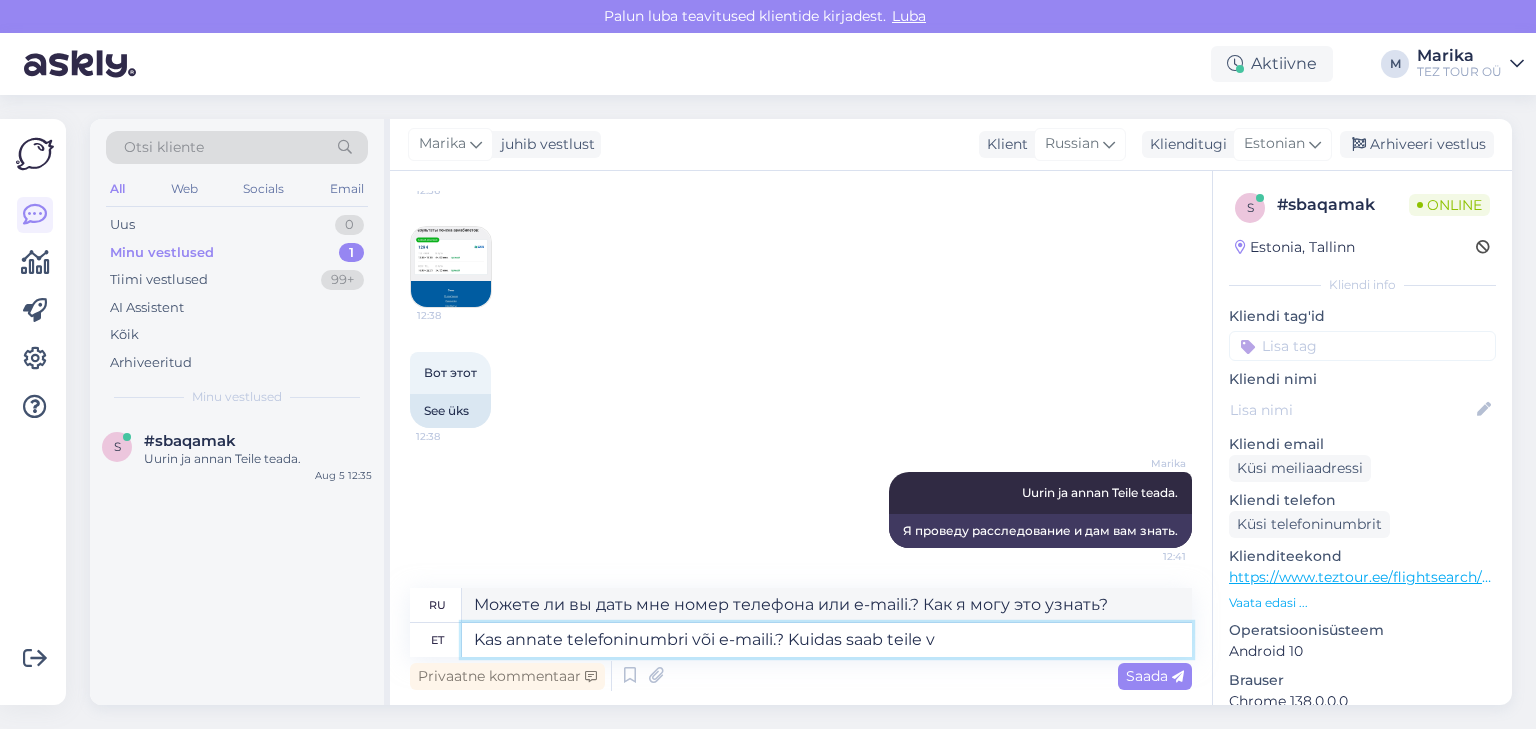 type on "Можете ли вы дать мне свой номер телефона или e-maili.? Как с вами связаться?" 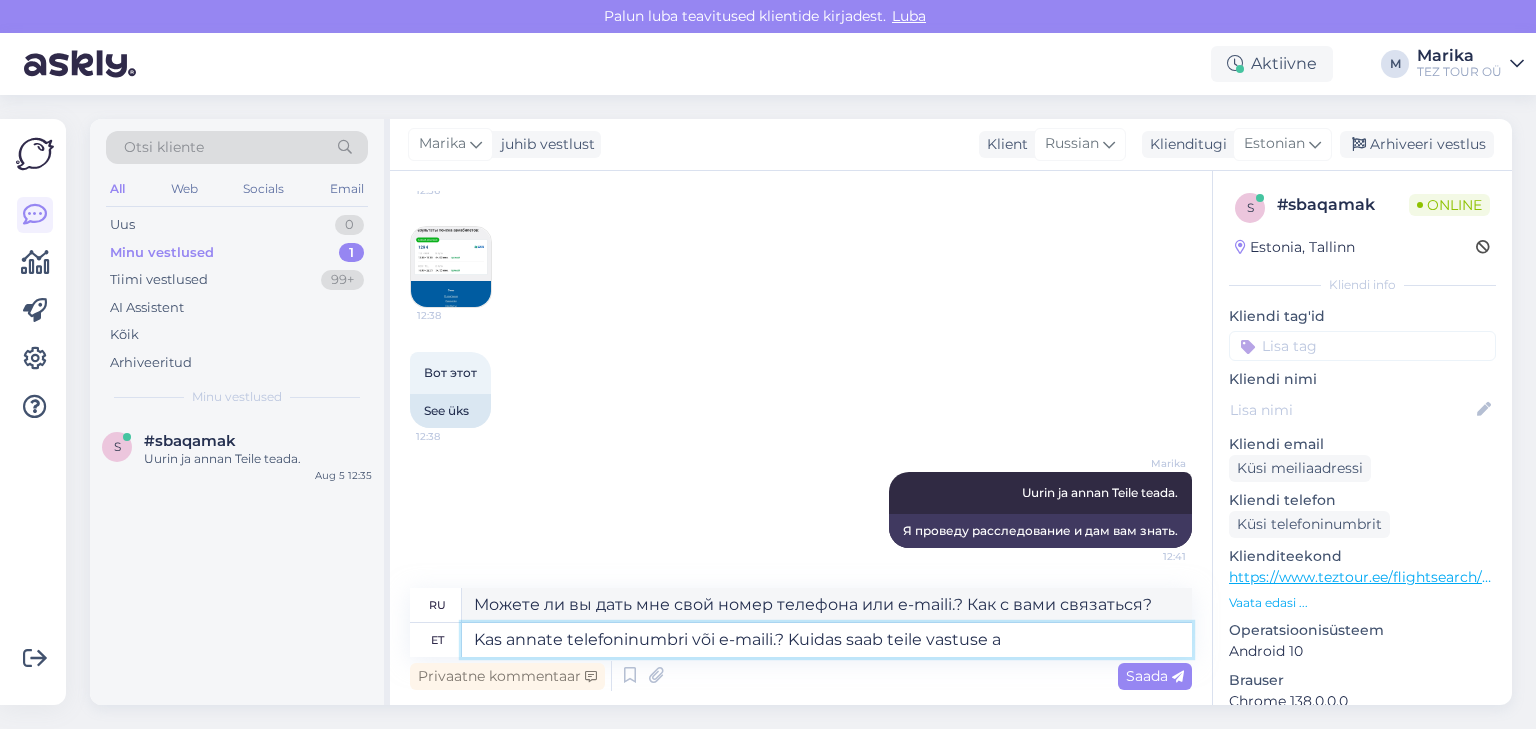 type on "Kas annate [PHONE] või e-maili.? Kuidas saab teile vastuse an" 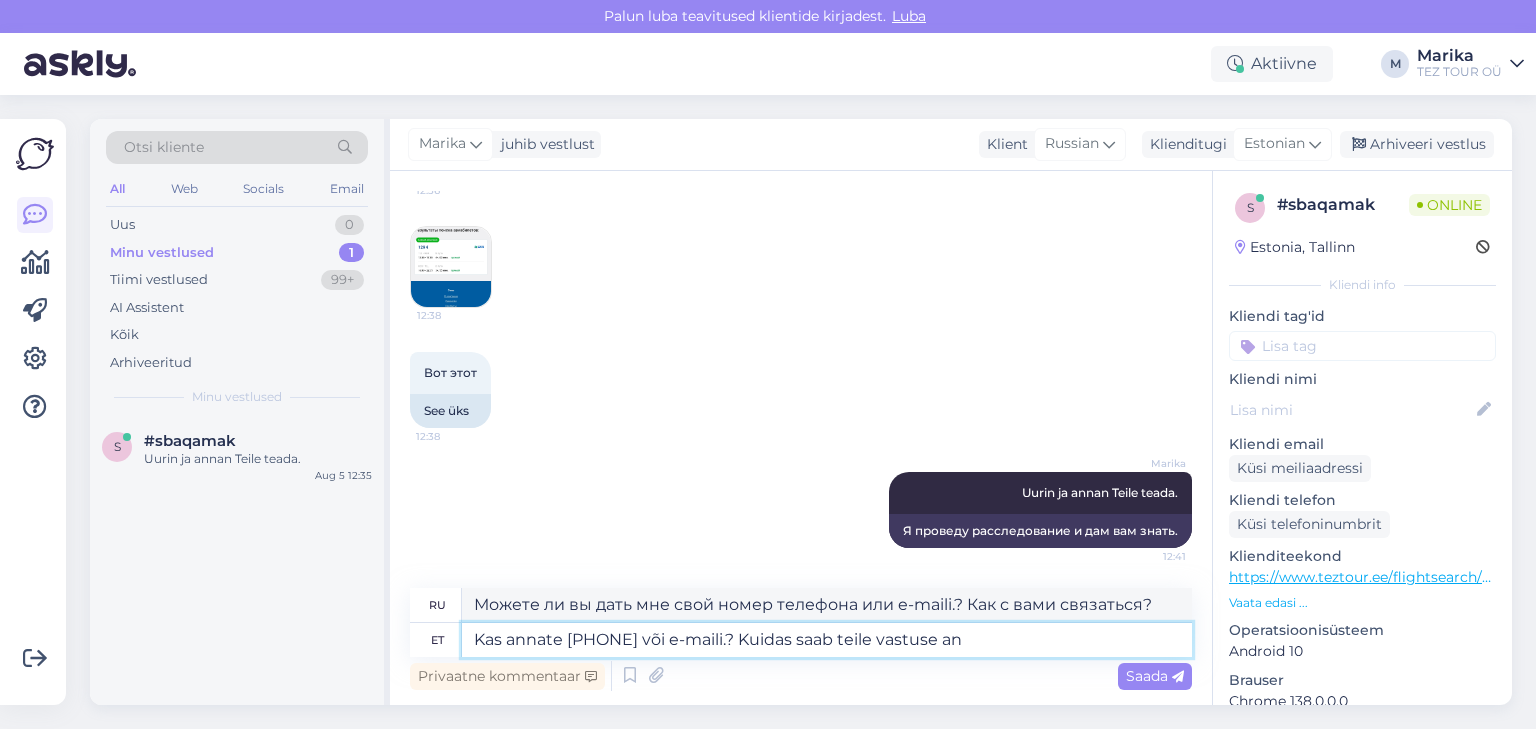 type on "Можете ли вы дать мне свой номер телефона или e-maili.? Как я могу получить ответ?" 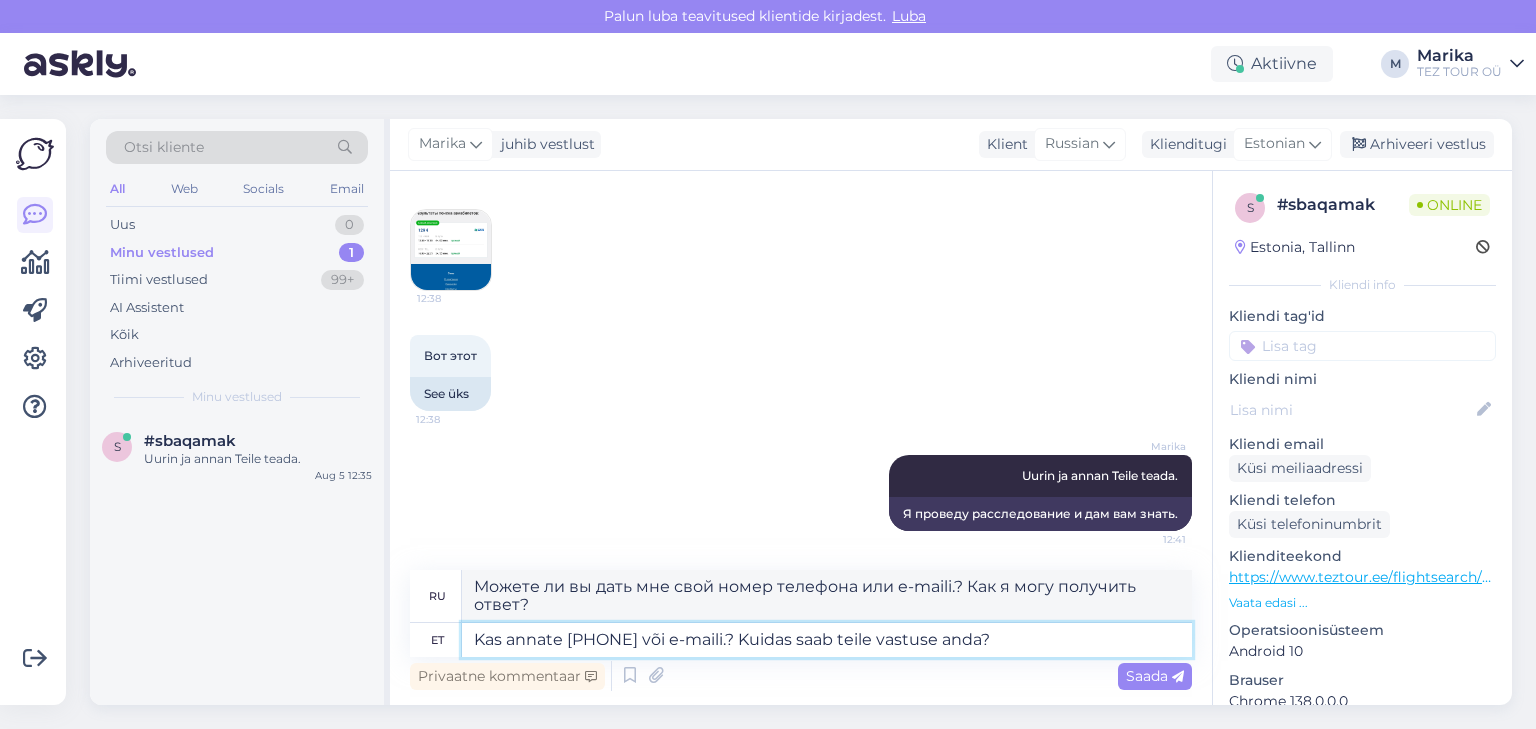 type on "Kas annate [PHONE] või e-maili.? Kuidas saab teile vastuse anda?" 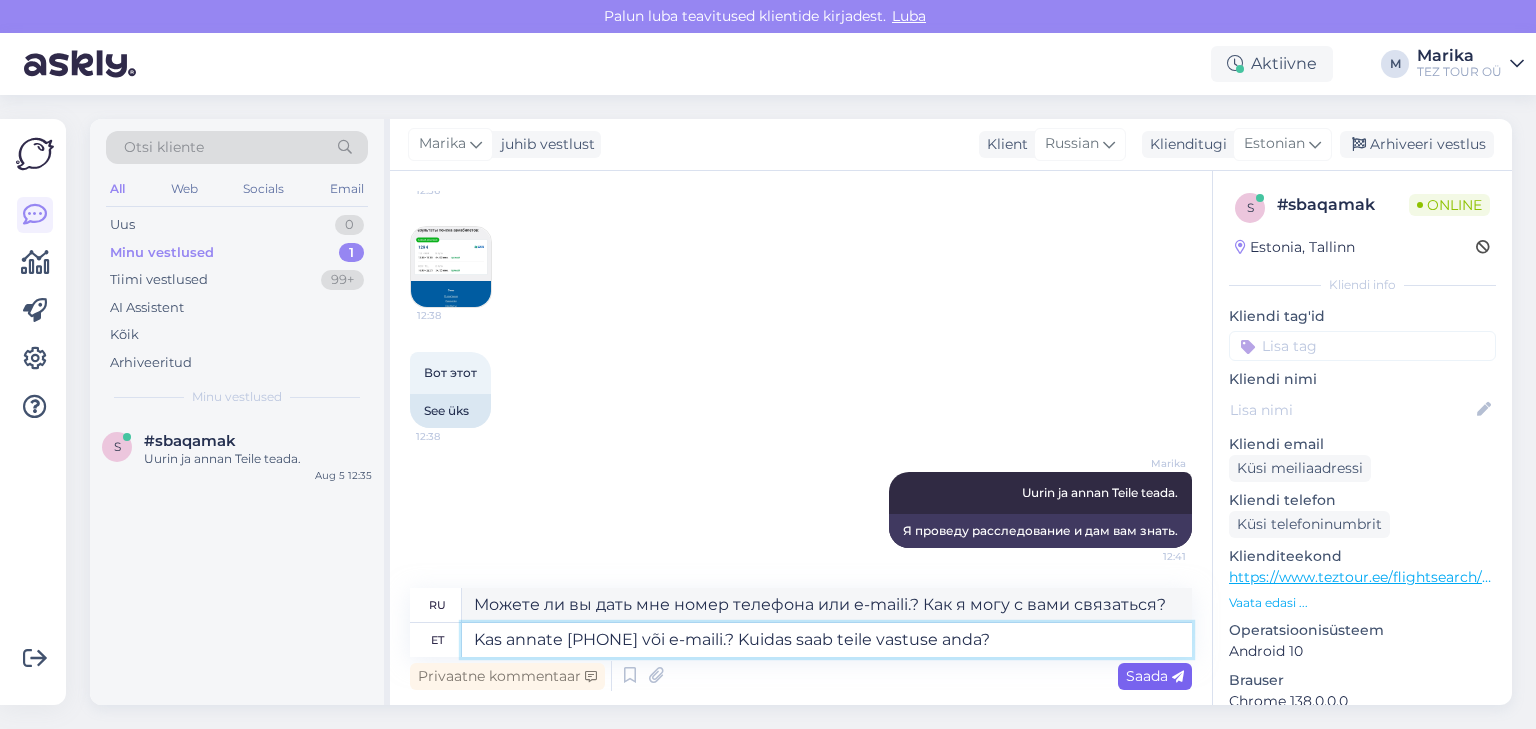 type on "Kas annate [PHONE] või e-maili.? Kuidas saab teile vastuse anda?" 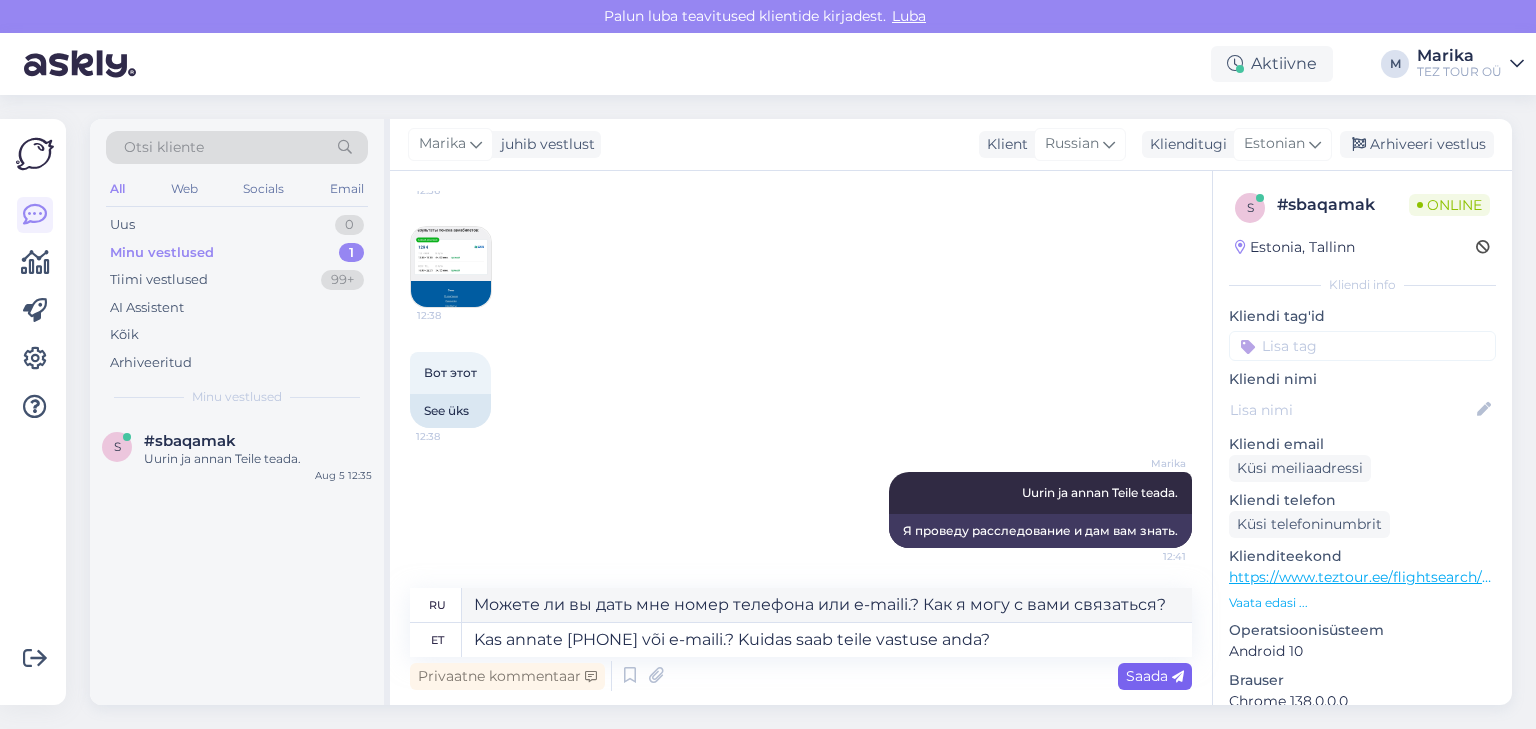 click on "Saada" at bounding box center (1155, 676) 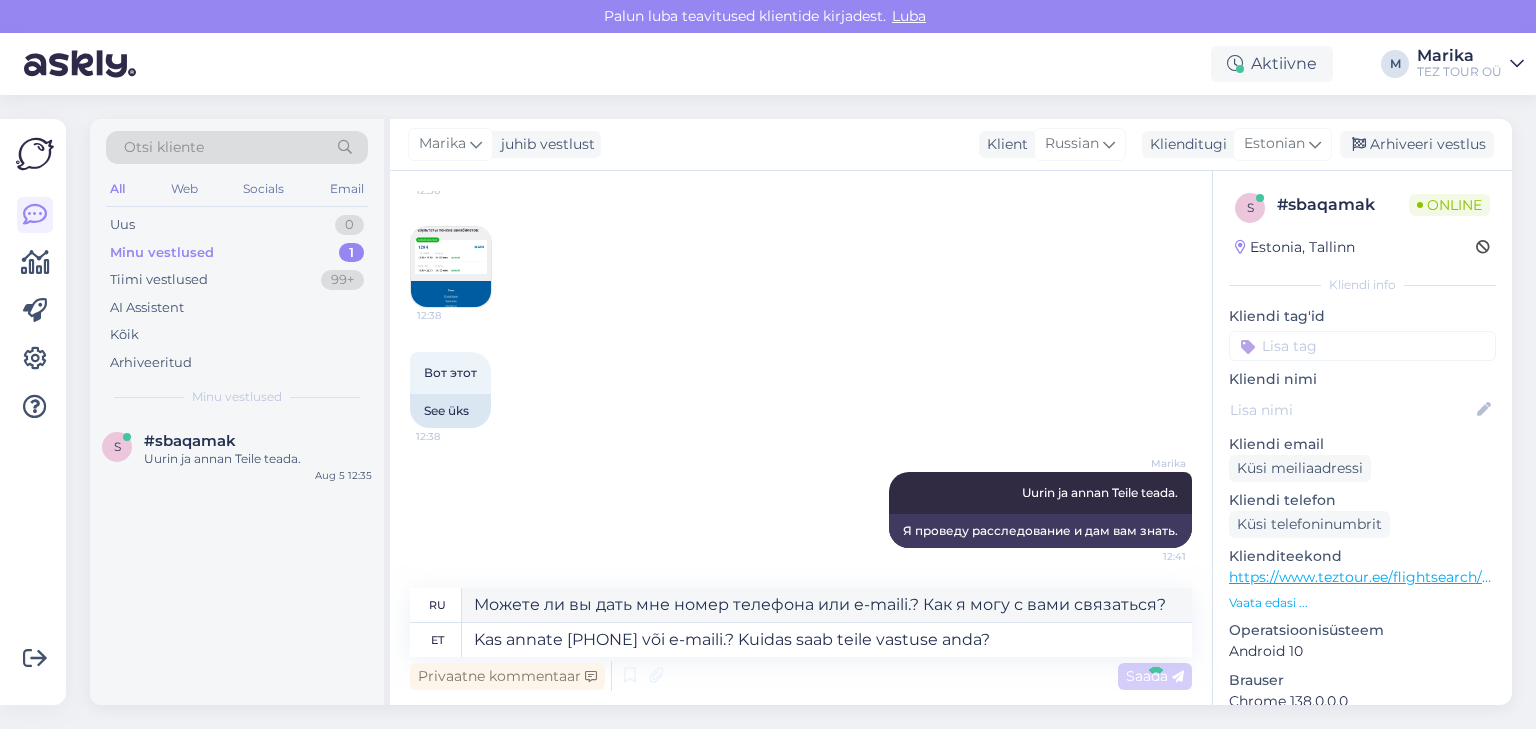 type 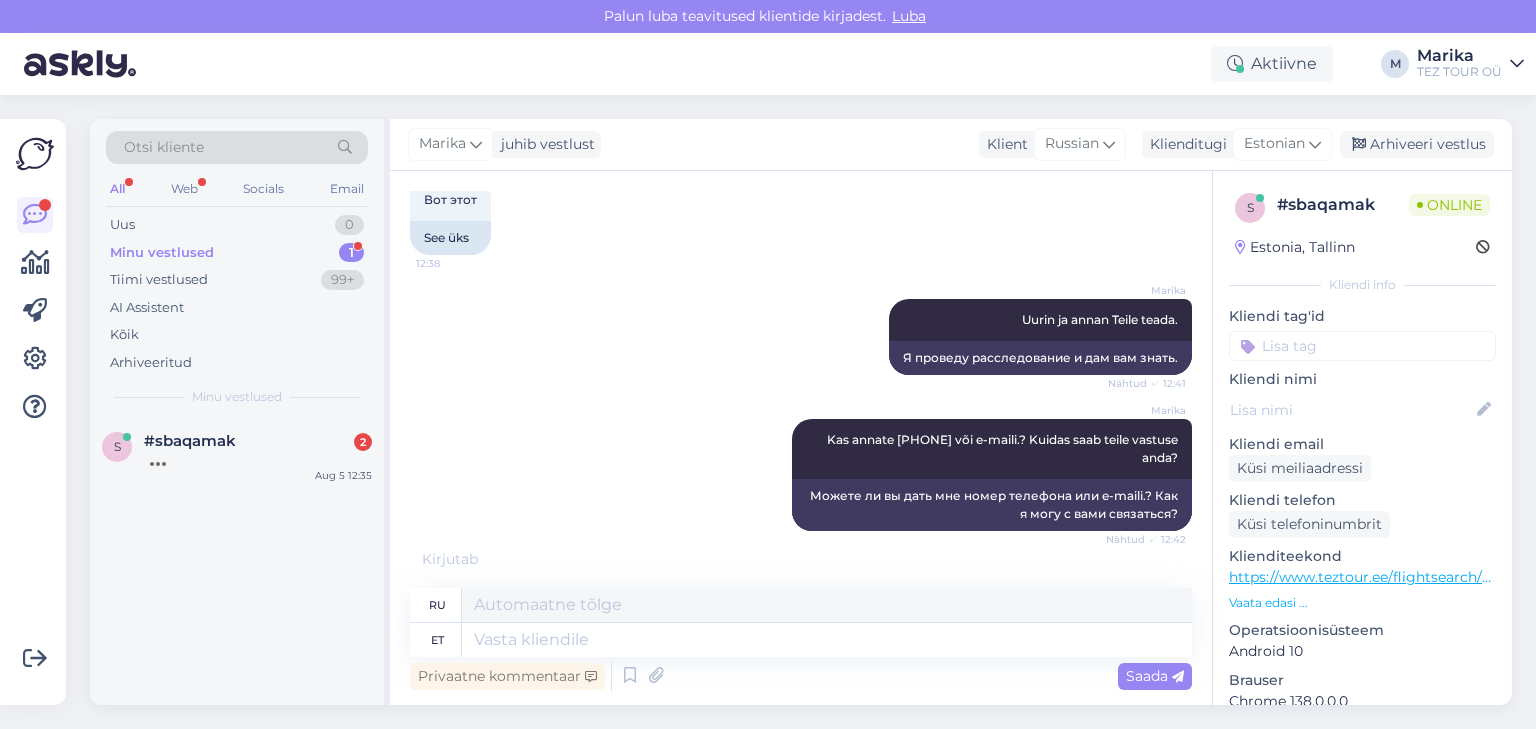 scroll, scrollTop: 2199, scrollLeft: 0, axis: vertical 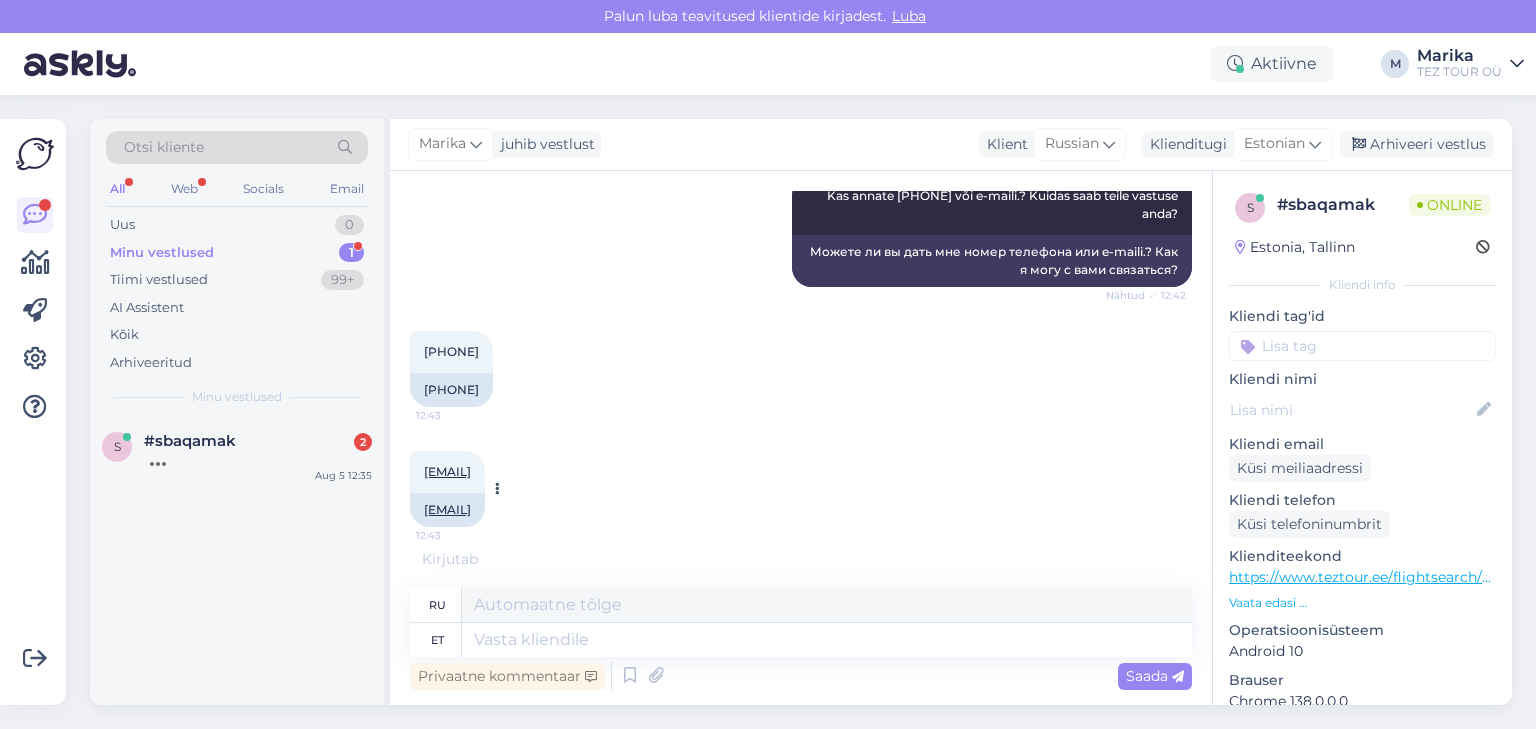 drag, startPoint x: 580, startPoint y: 507, endPoint x: 416, endPoint y: 509, distance: 164.01219 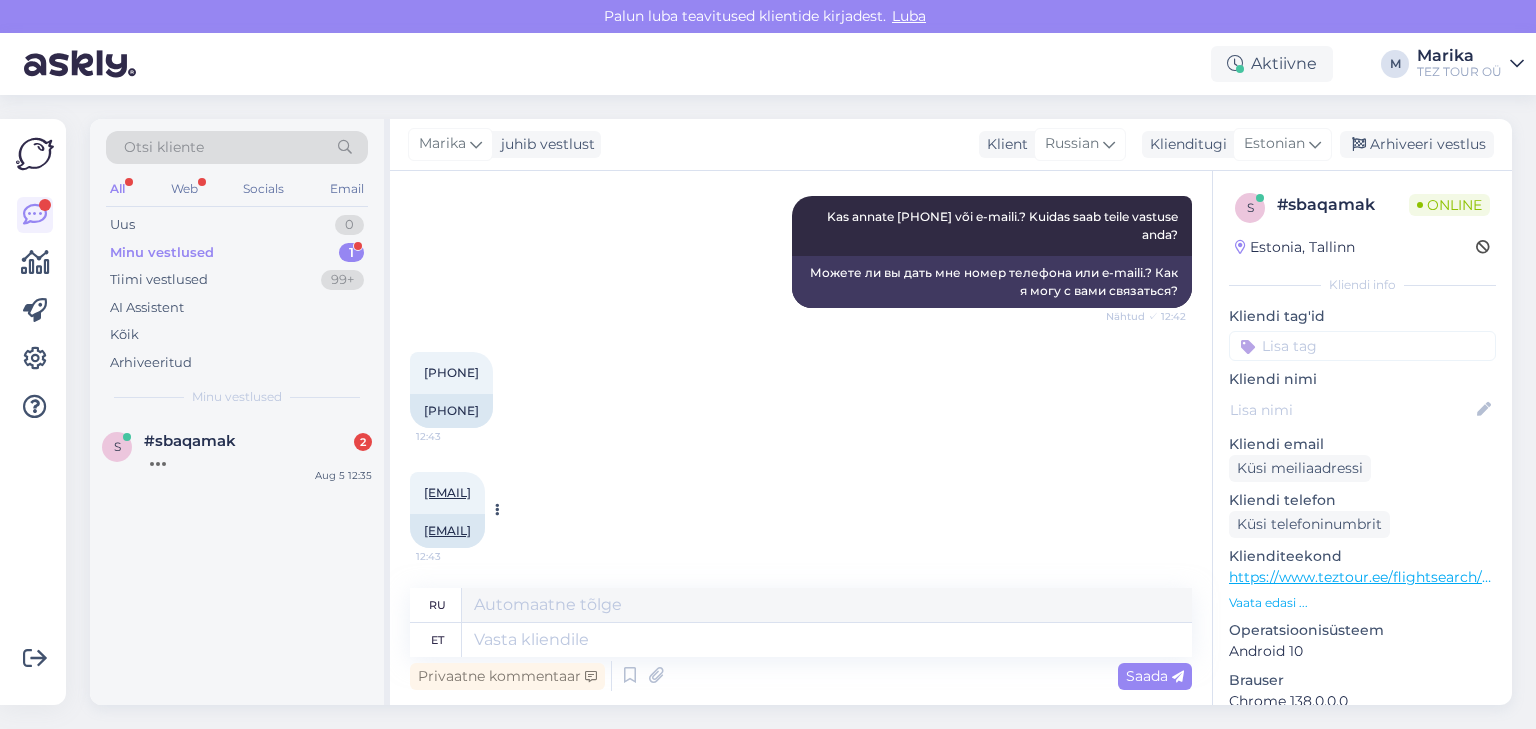scroll, scrollTop: 2298, scrollLeft: 0, axis: vertical 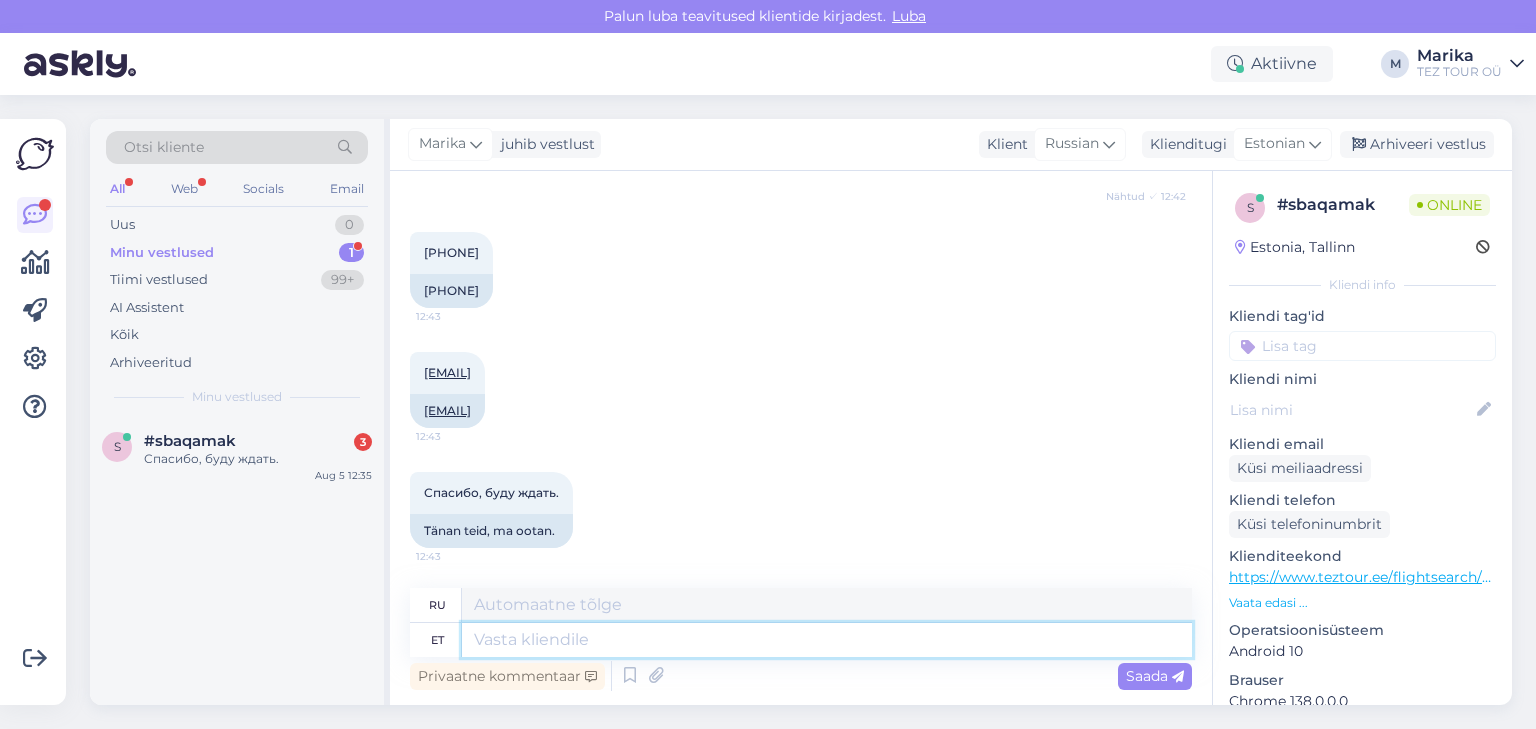 click at bounding box center [827, 640] 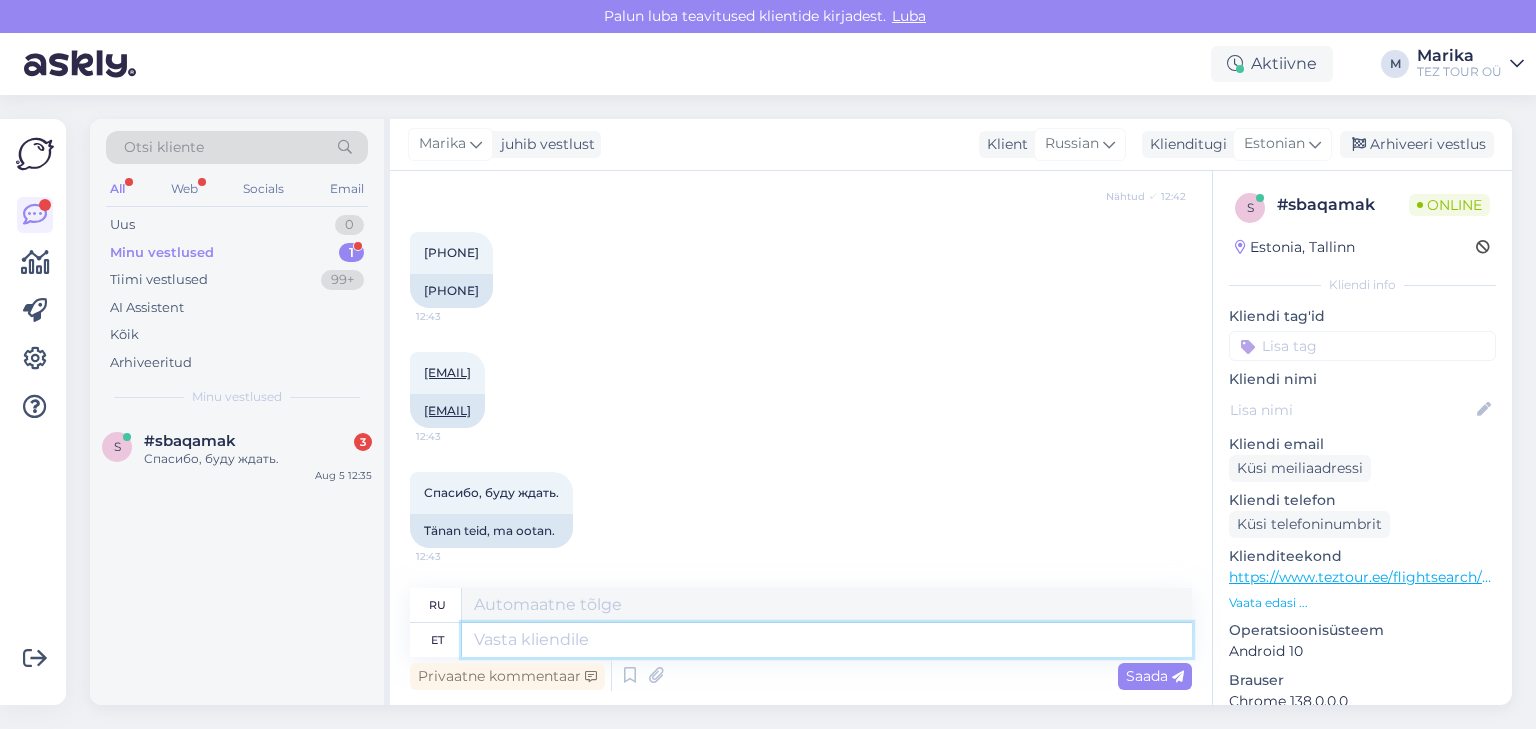 type on "H" 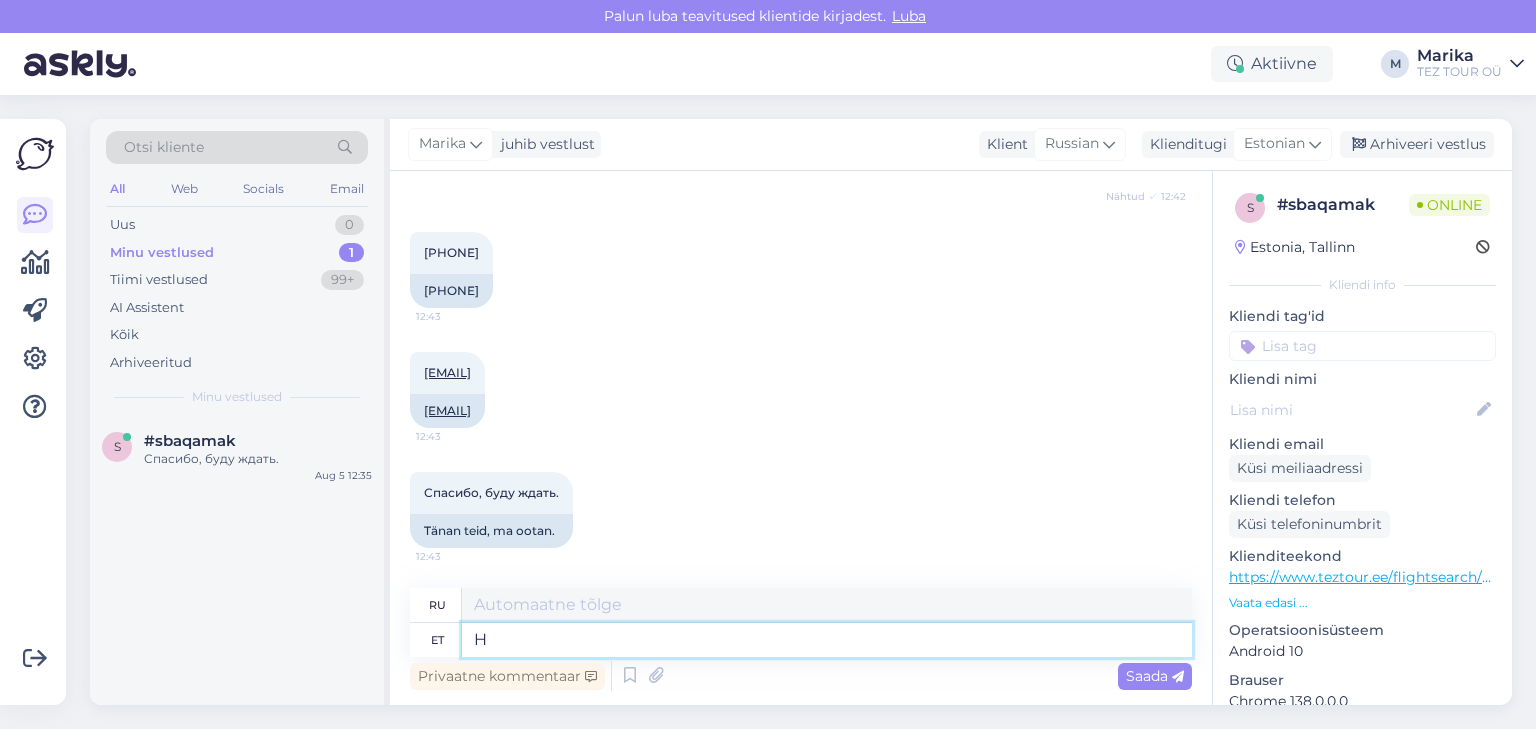 type on "ЧАС" 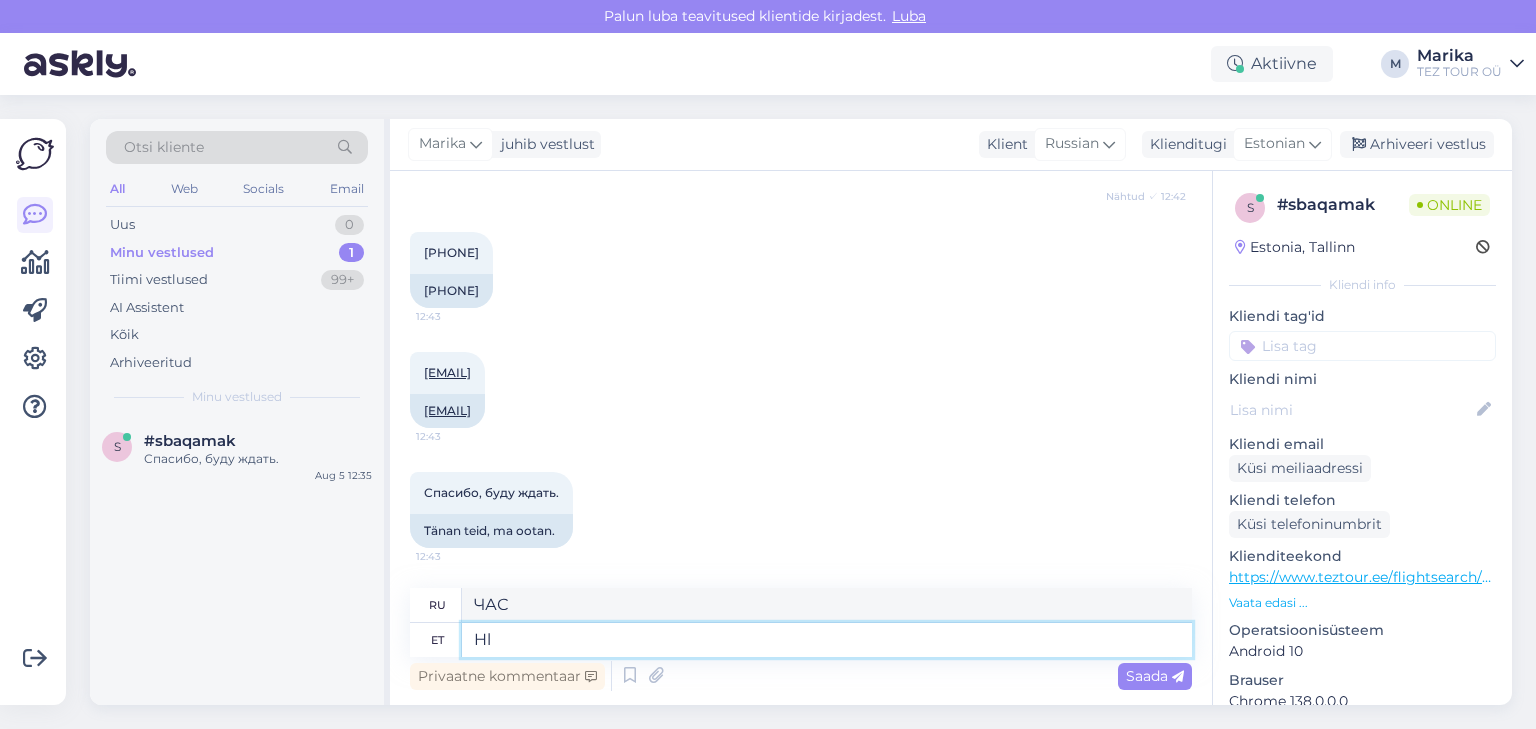 type on "Хл" 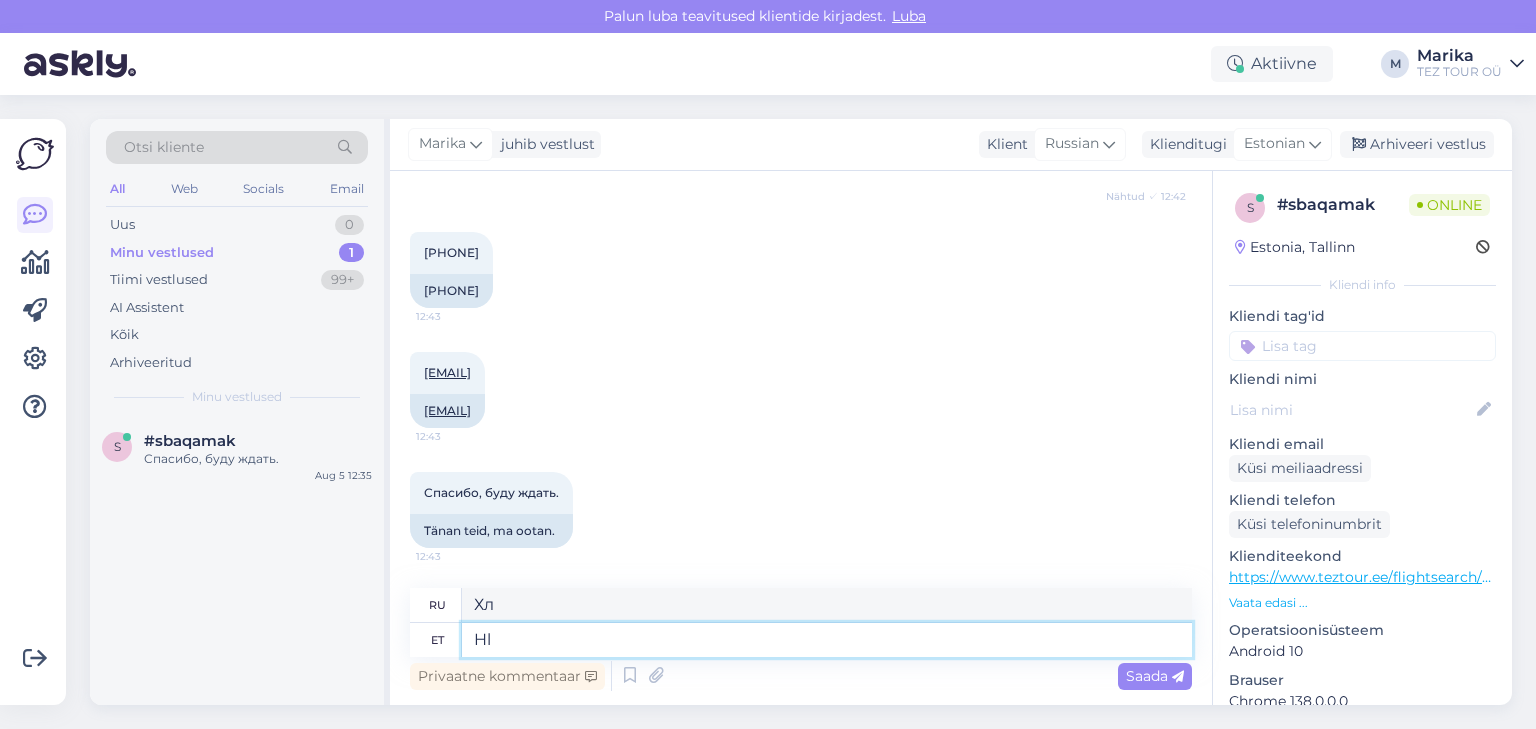 type on "H" 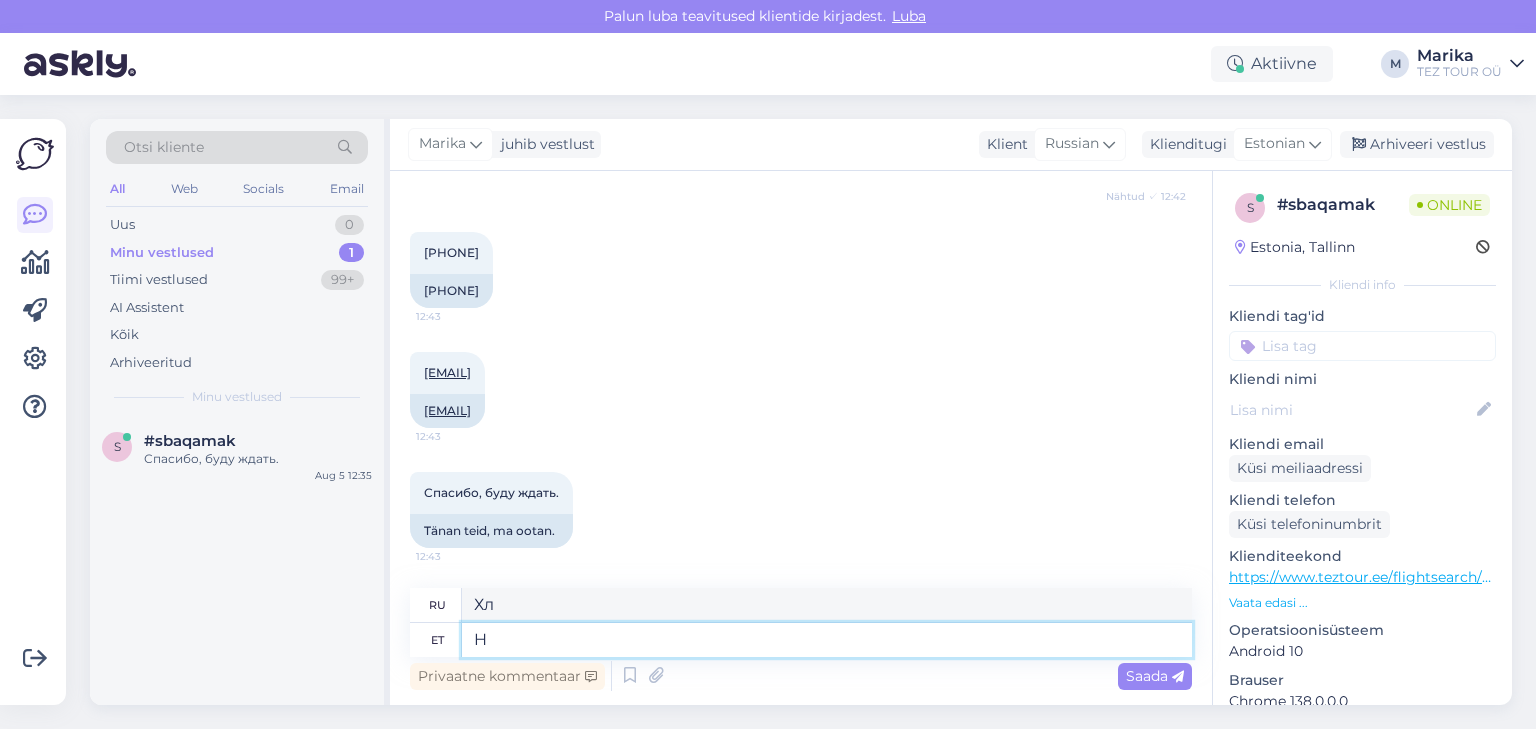 type on "ЧАС" 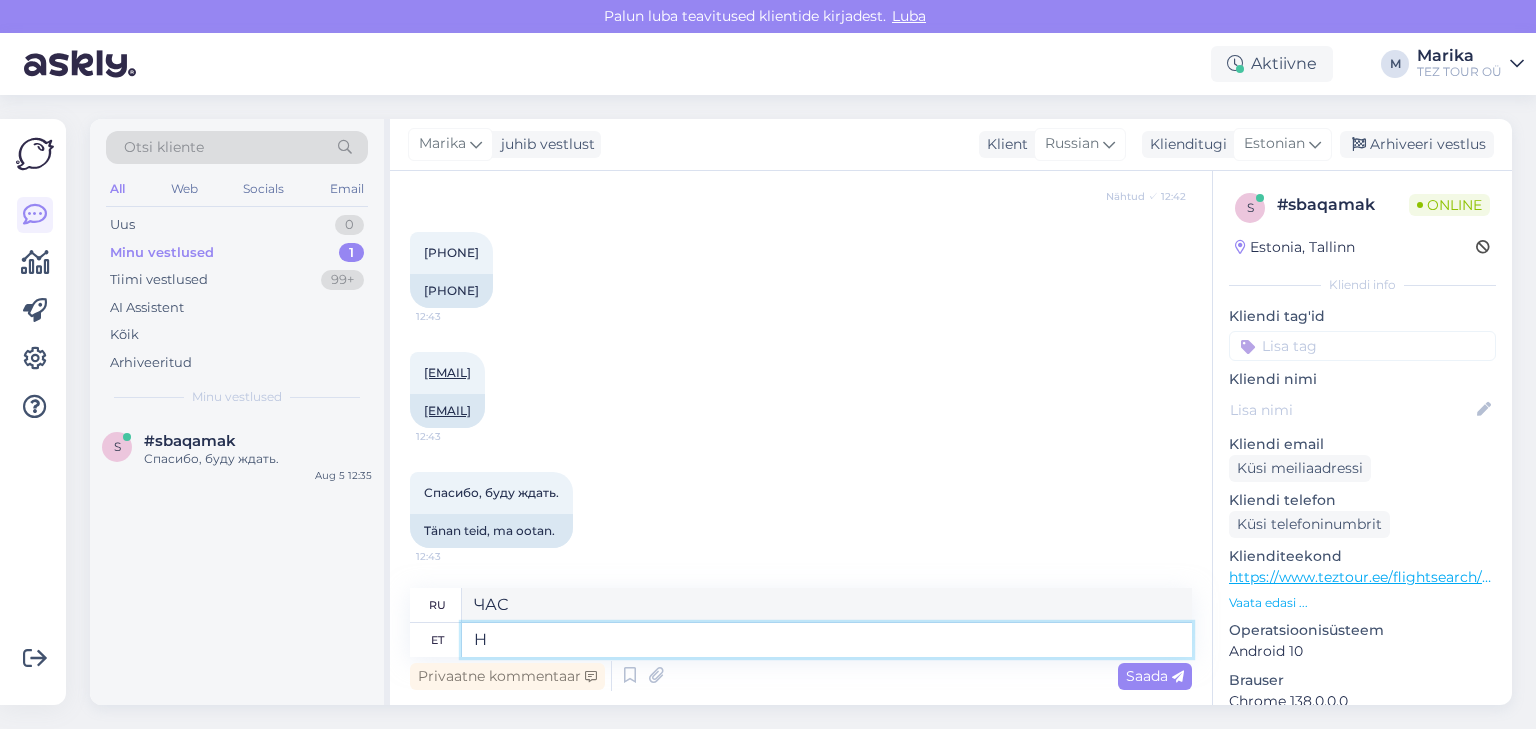 type 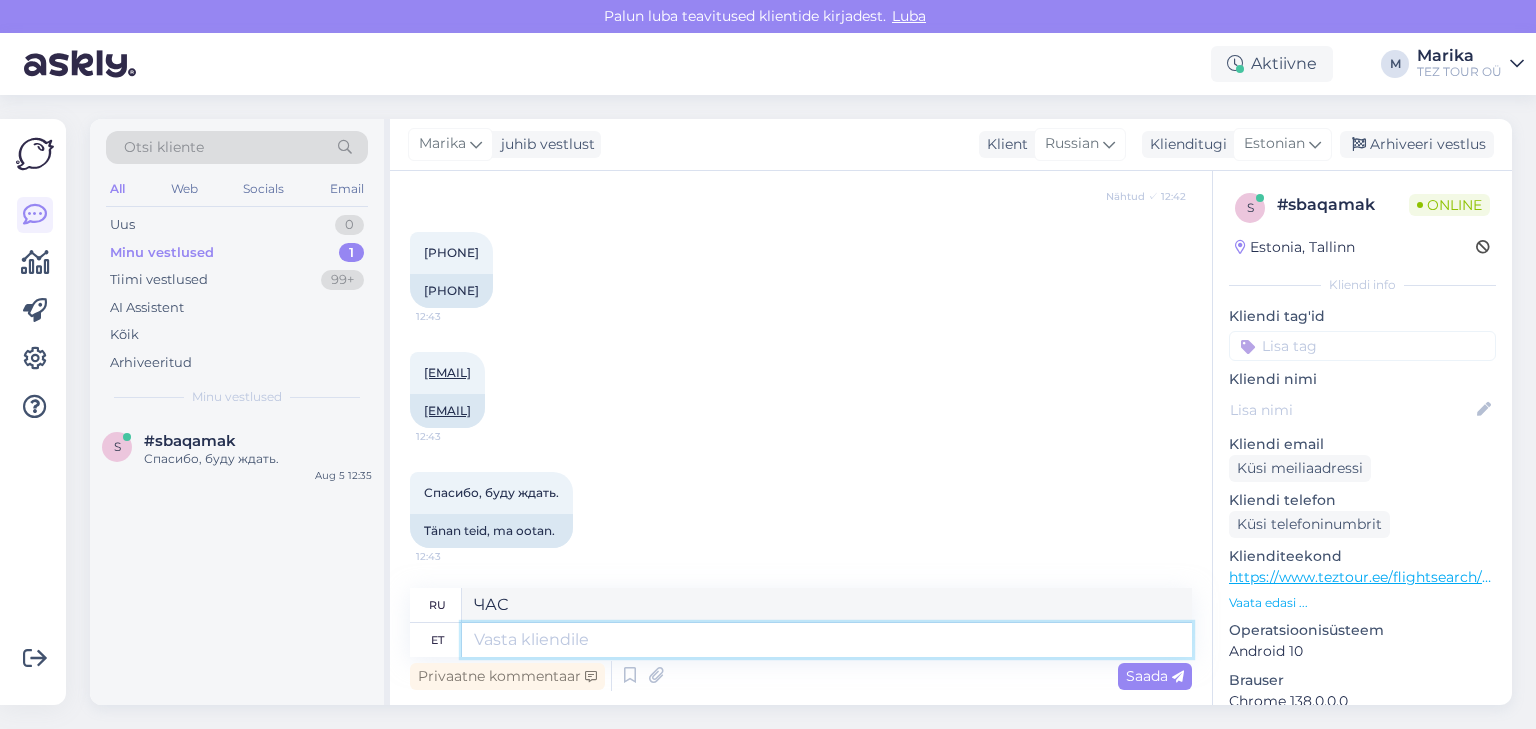type 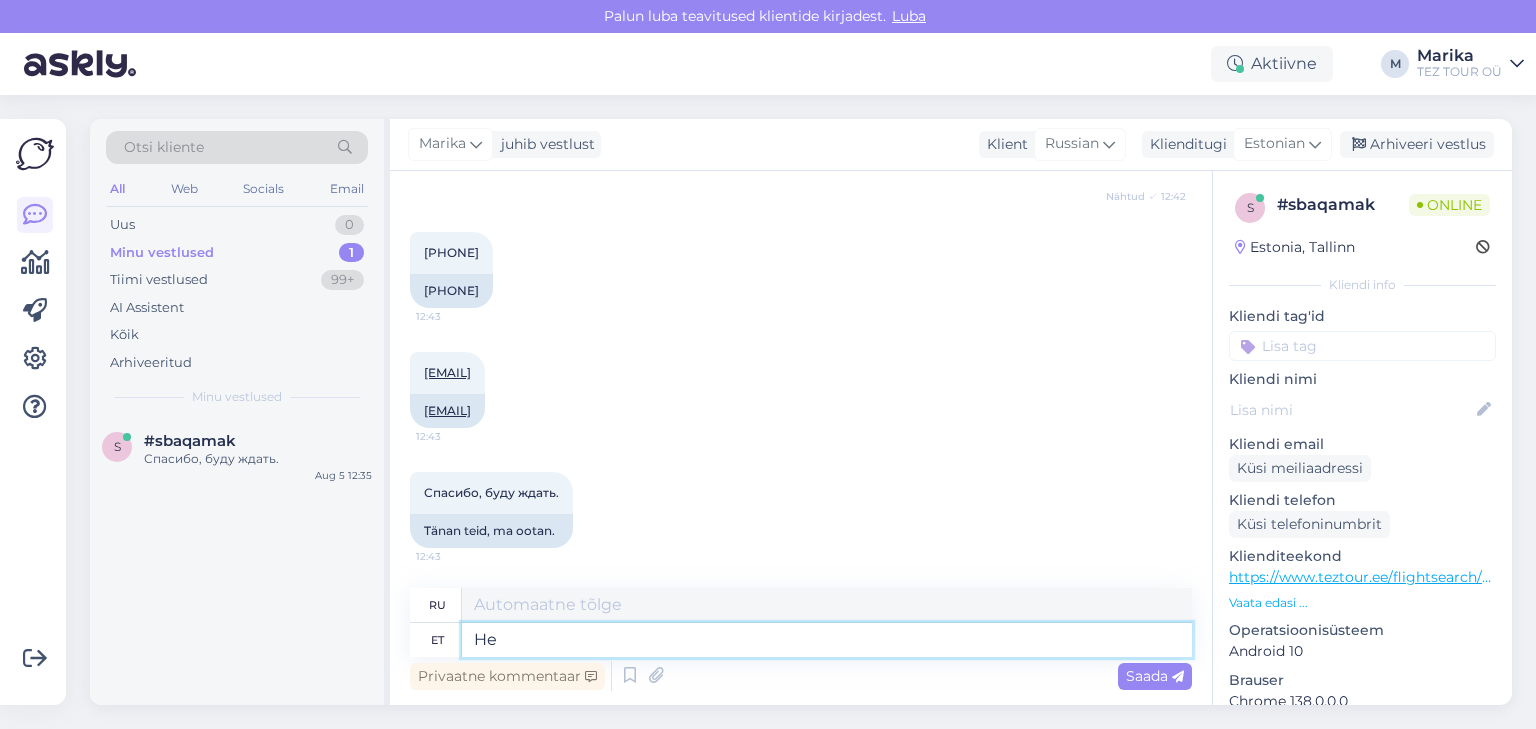 type on "H" 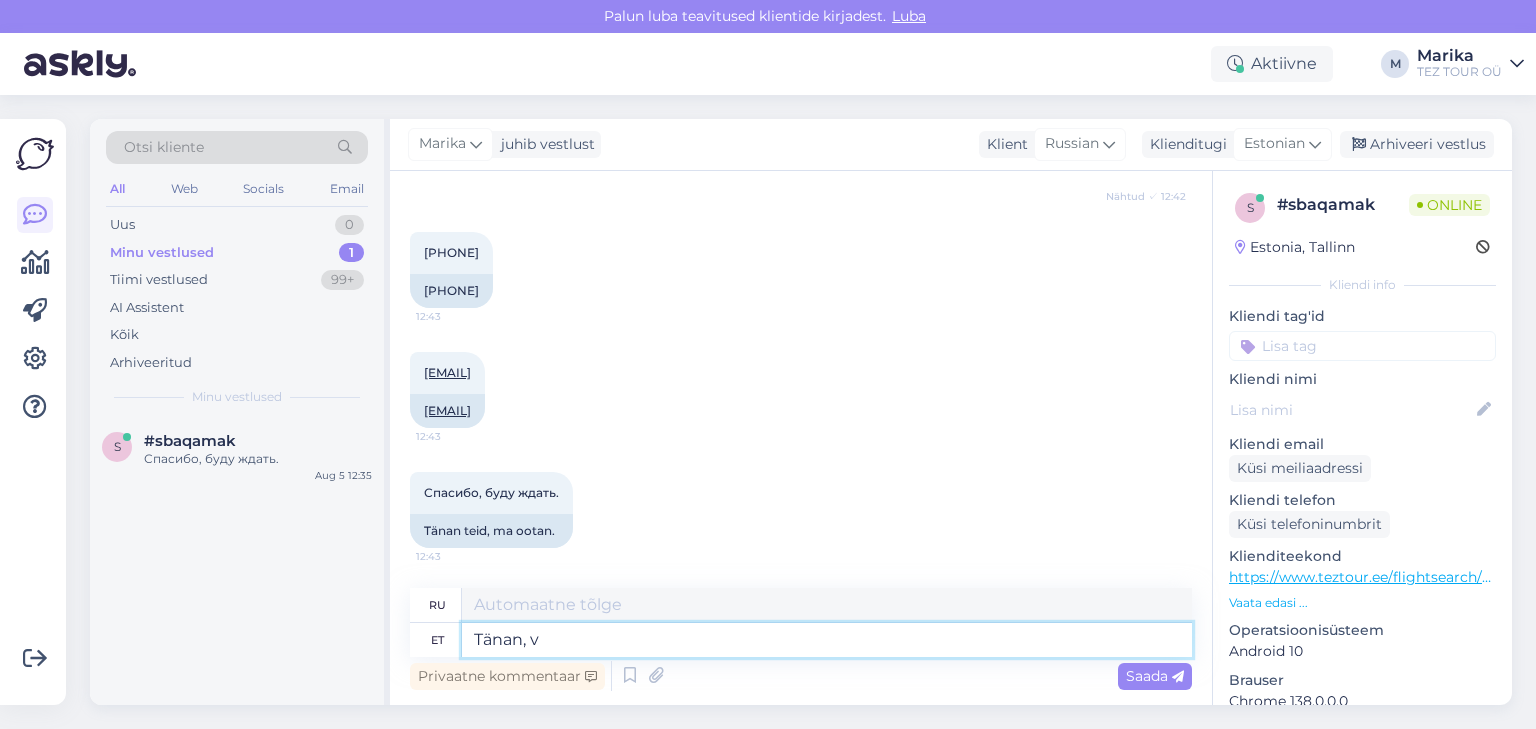 type on "Tänan, võ" 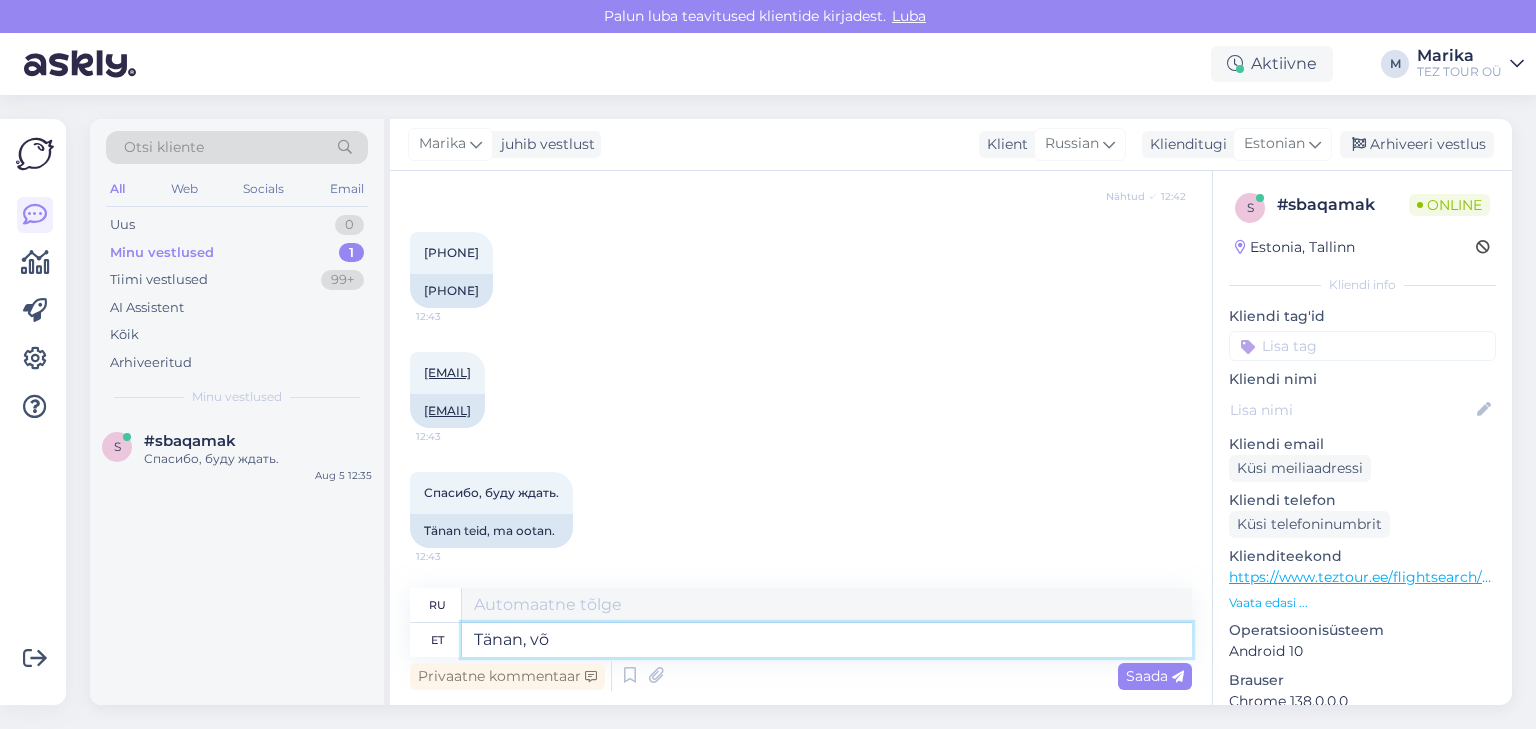 type on "Спасибо," 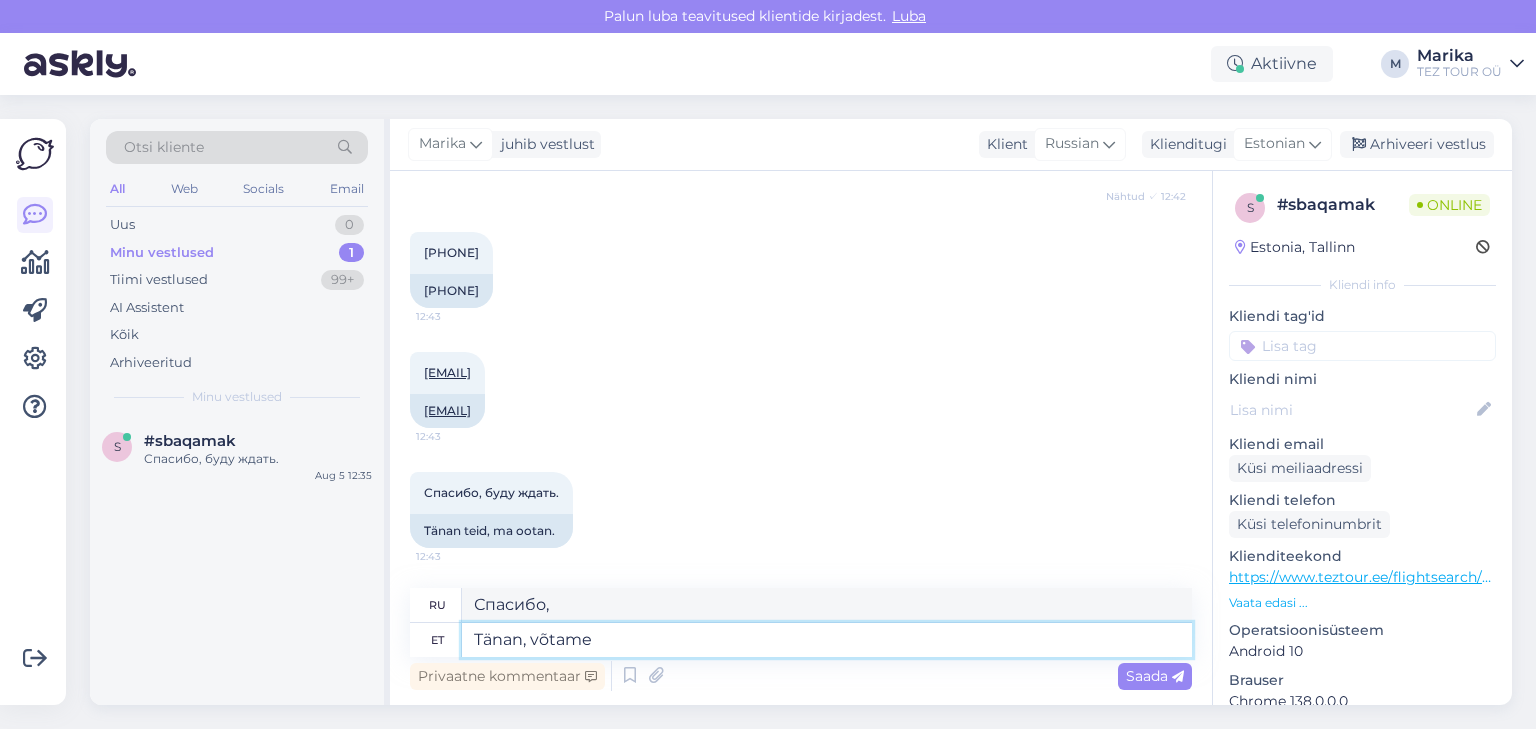 type on "Tänan, võtame" 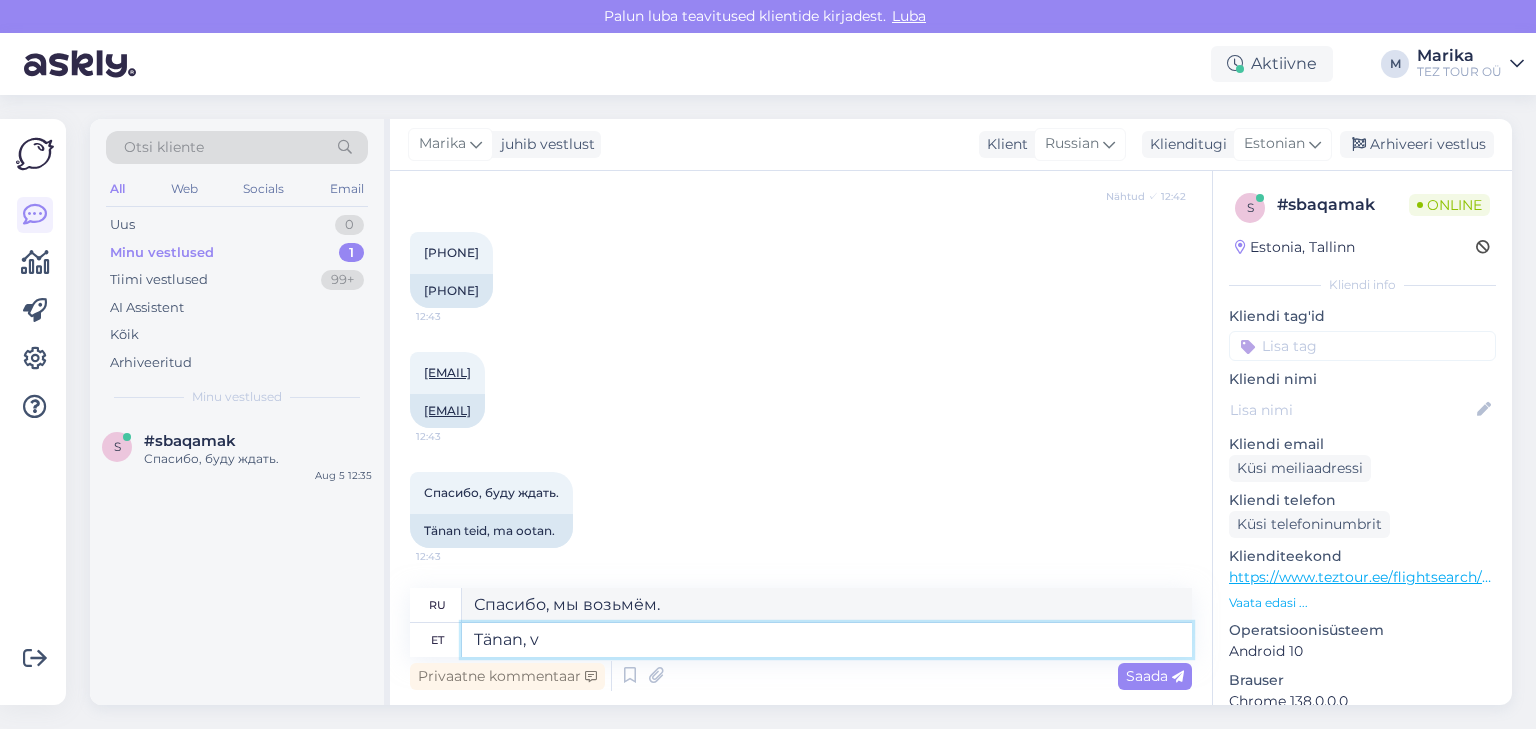 type on "Tänan, võ" 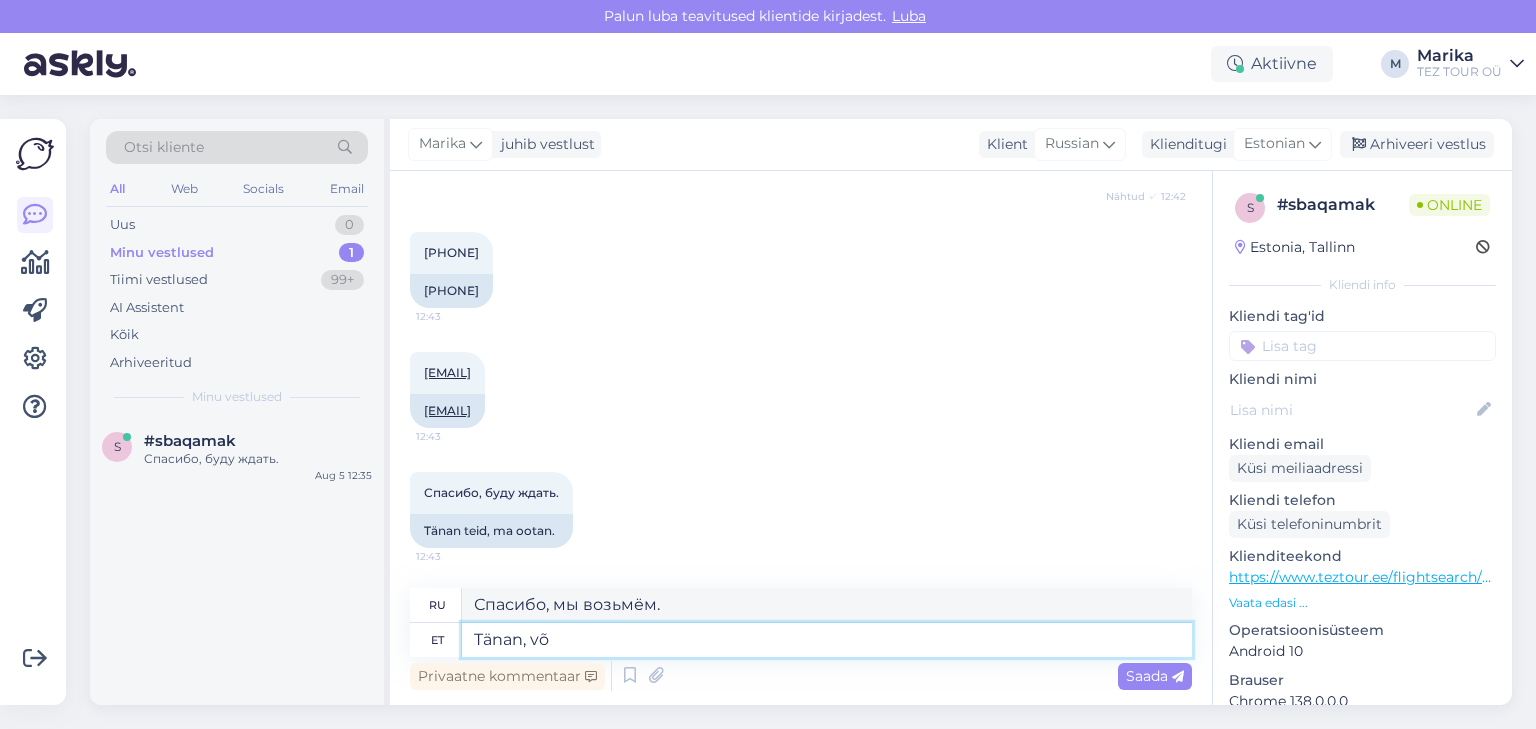 type on "Спасибо," 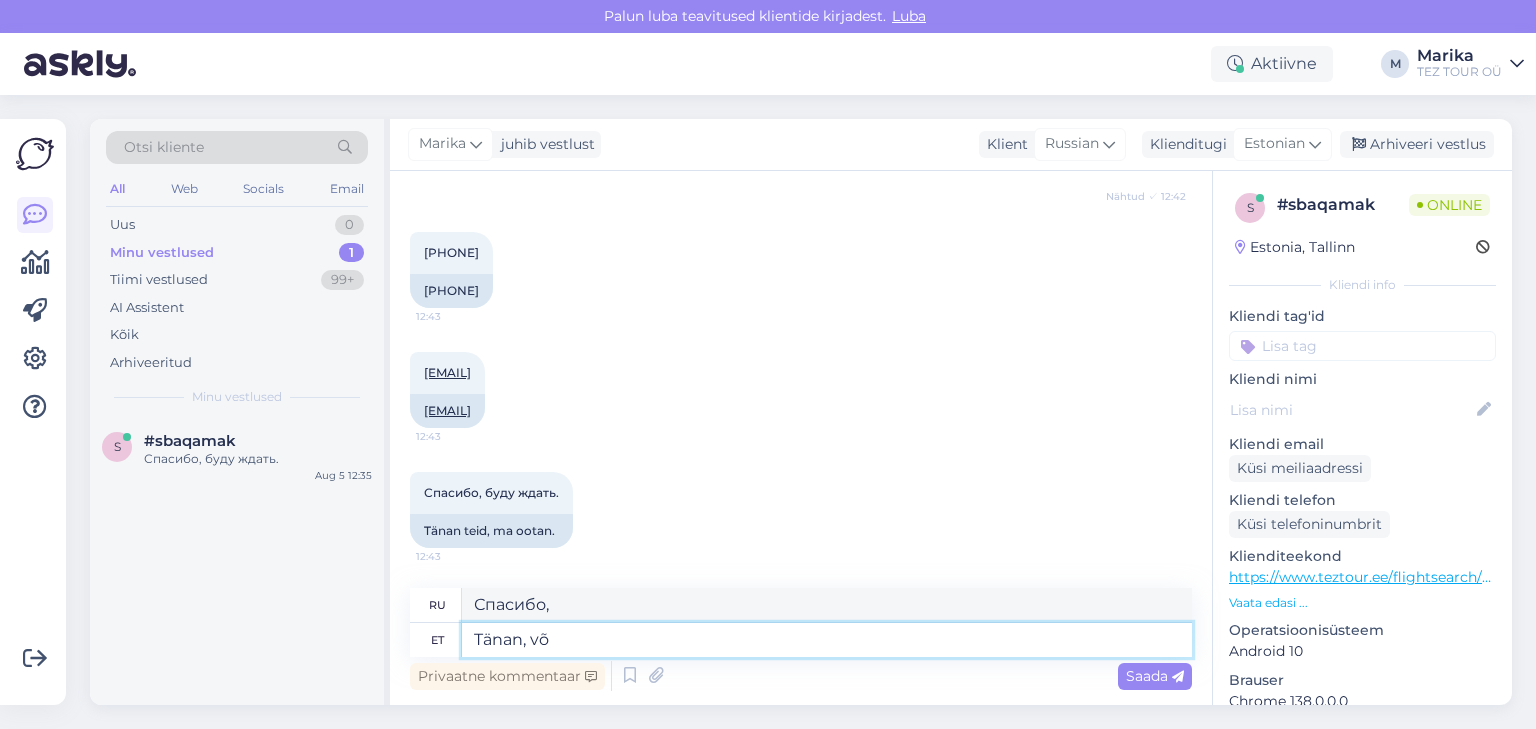 type on "Tänan, võt" 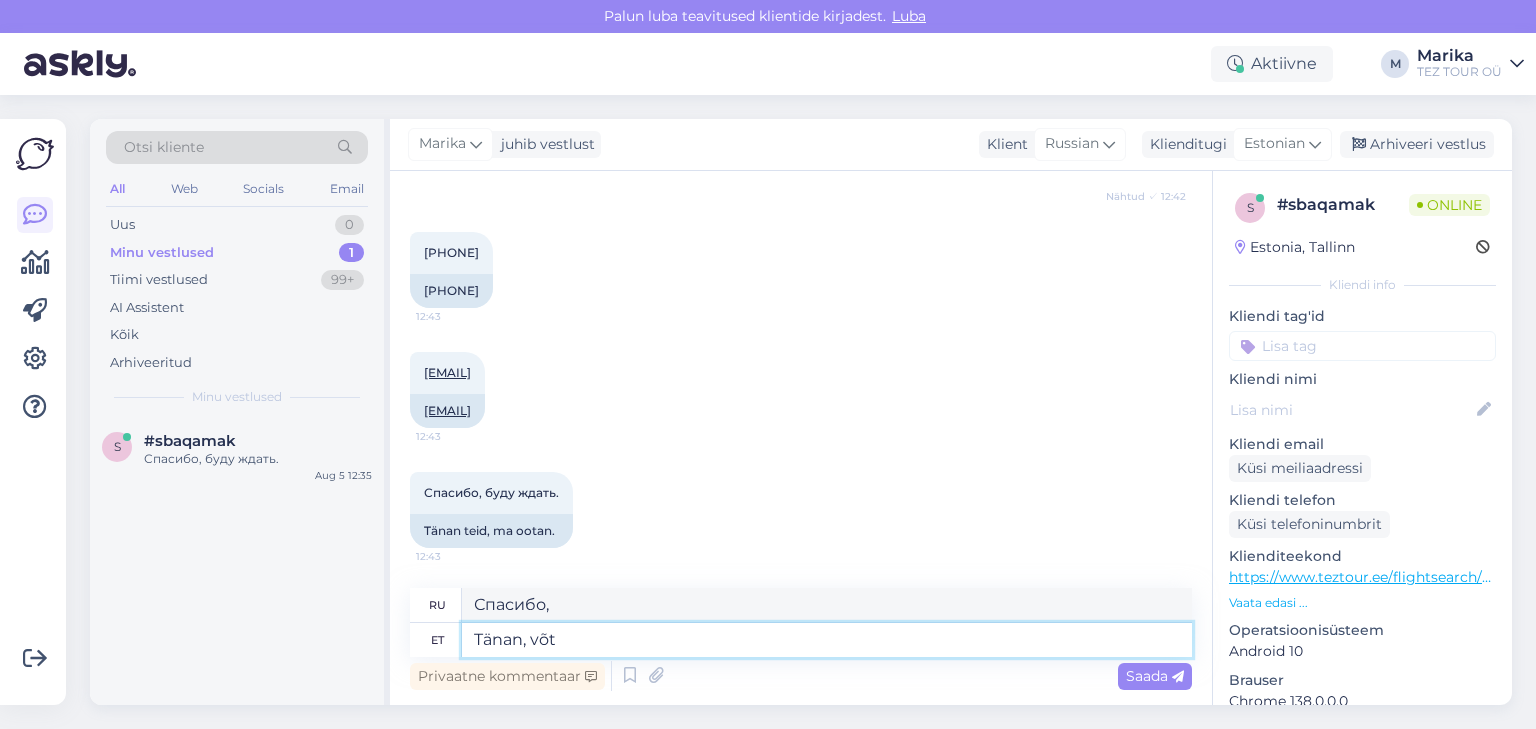 type on "Благодарю вас, сэр." 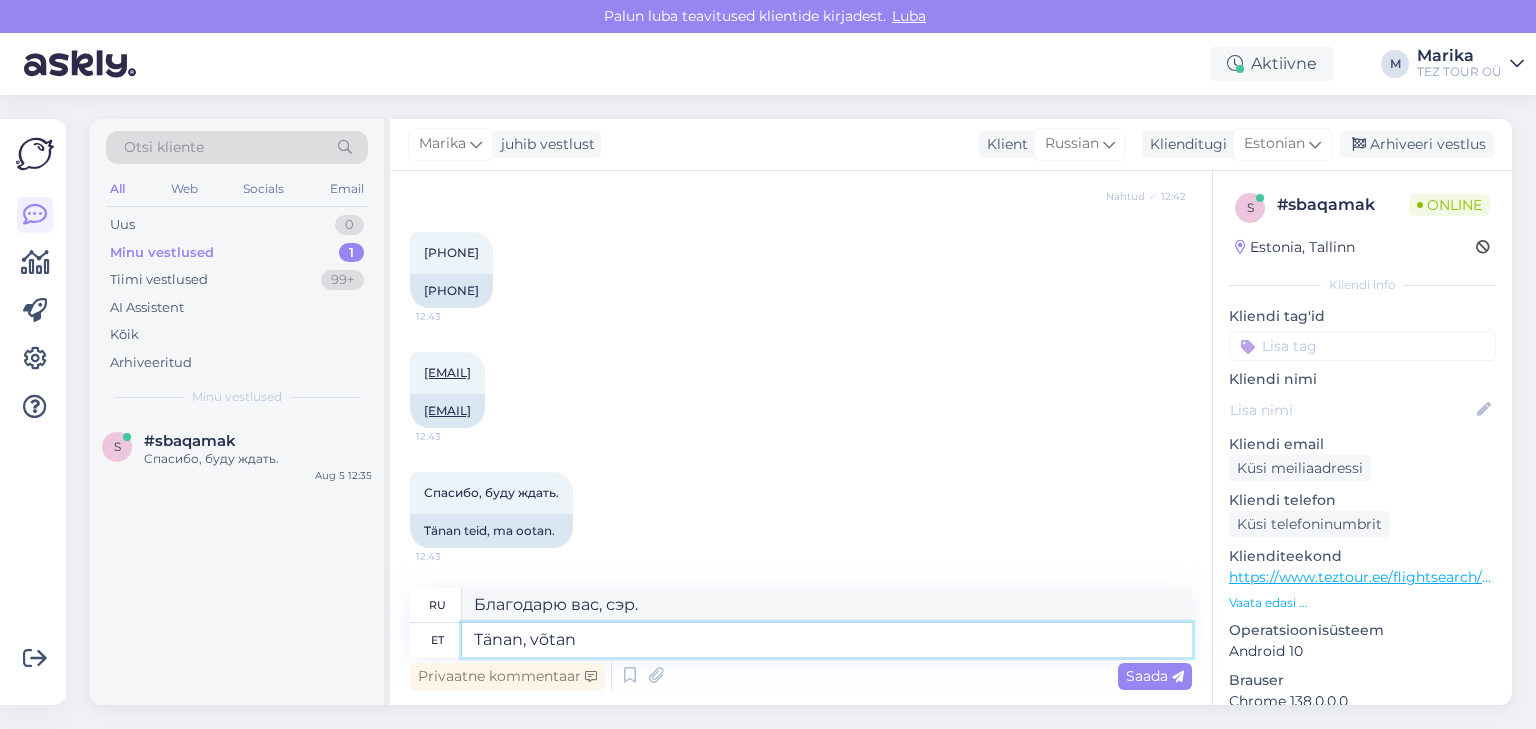 type on "Tänan, võtan" 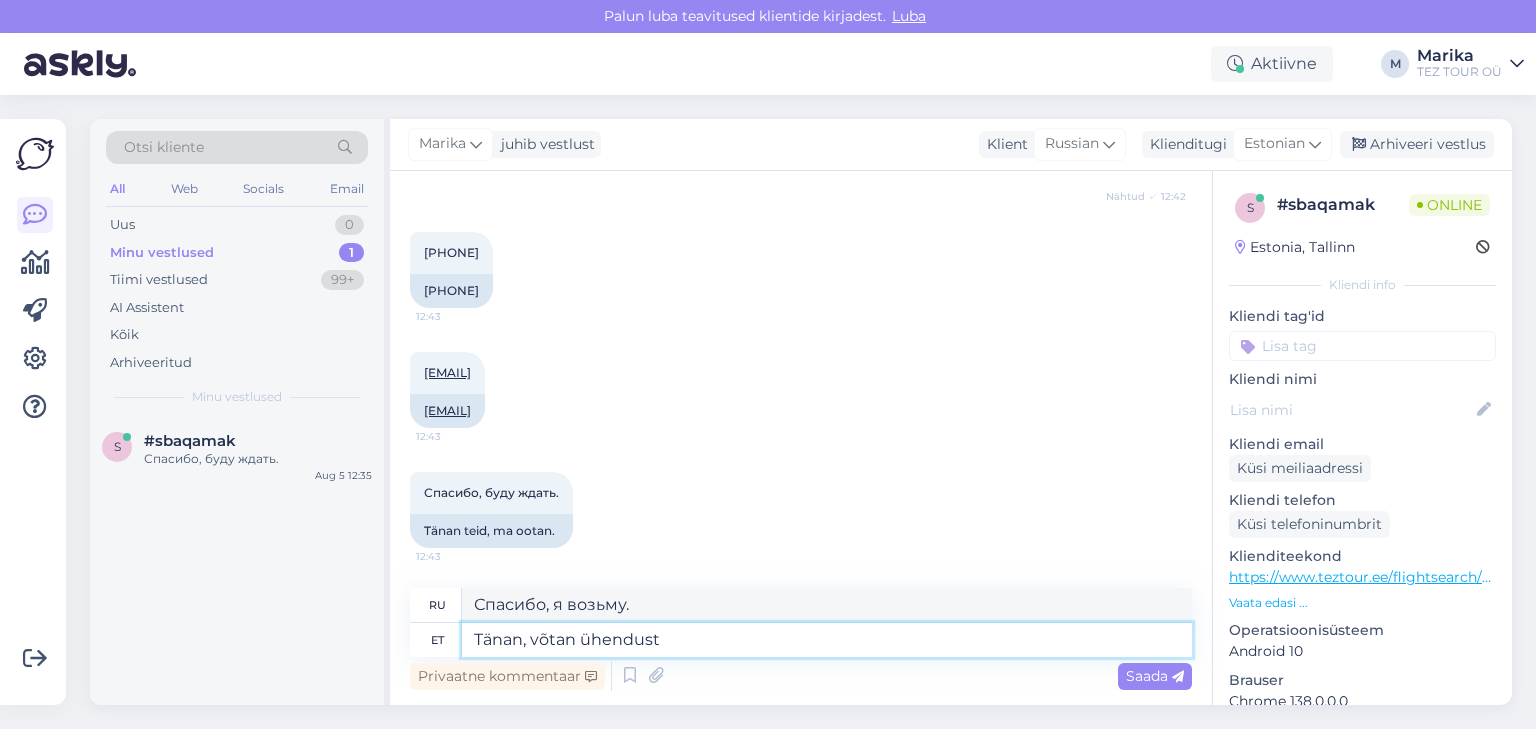 type on "Tänan, võtan ühendust!" 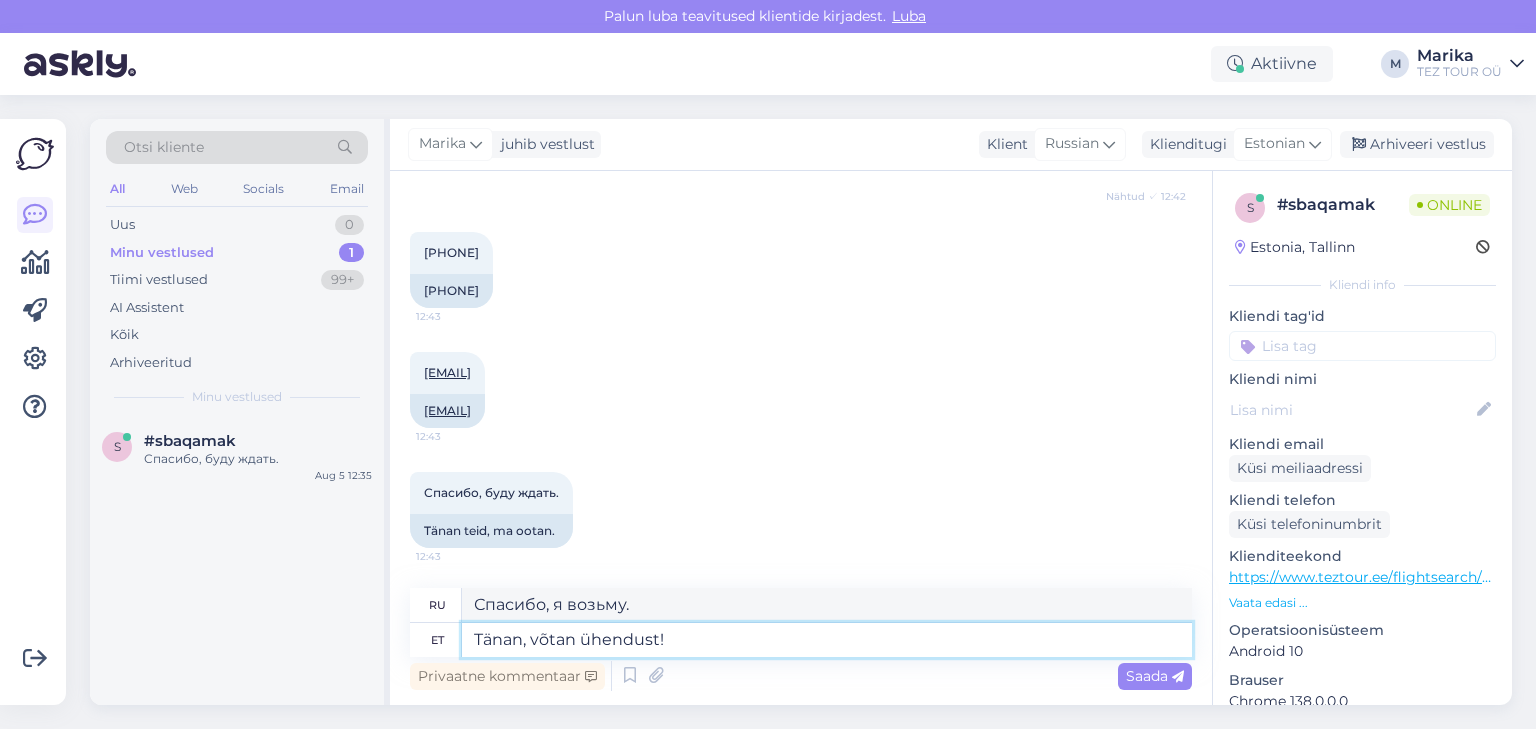 type on "Спасибо, я с вами свяжусь!" 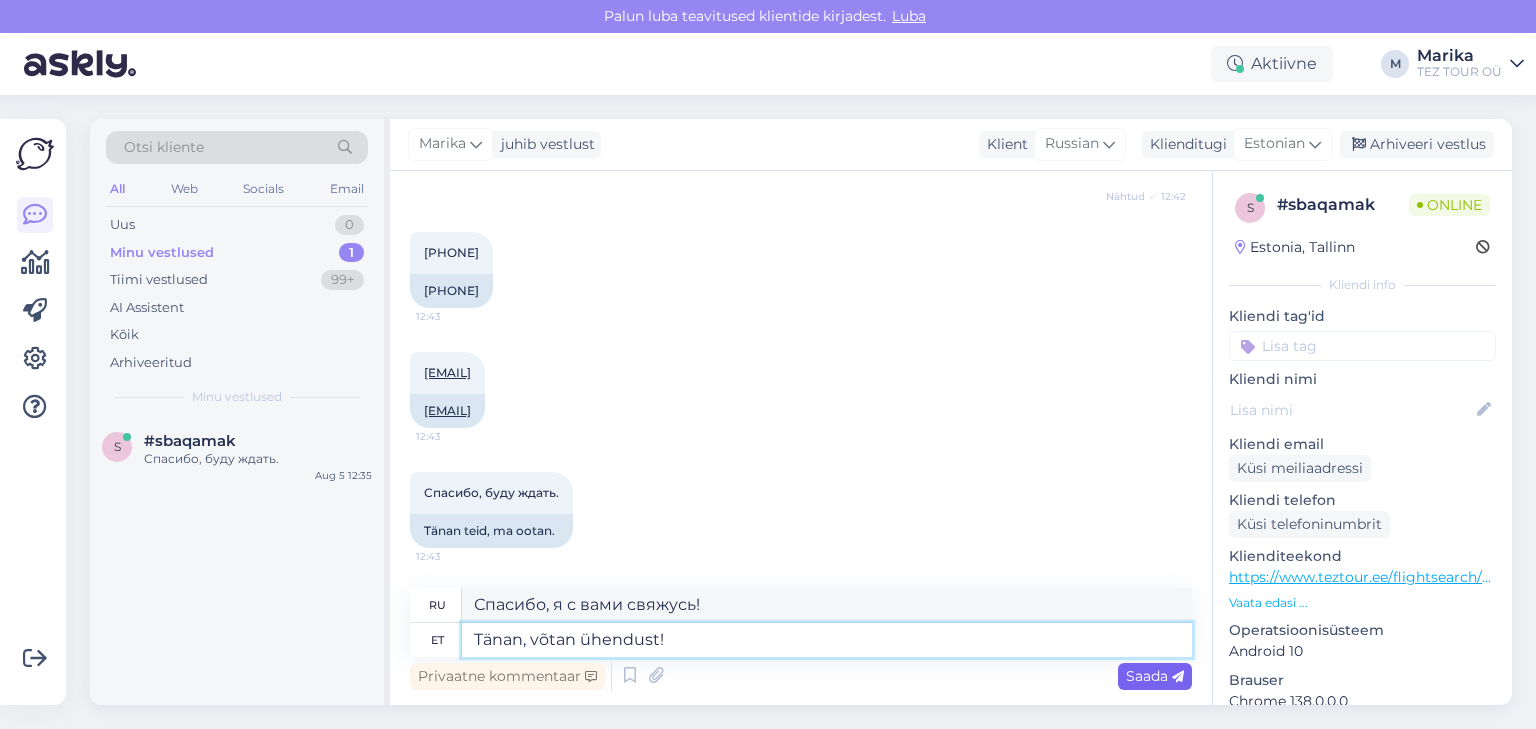 type on "Tänan, võtan ühendust!" 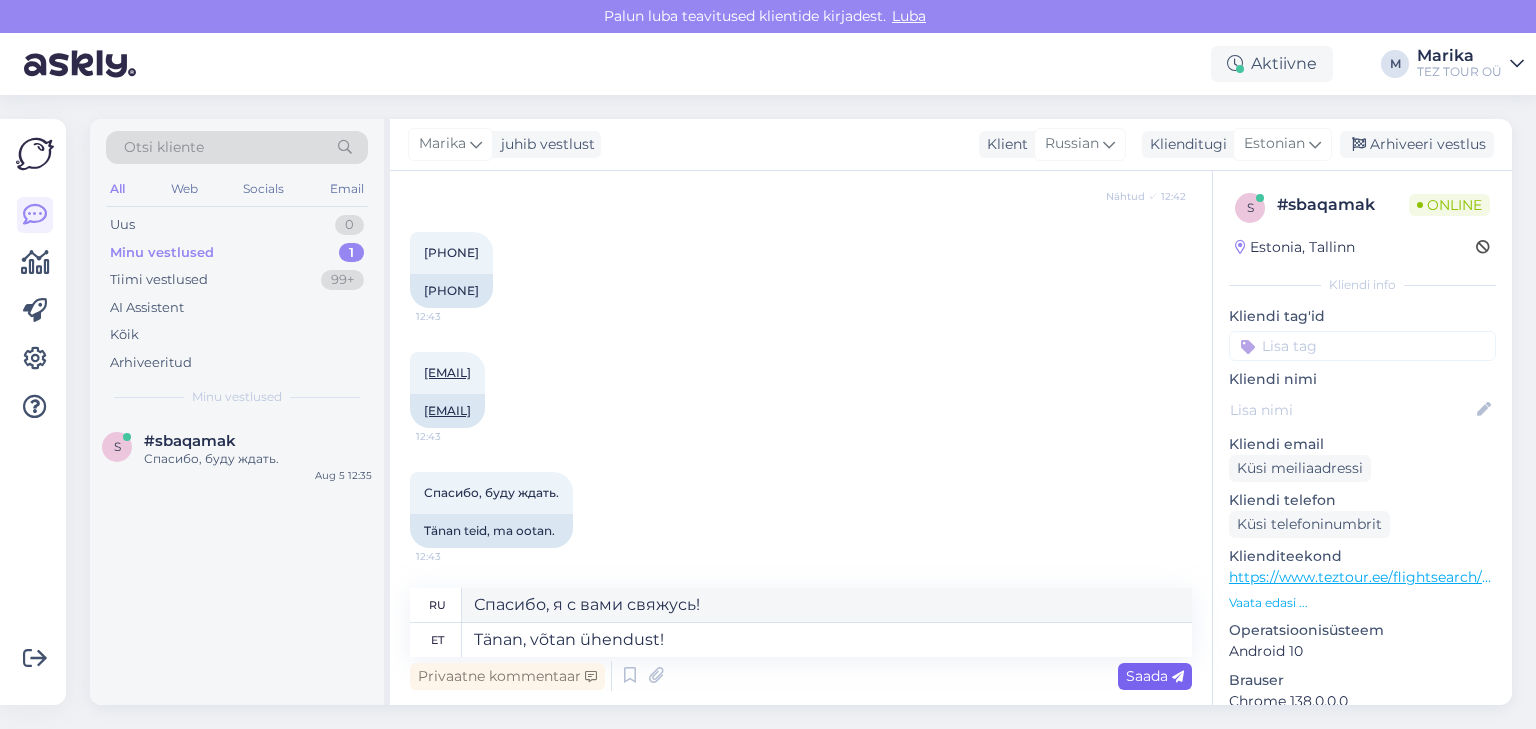 click on "Saada" at bounding box center (1155, 676) 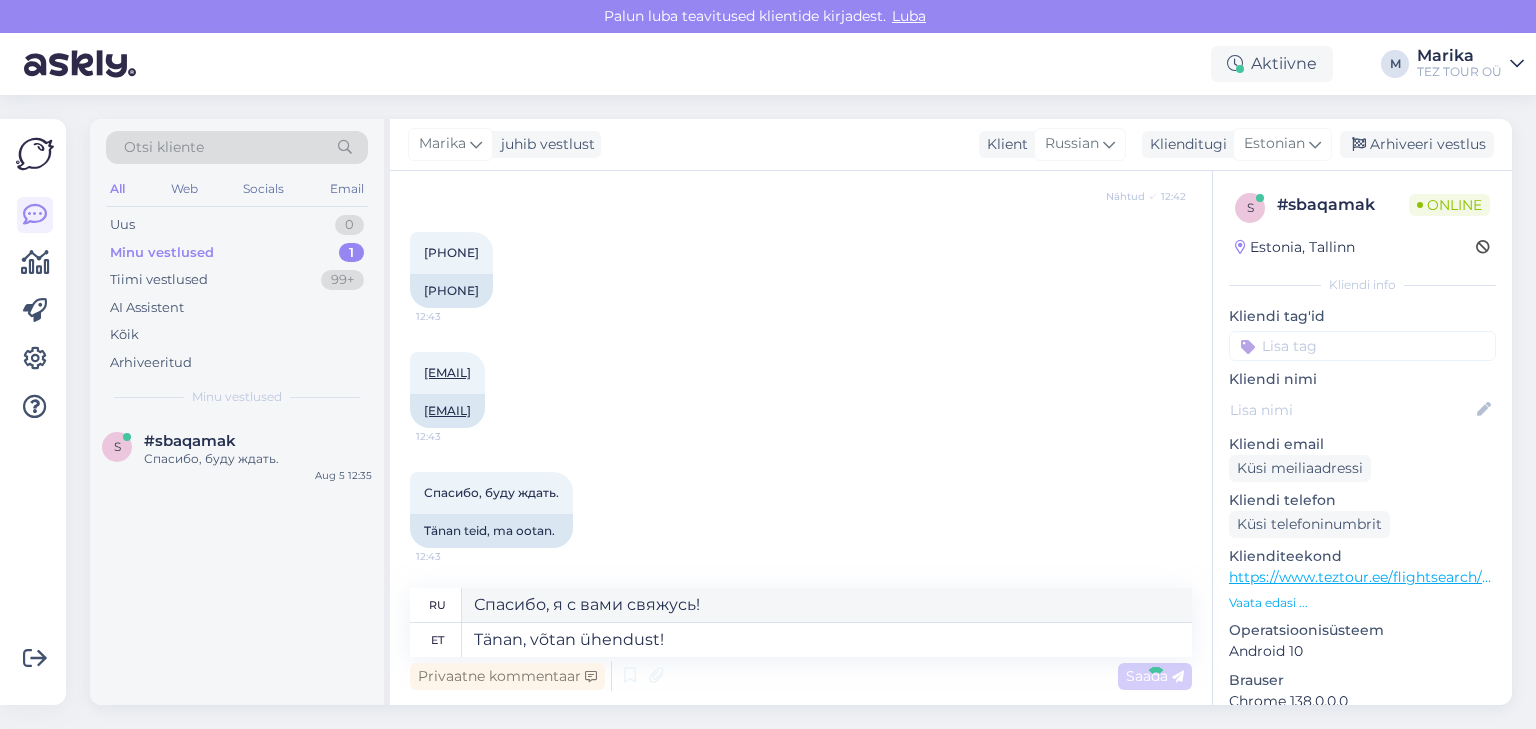 type 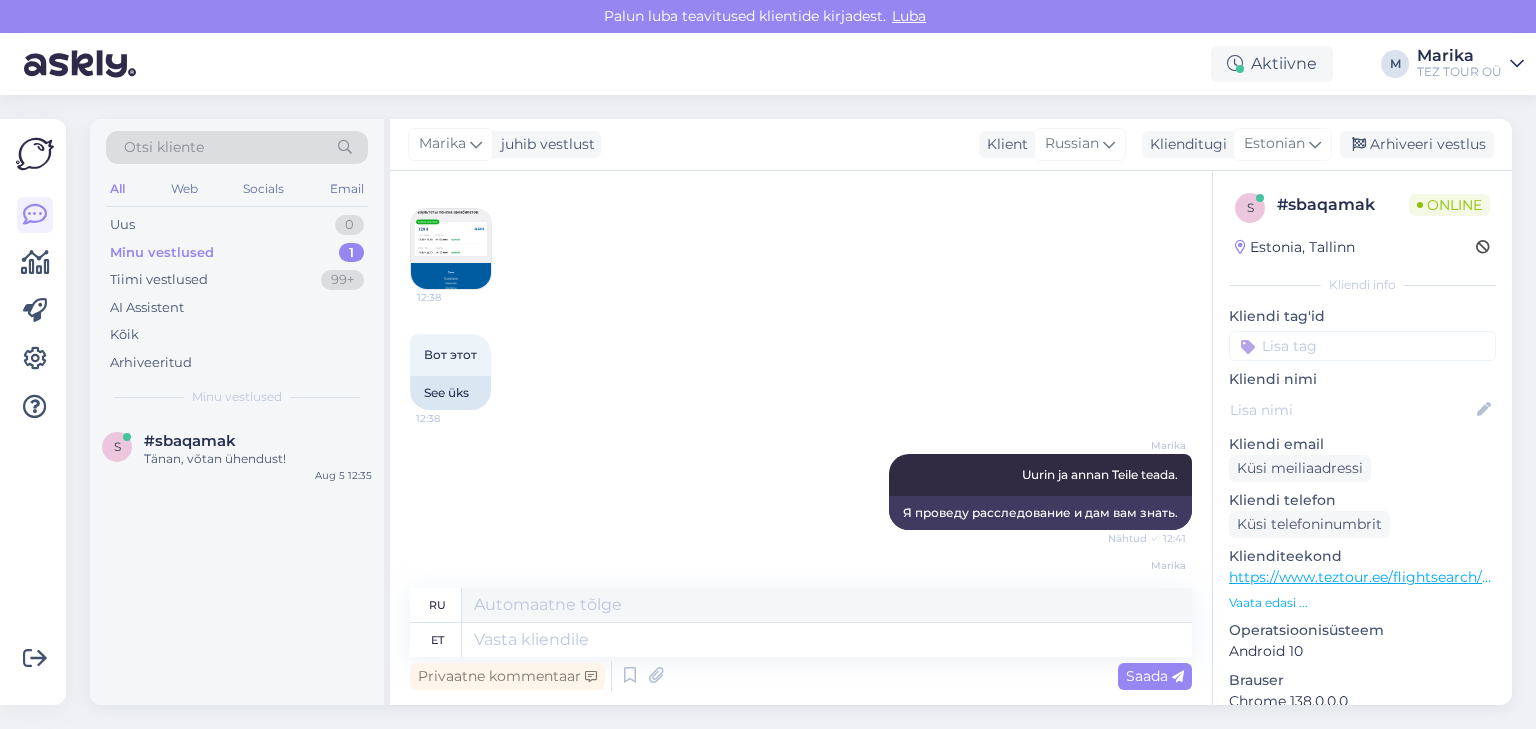 scroll, scrollTop: 1564, scrollLeft: 0, axis: vertical 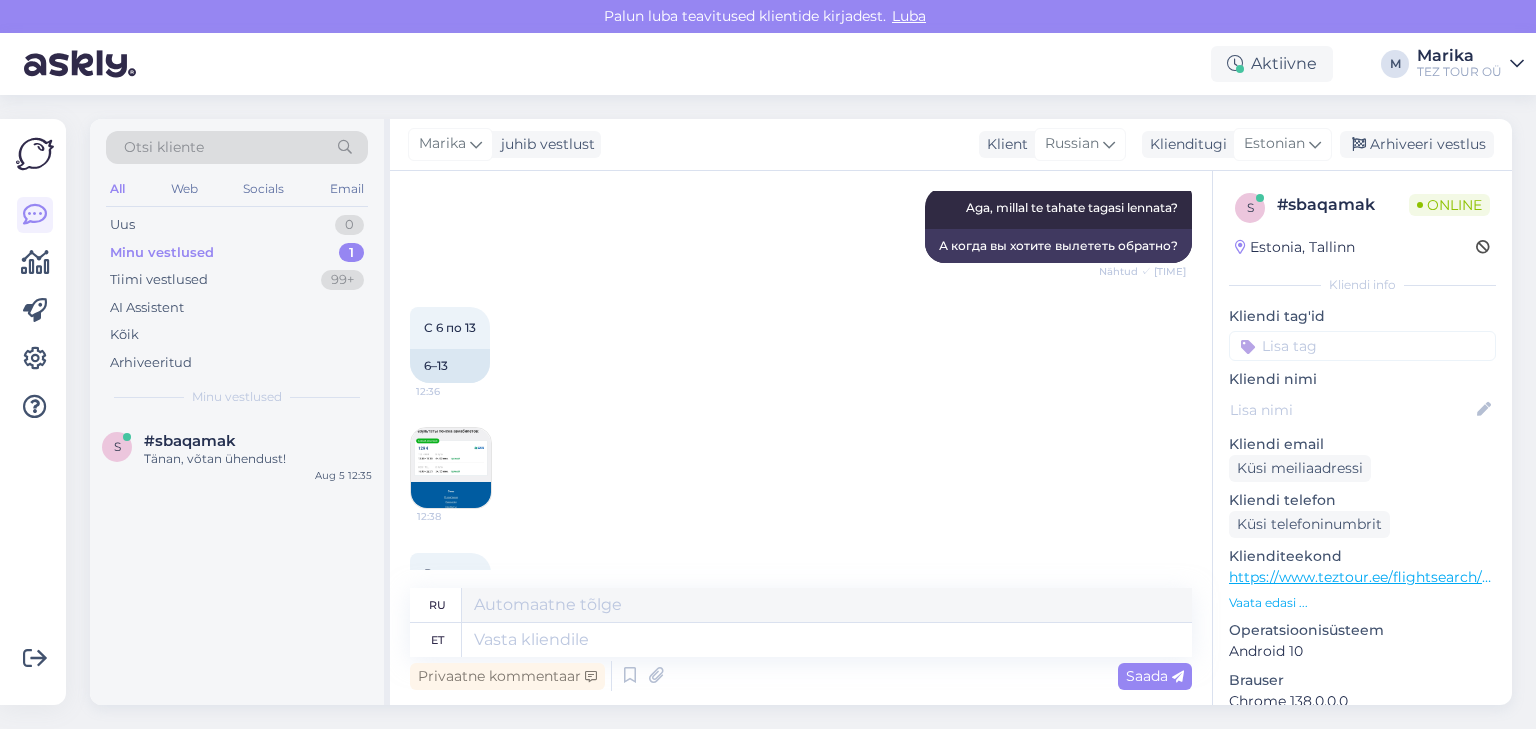 click at bounding box center [451, 468] 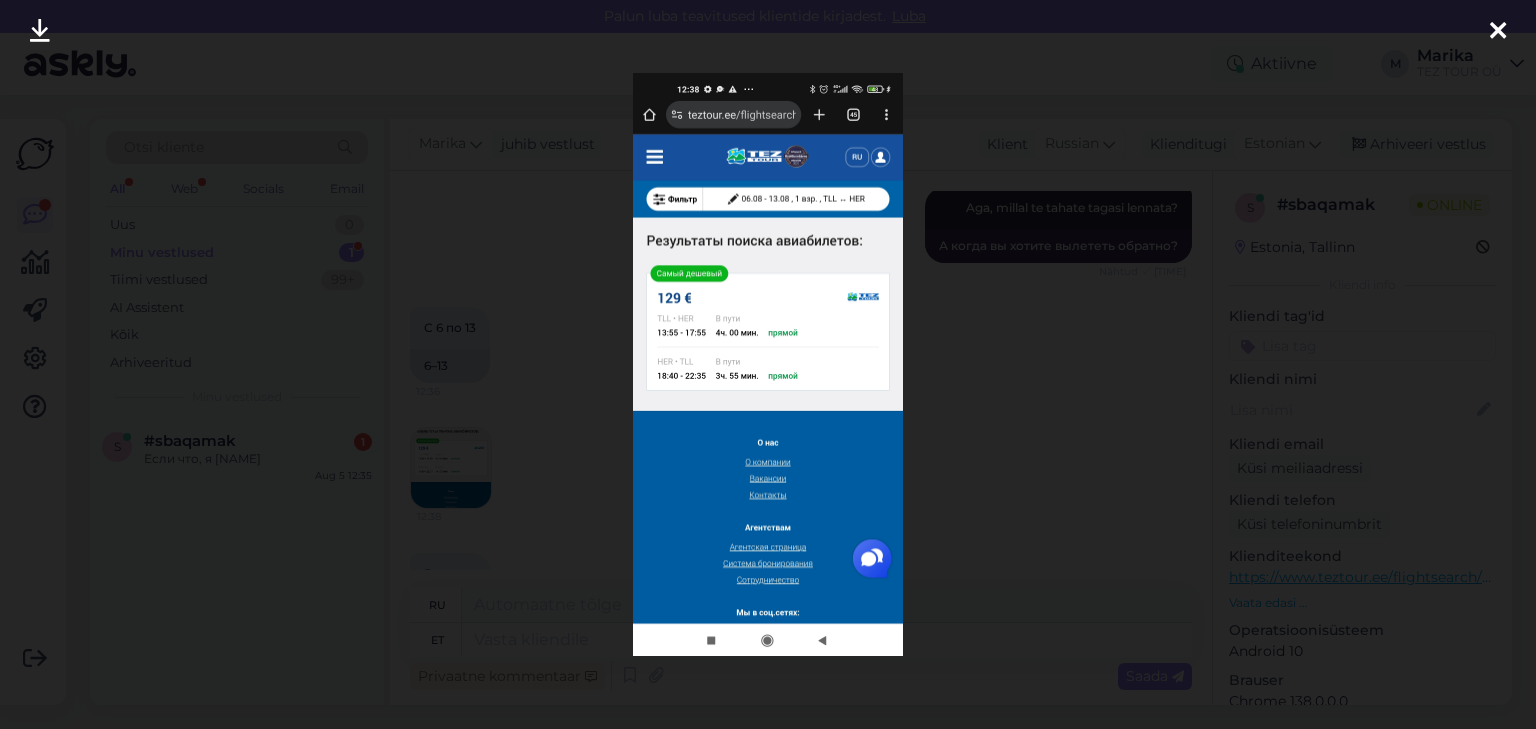 scroll, scrollTop: 2538, scrollLeft: 0, axis: vertical 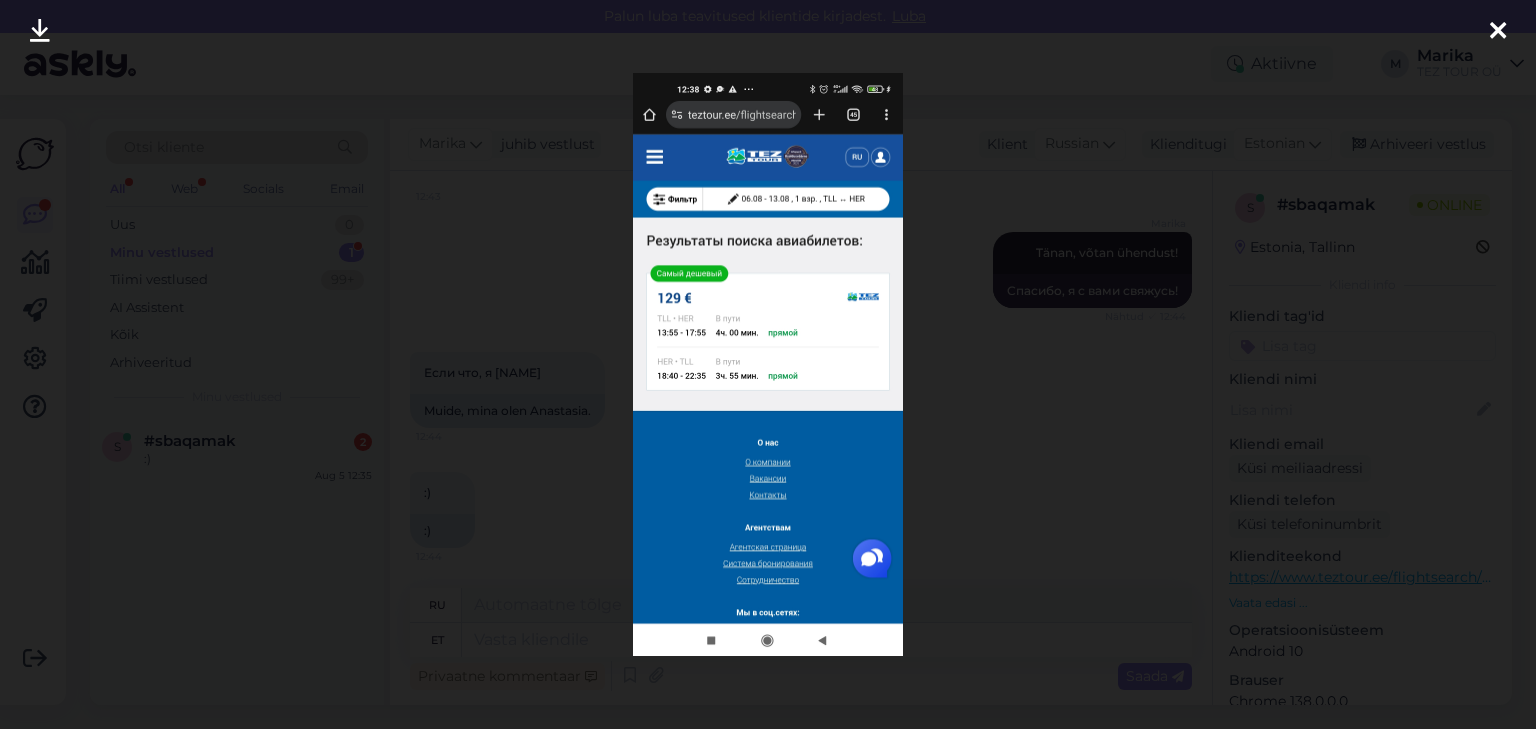 click at bounding box center [1498, 32] 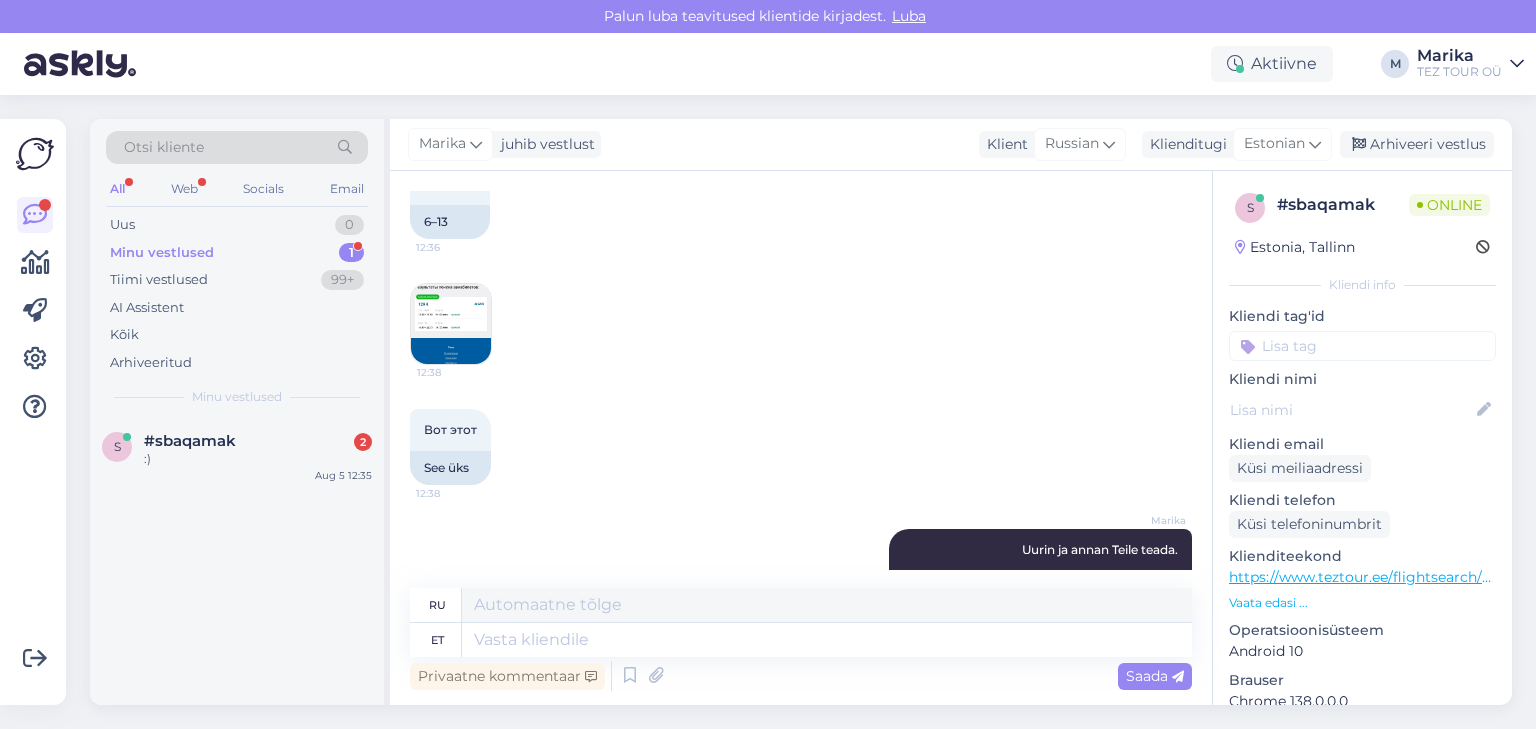 scroll, scrollTop: 1697, scrollLeft: 0, axis: vertical 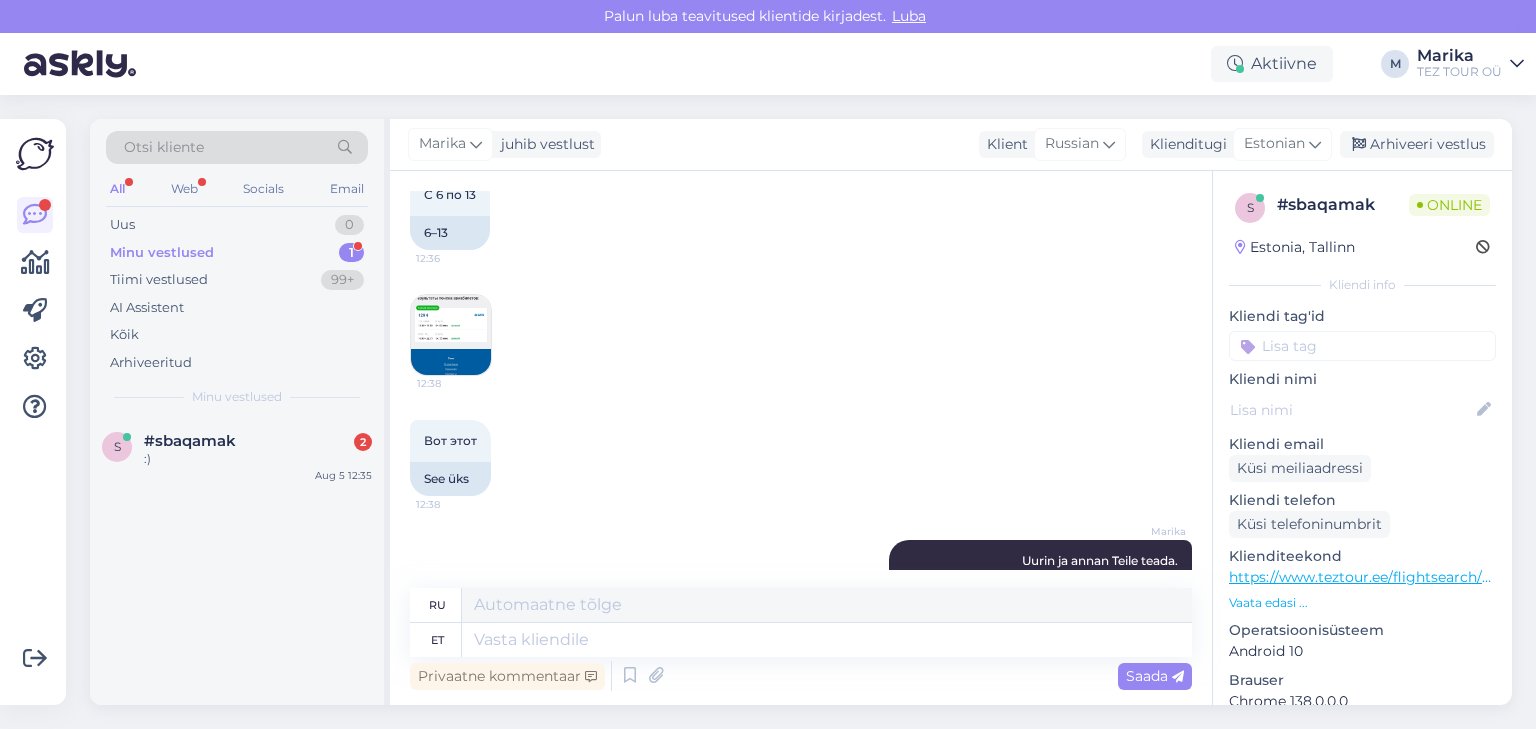 click at bounding box center (451, 335) 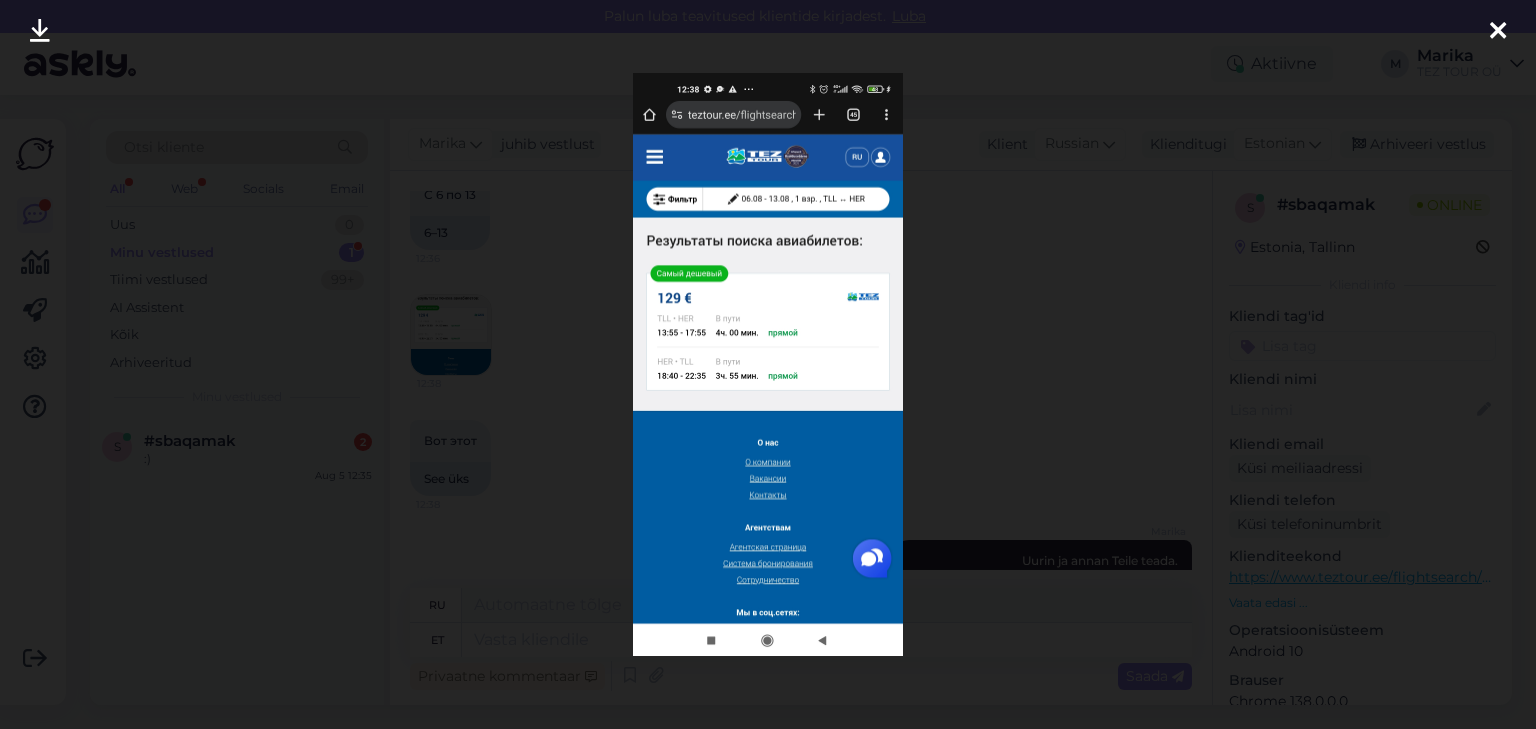 click at bounding box center [768, 364] 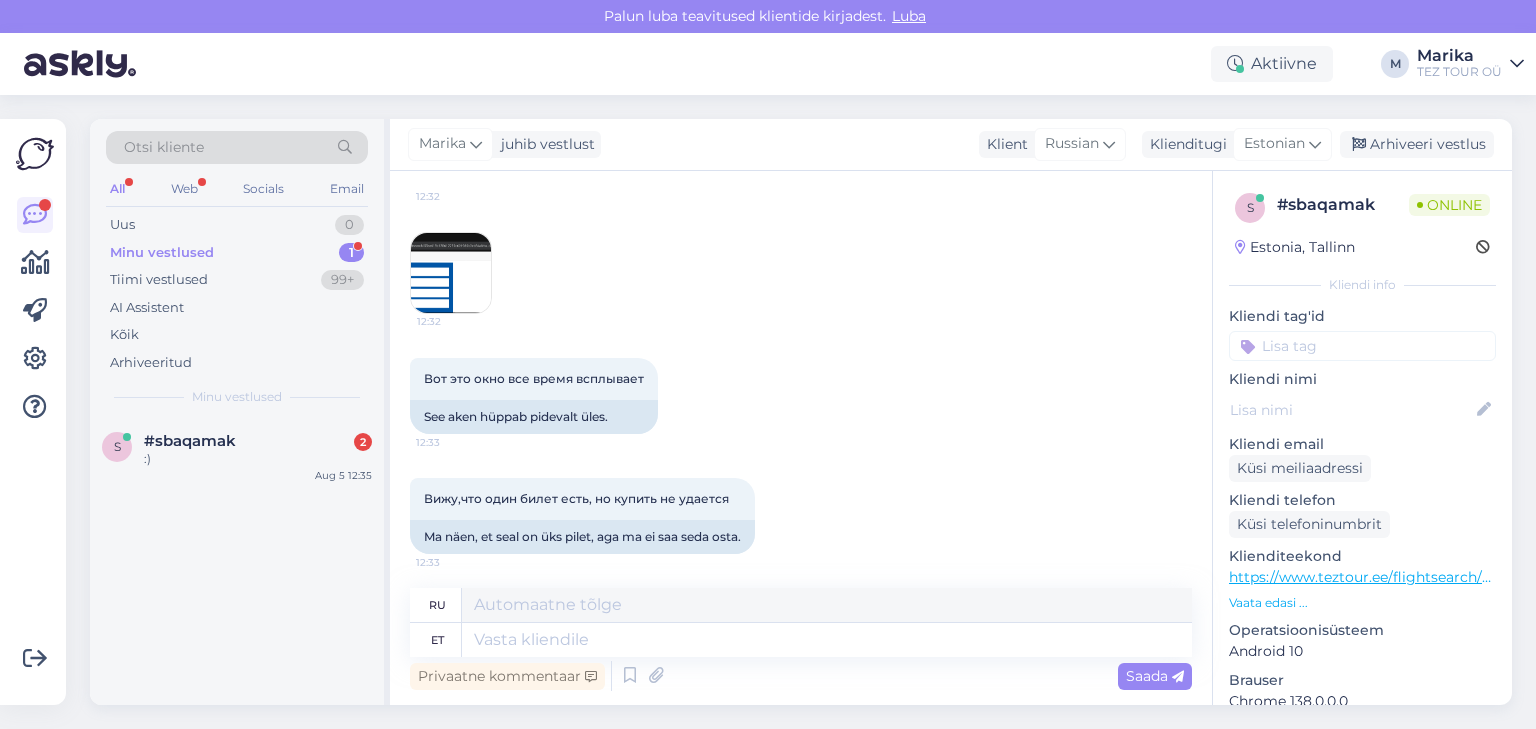 scroll, scrollTop: 737, scrollLeft: 0, axis: vertical 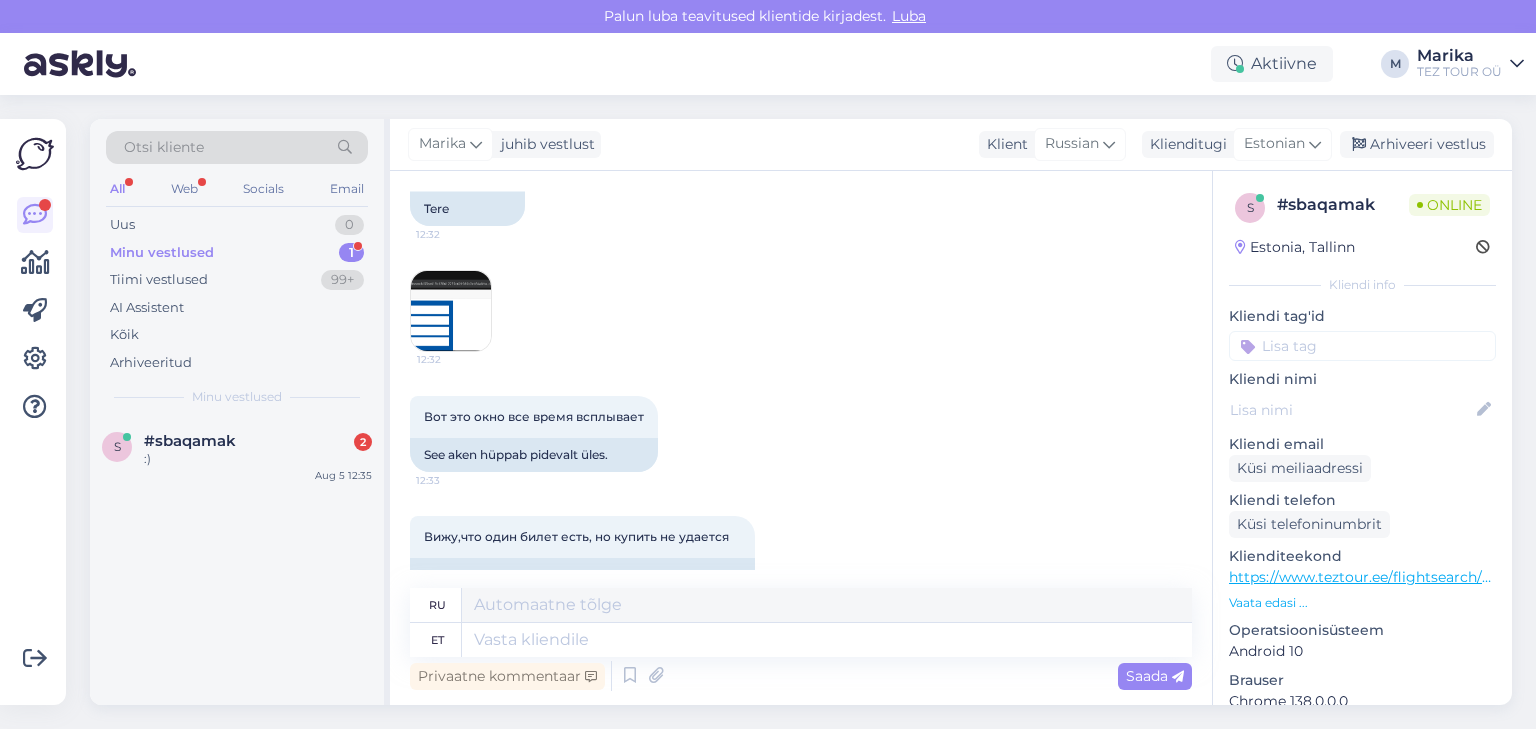 click at bounding box center (451, 311) 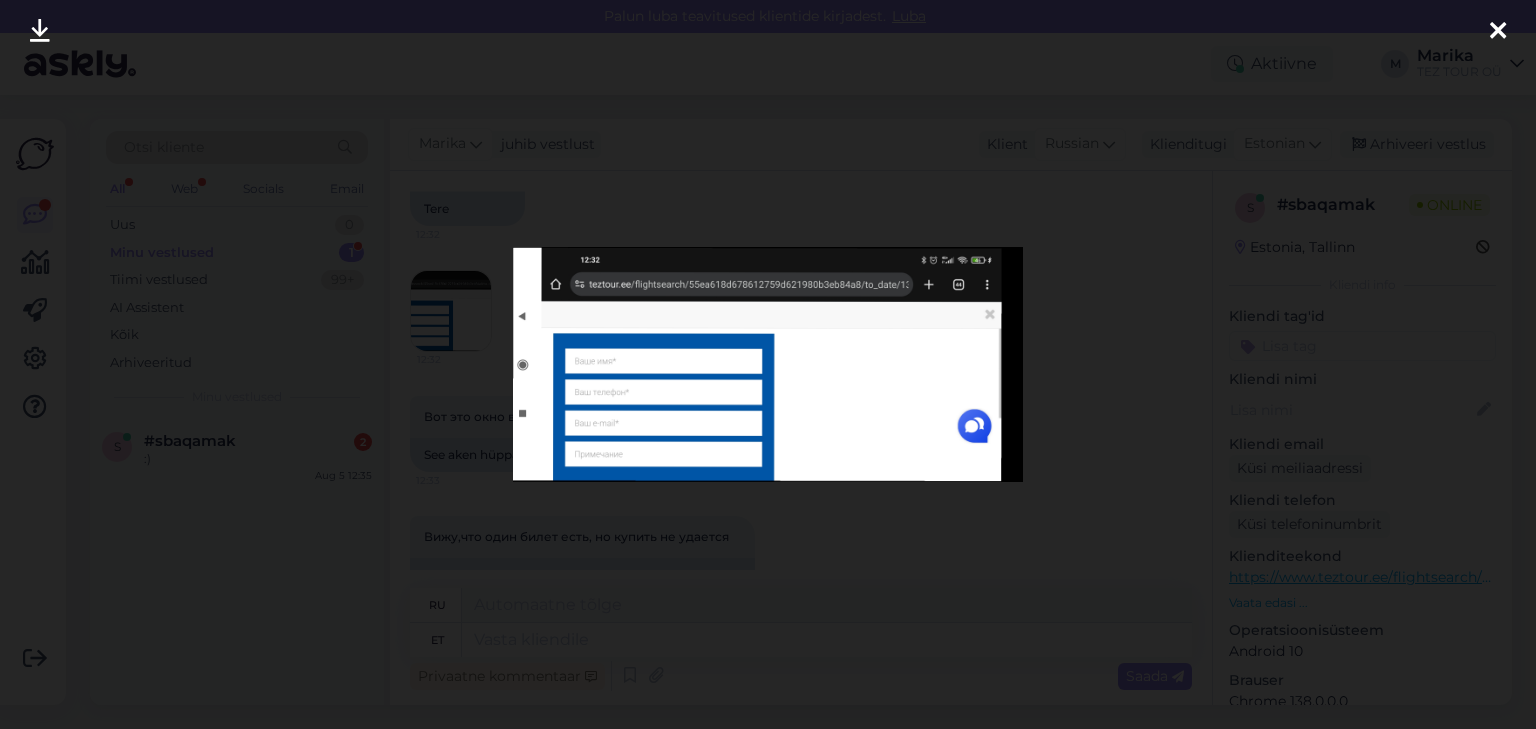 drag, startPoint x: 1497, startPoint y: 24, endPoint x: 1459, endPoint y: 31, distance: 38.63936 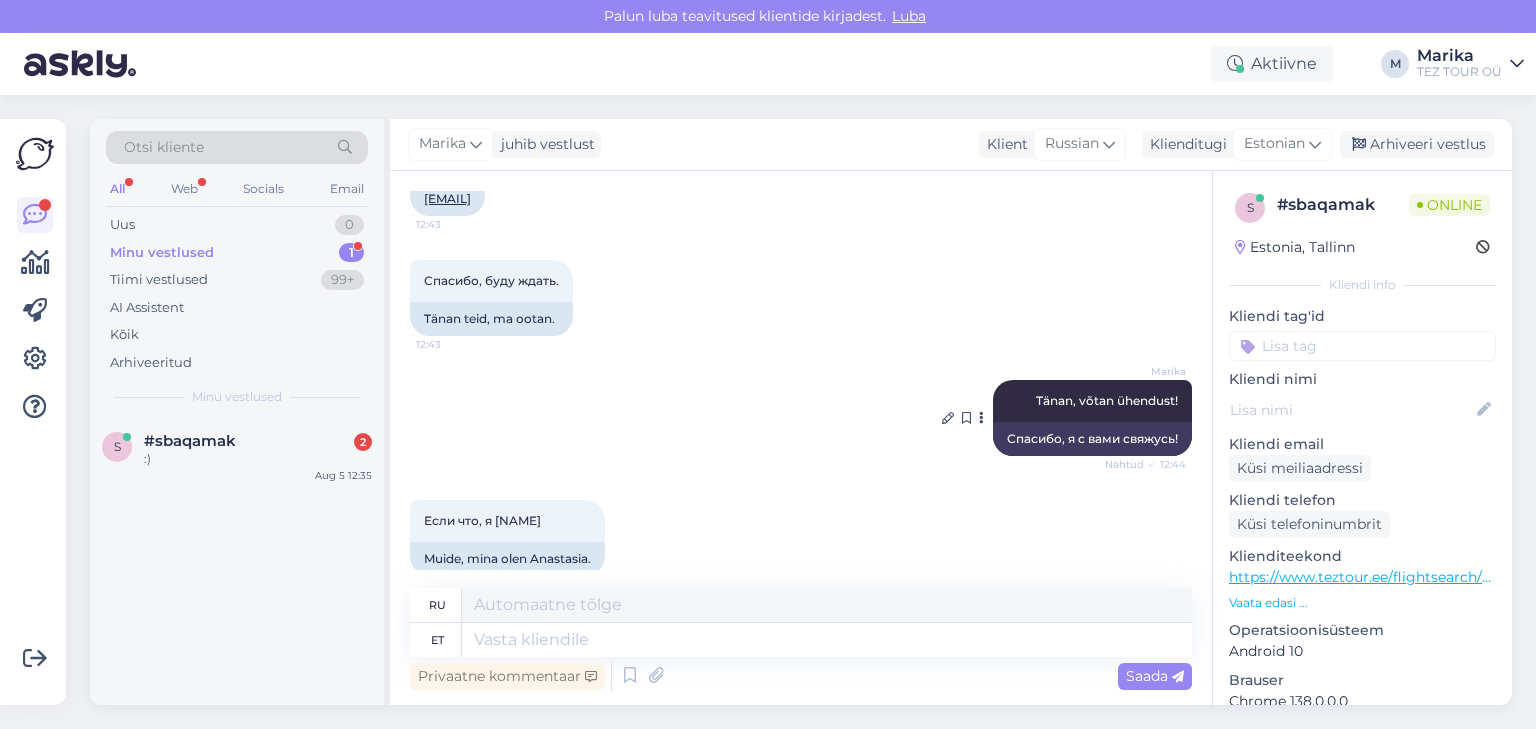 scroll, scrollTop: 2337, scrollLeft: 0, axis: vertical 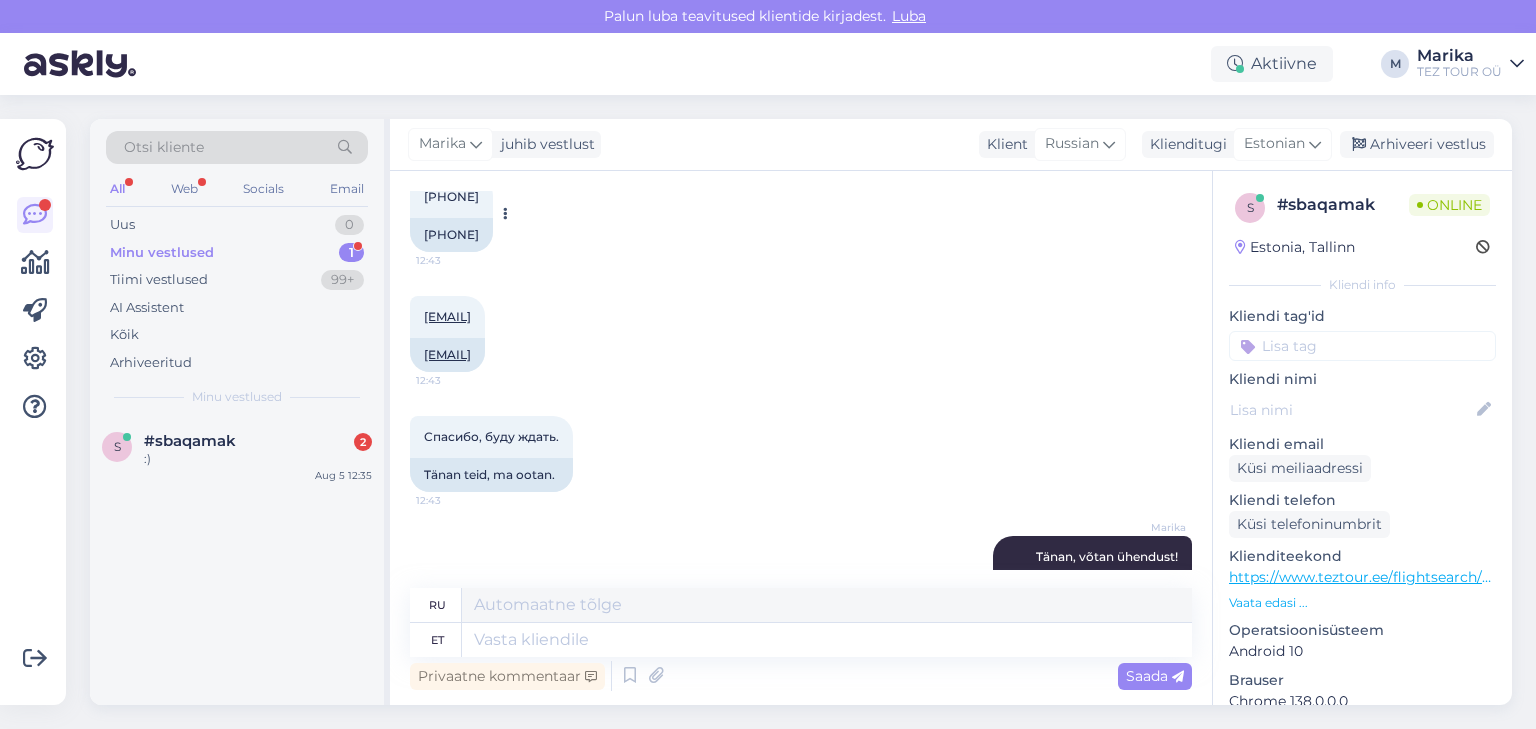 drag, startPoint x: 510, startPoint y: 247, endPoint x: 452, endPoint y: 244, distance: 58.077534 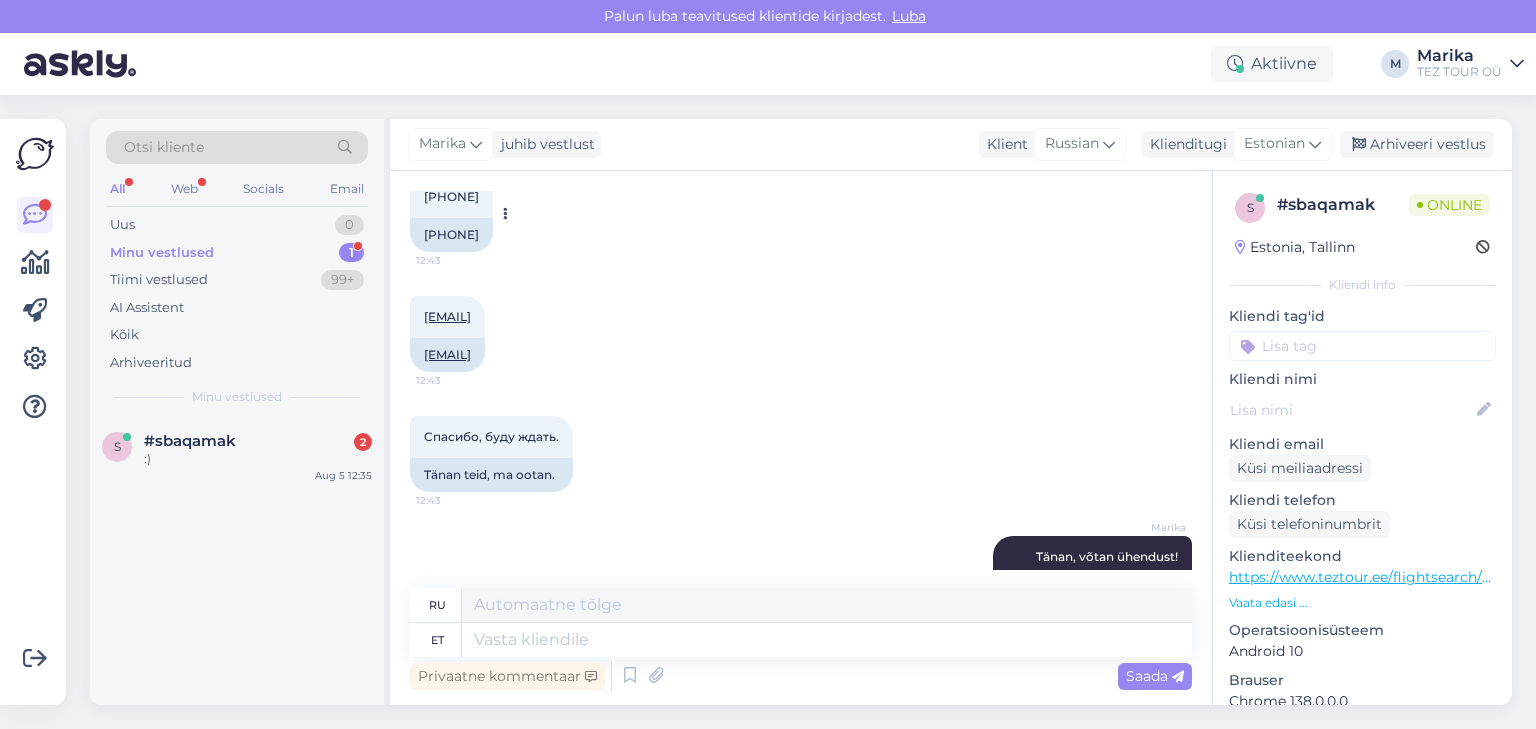 click on "[PHONE]" at bounding box center [451, 235] 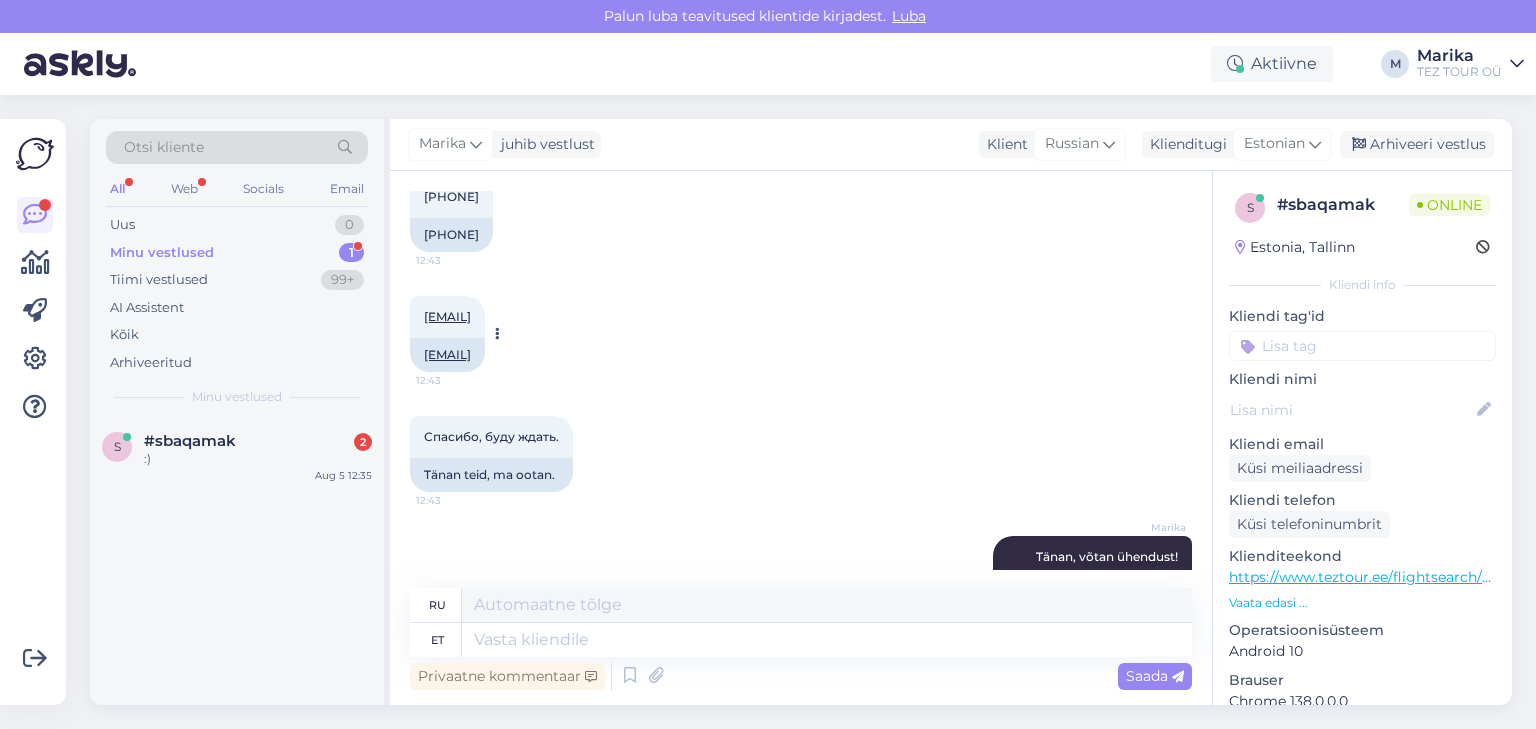 copy on "[PHONE]" 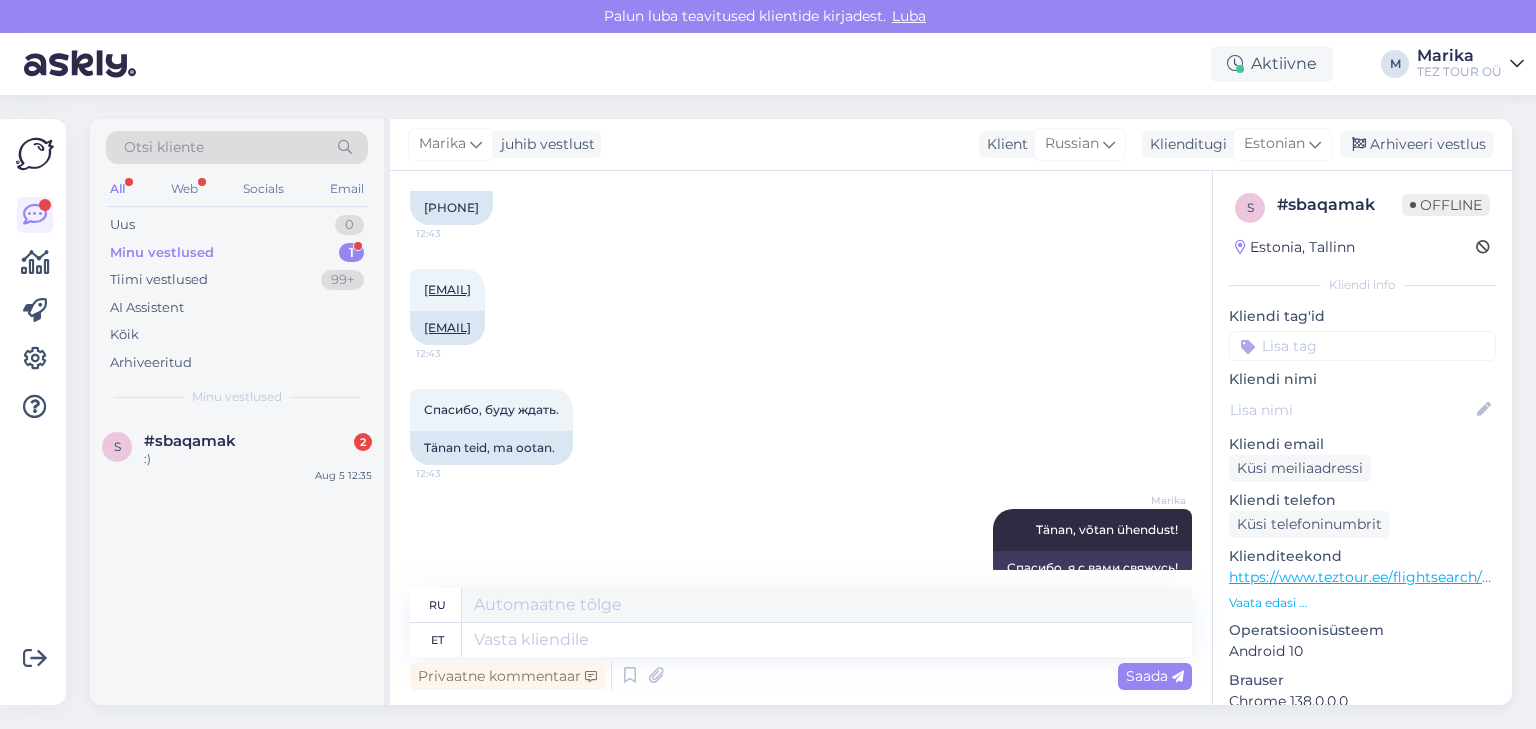 scroll, scrollTop: 2231, scrollLeft: 0, axis: vertical 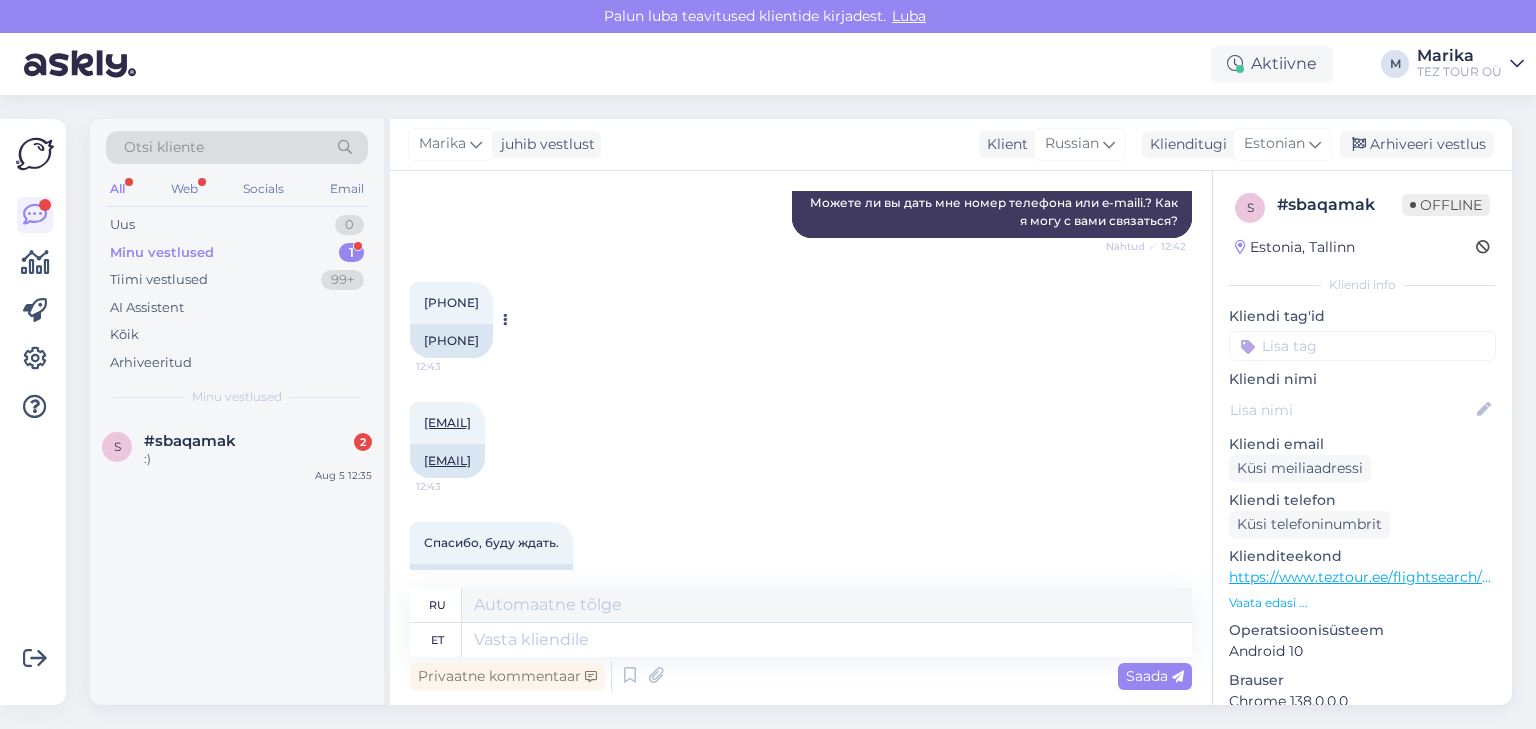 copy on "[PHONE]" 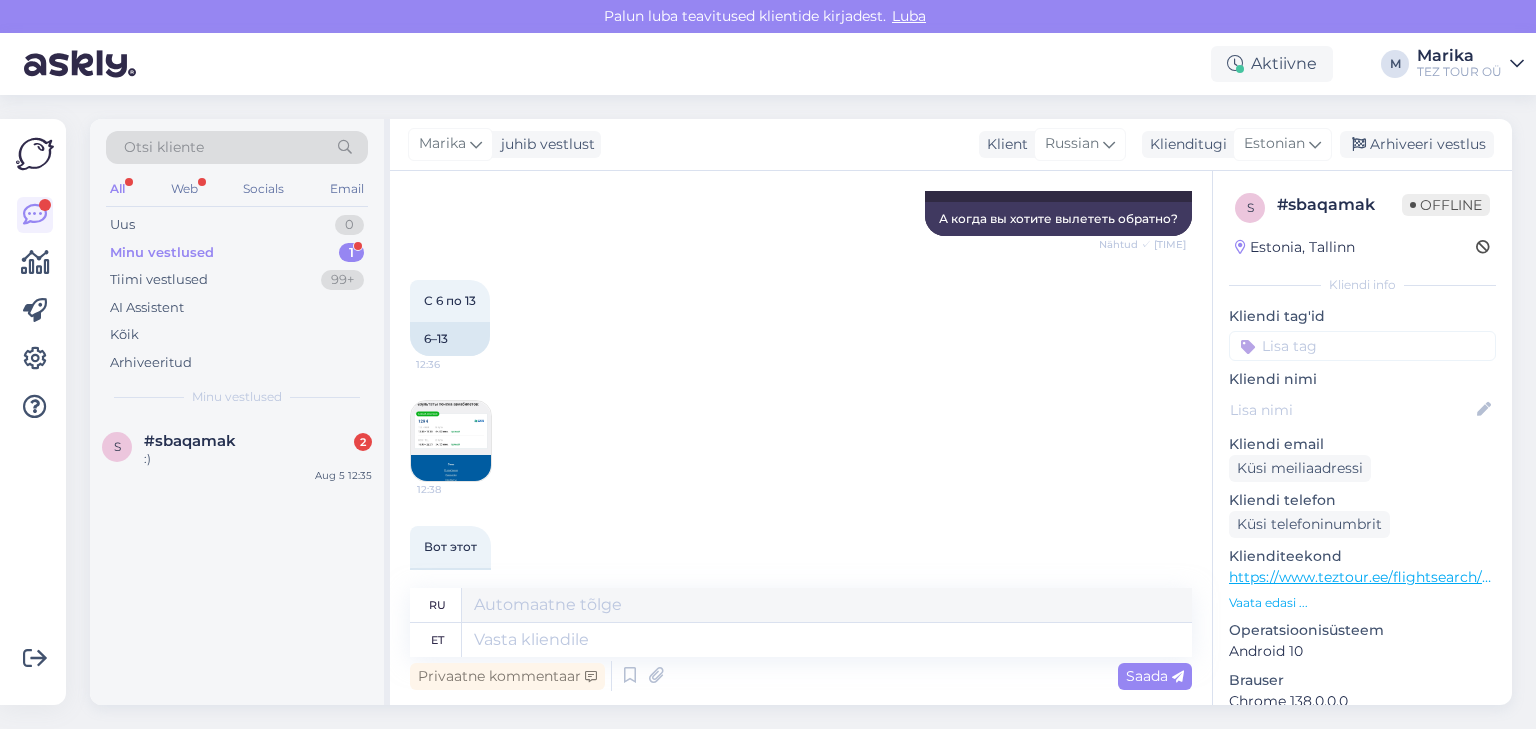 scroll, scrollTop: 1697, scrollLeft: 0, axis: vertical 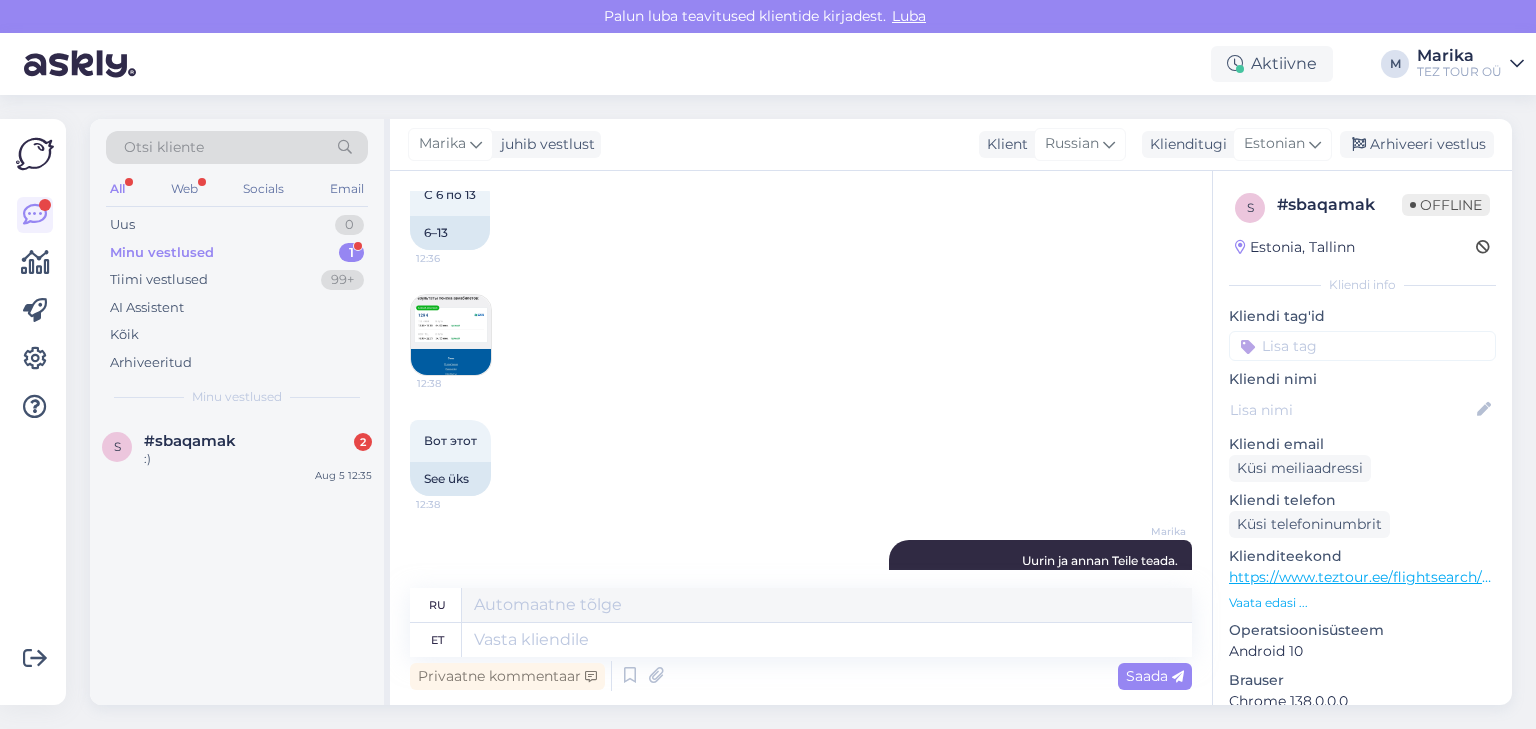 click at bounding box center (451, 335) 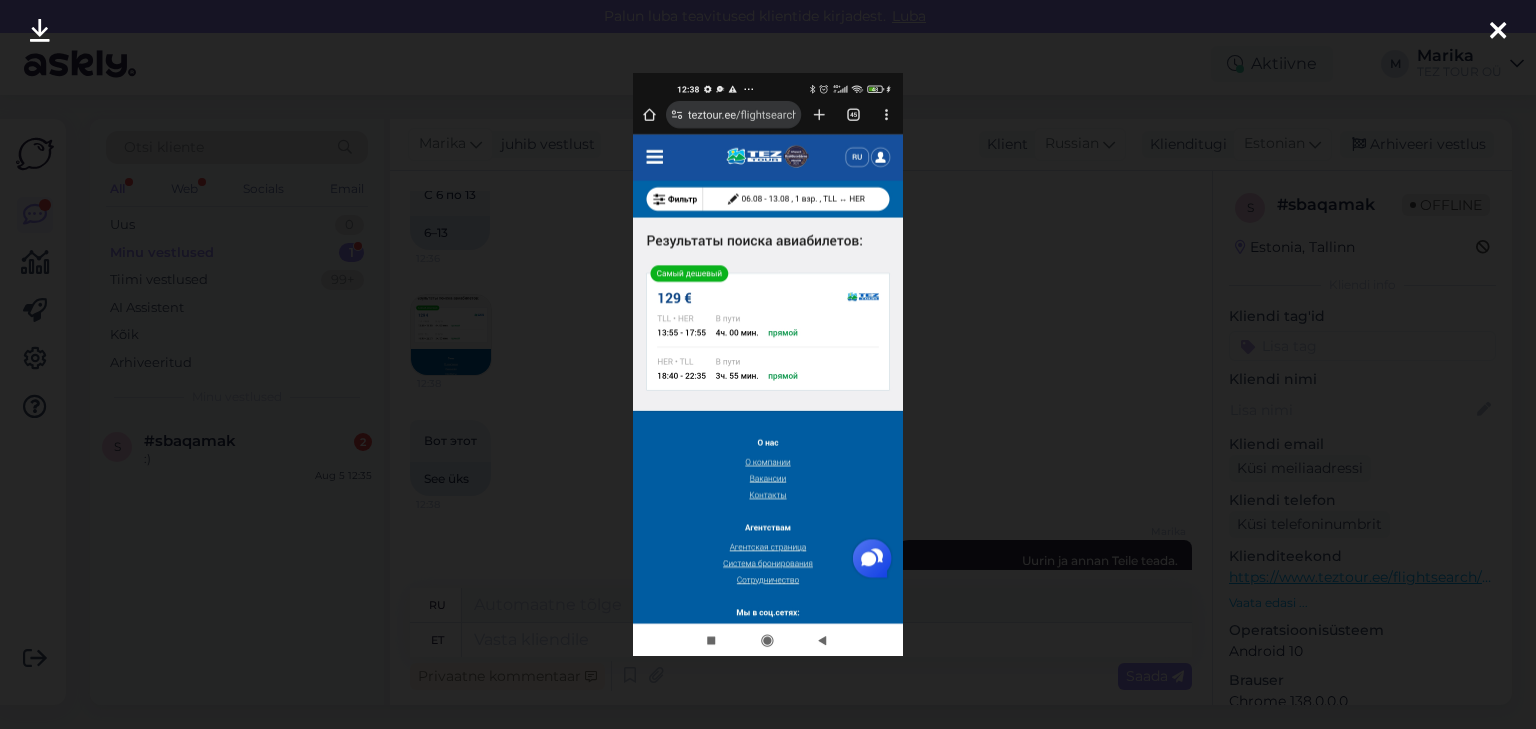 click at bounding box center (1498, 32) 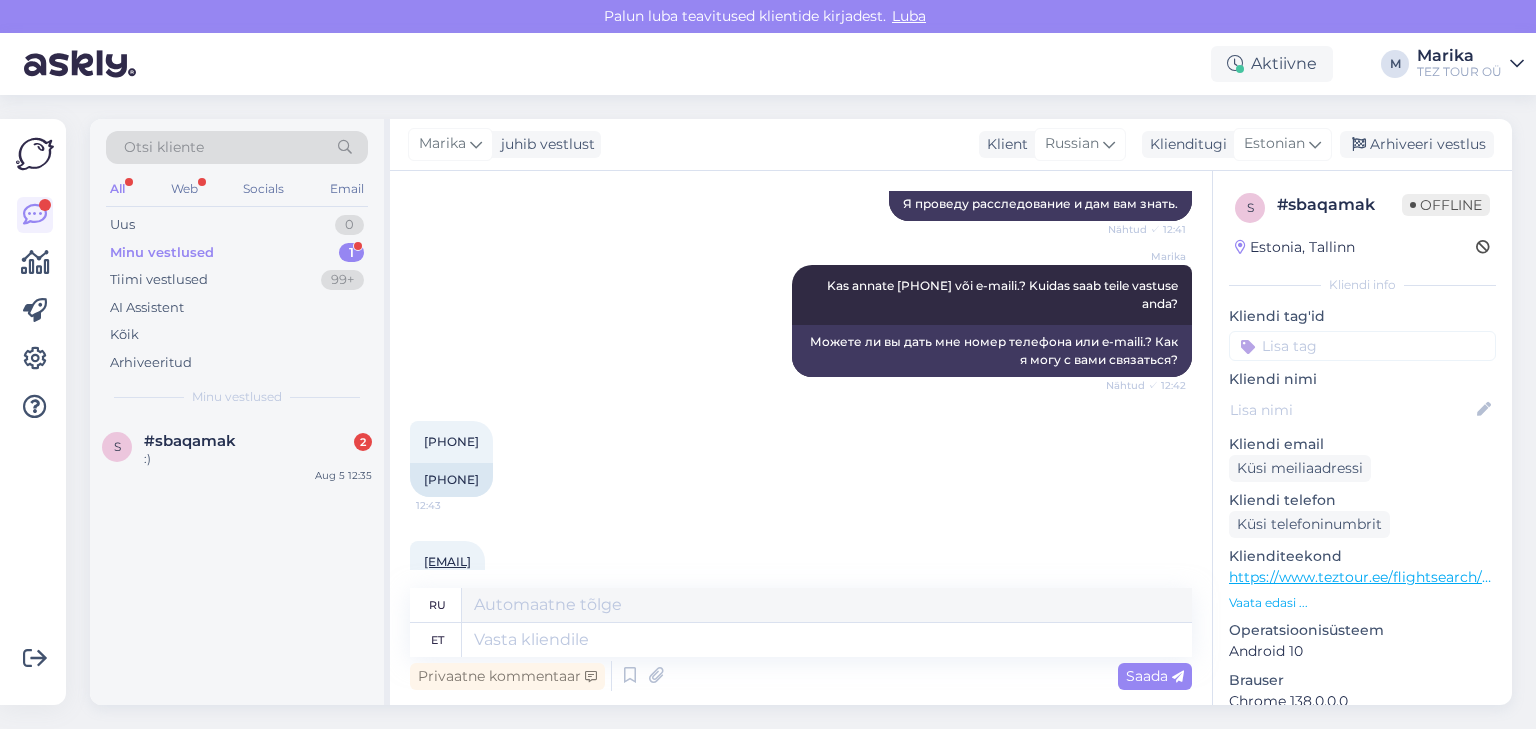 scroll, scrollTop: 2124, scrollLeft: 0, axis: vertical 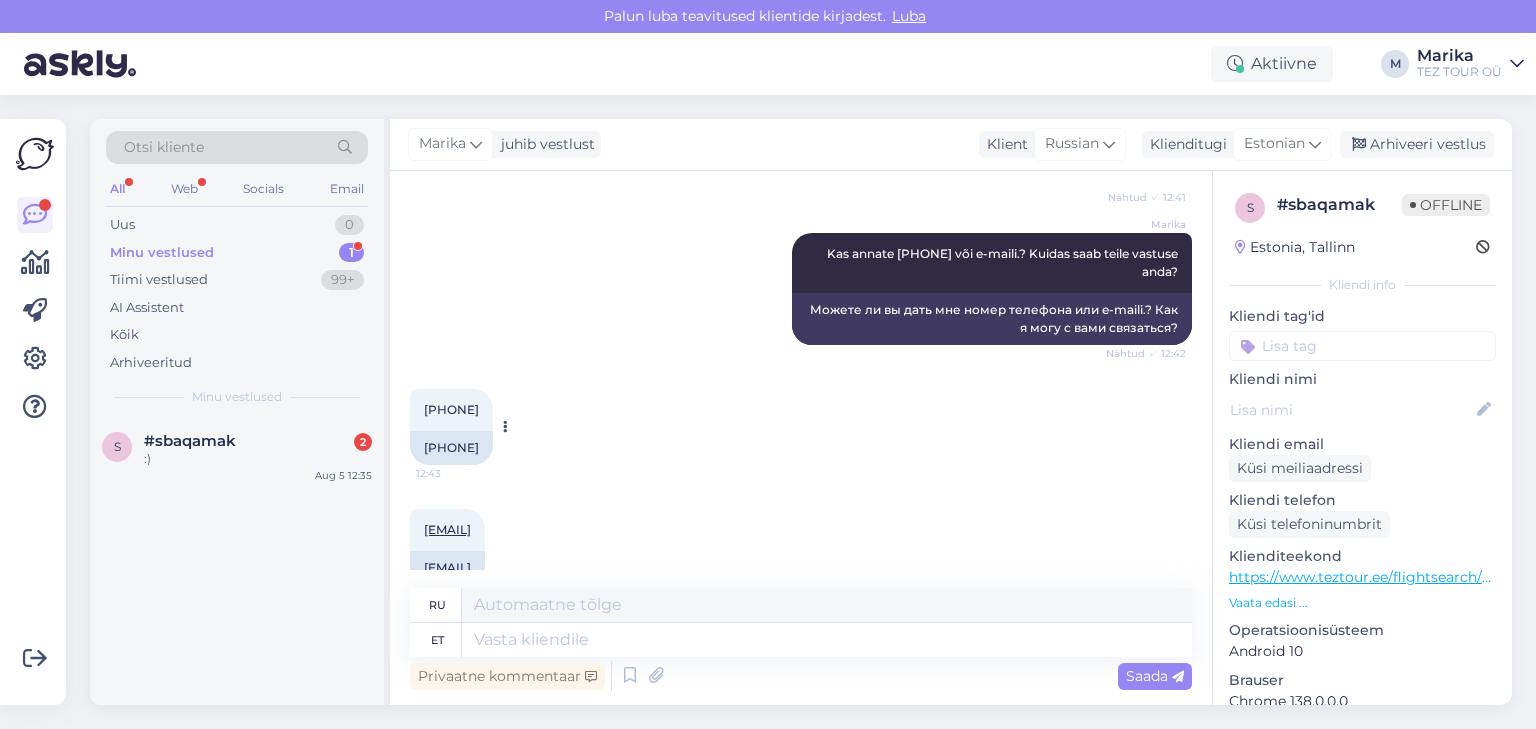 drag, startPoint x: 509, startPoint y: 427, endPoint x: 454, endPoint y: 428, distance: 55.00909 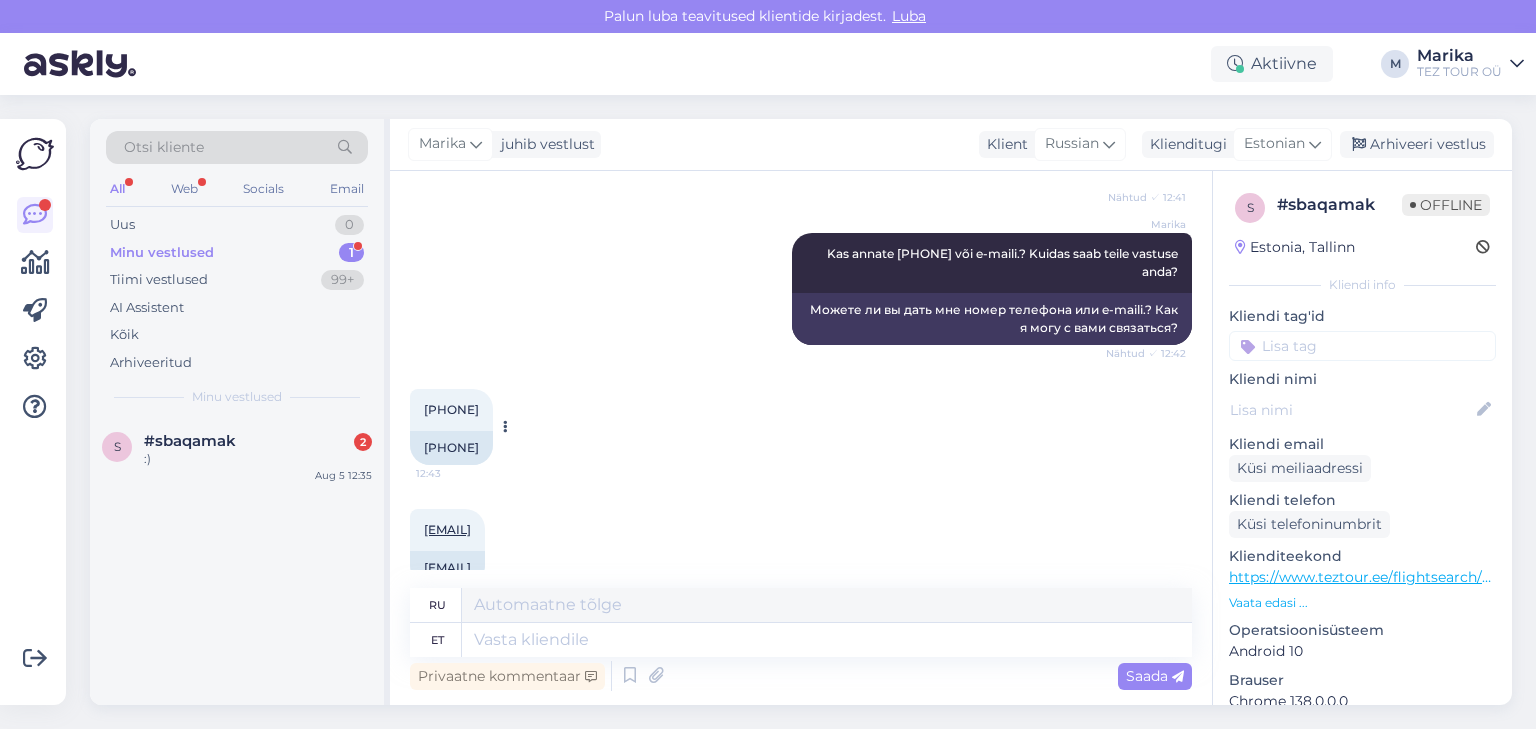 click on "[PHONE] 12:43" at bounding box center (451, 410) 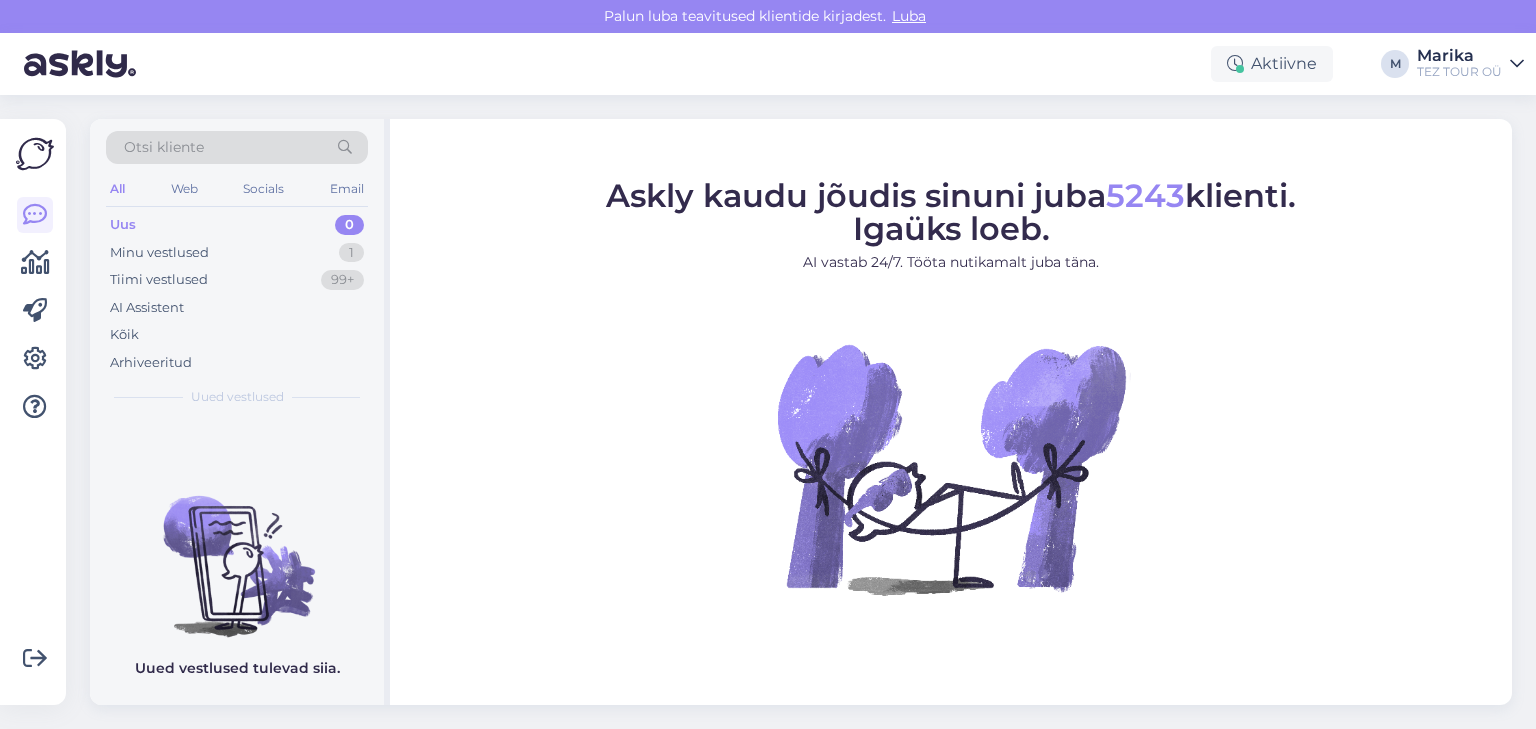 scroll, scrollTop: 0, scrollLeft: 0, axis: both 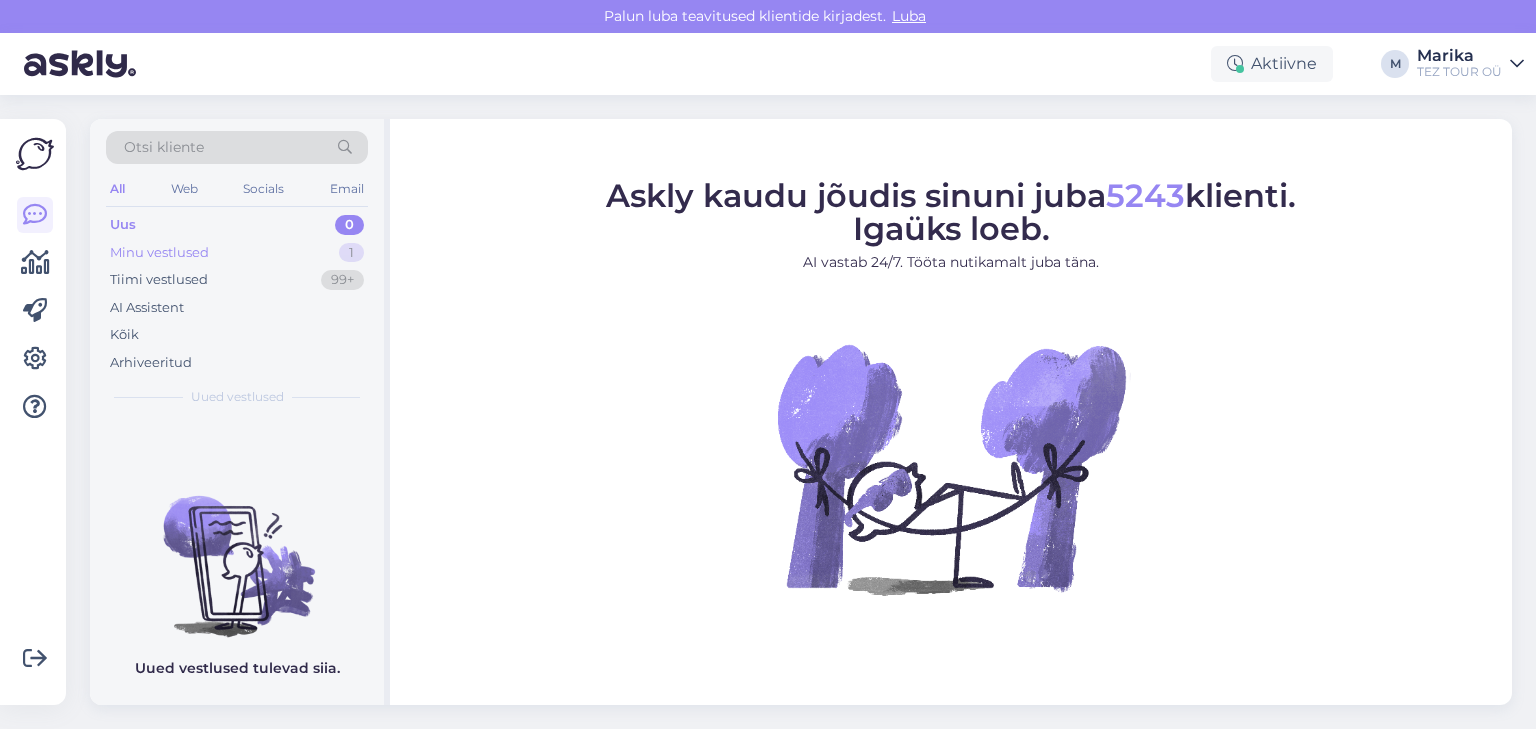 click on "Minu vestlused 1" at bounding box center (237, 253) 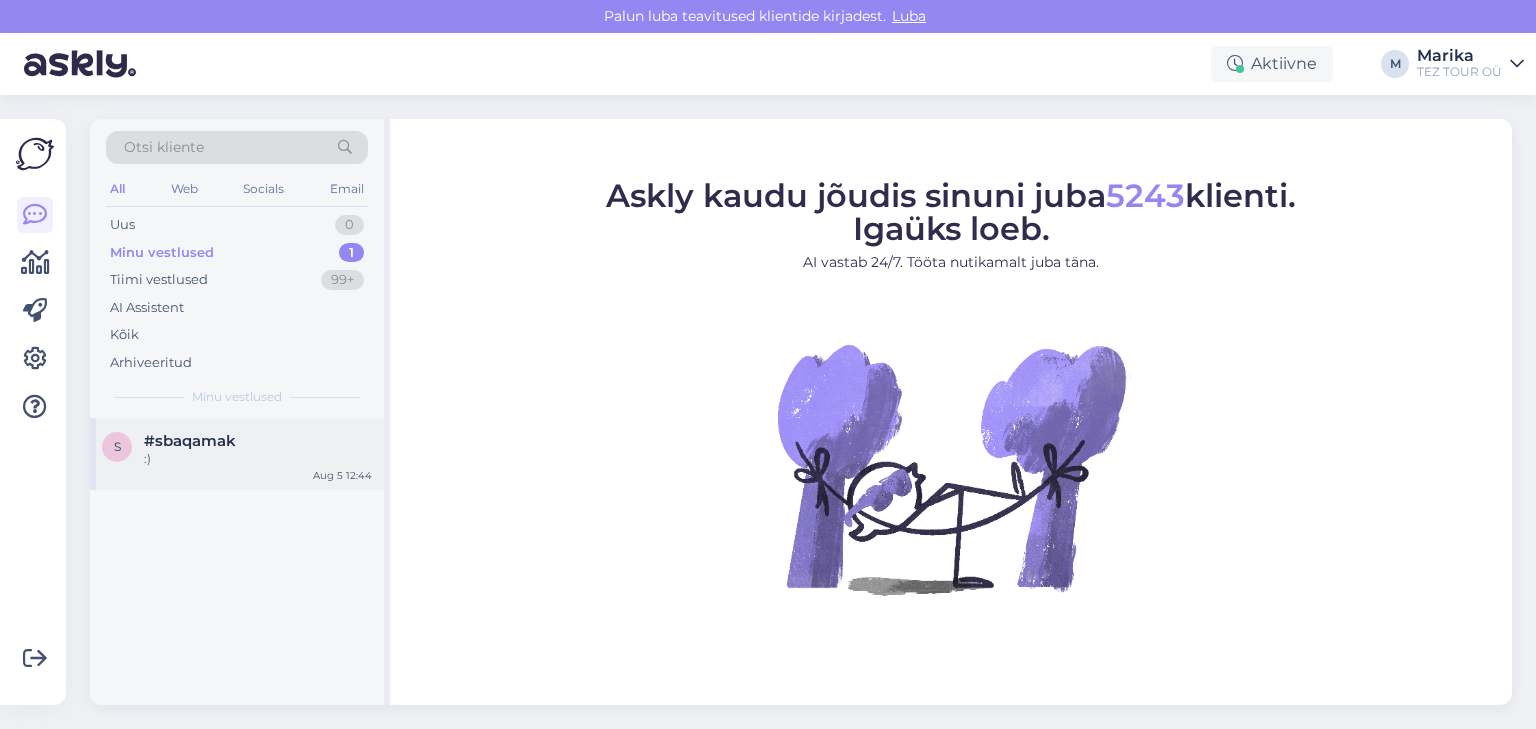 click on "#sbaqamak" at bounding box center [190, 441] 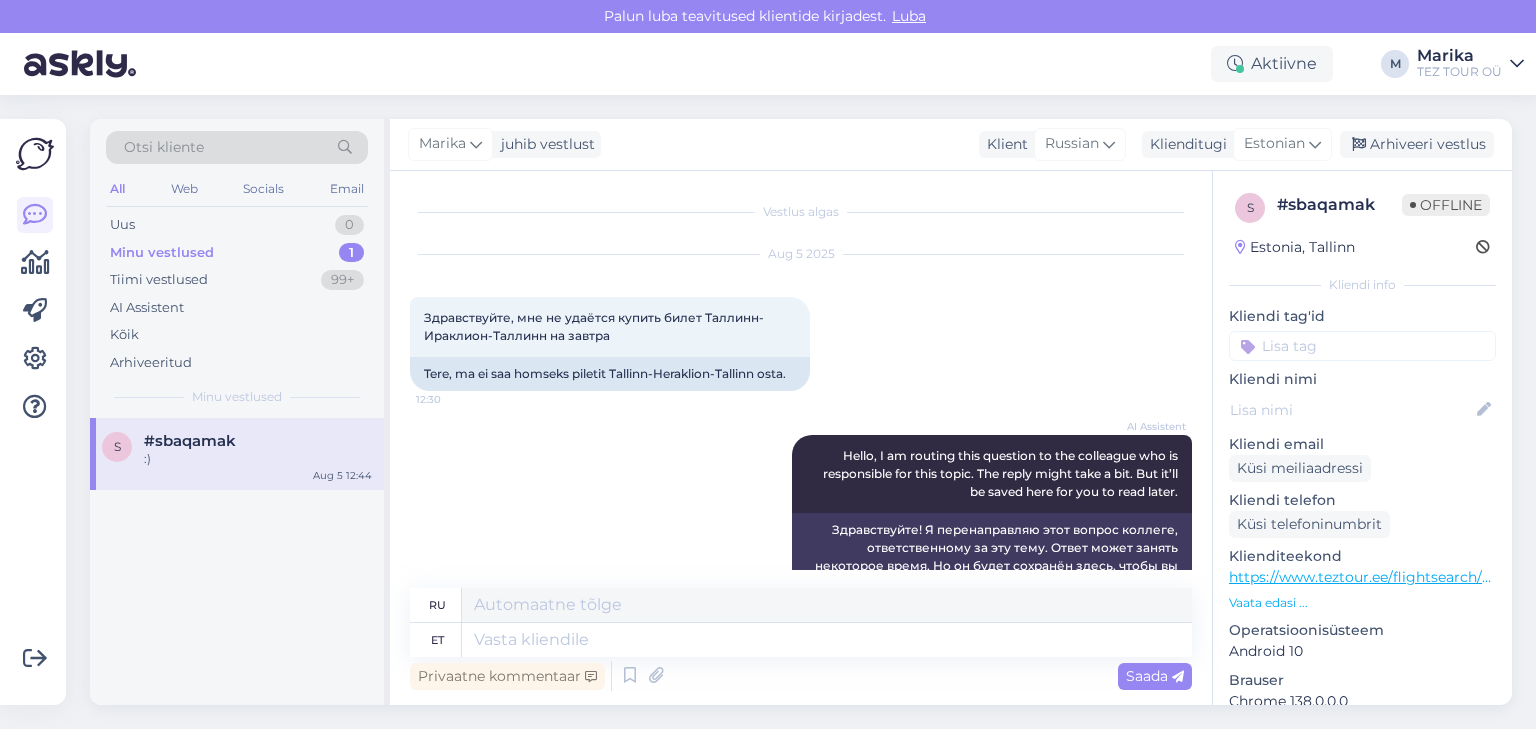 scroll, scrollTop: 2658, scrollLeft: 0, axis: vertical 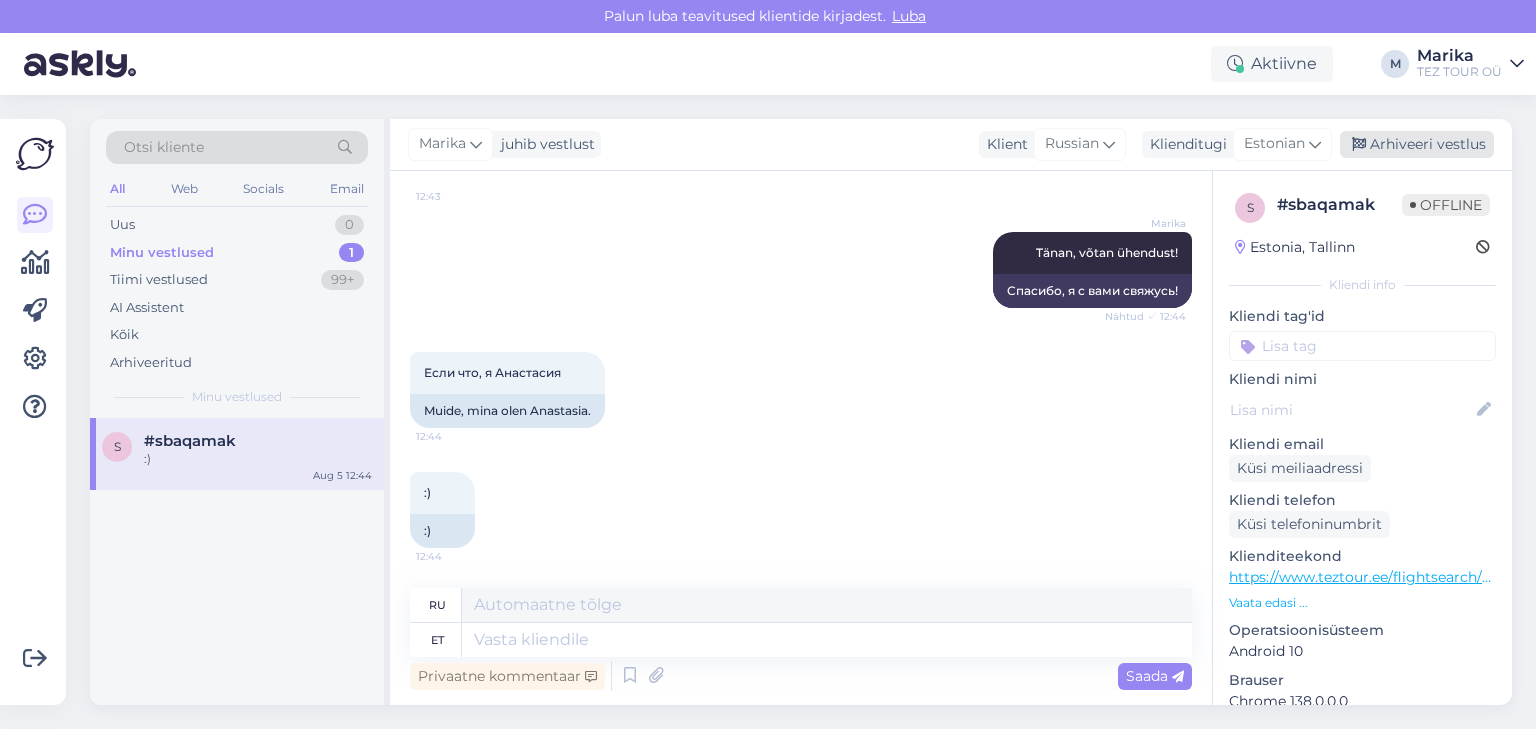 click on "Arhiveeri vestlus" at bounding box center [1417, 144] 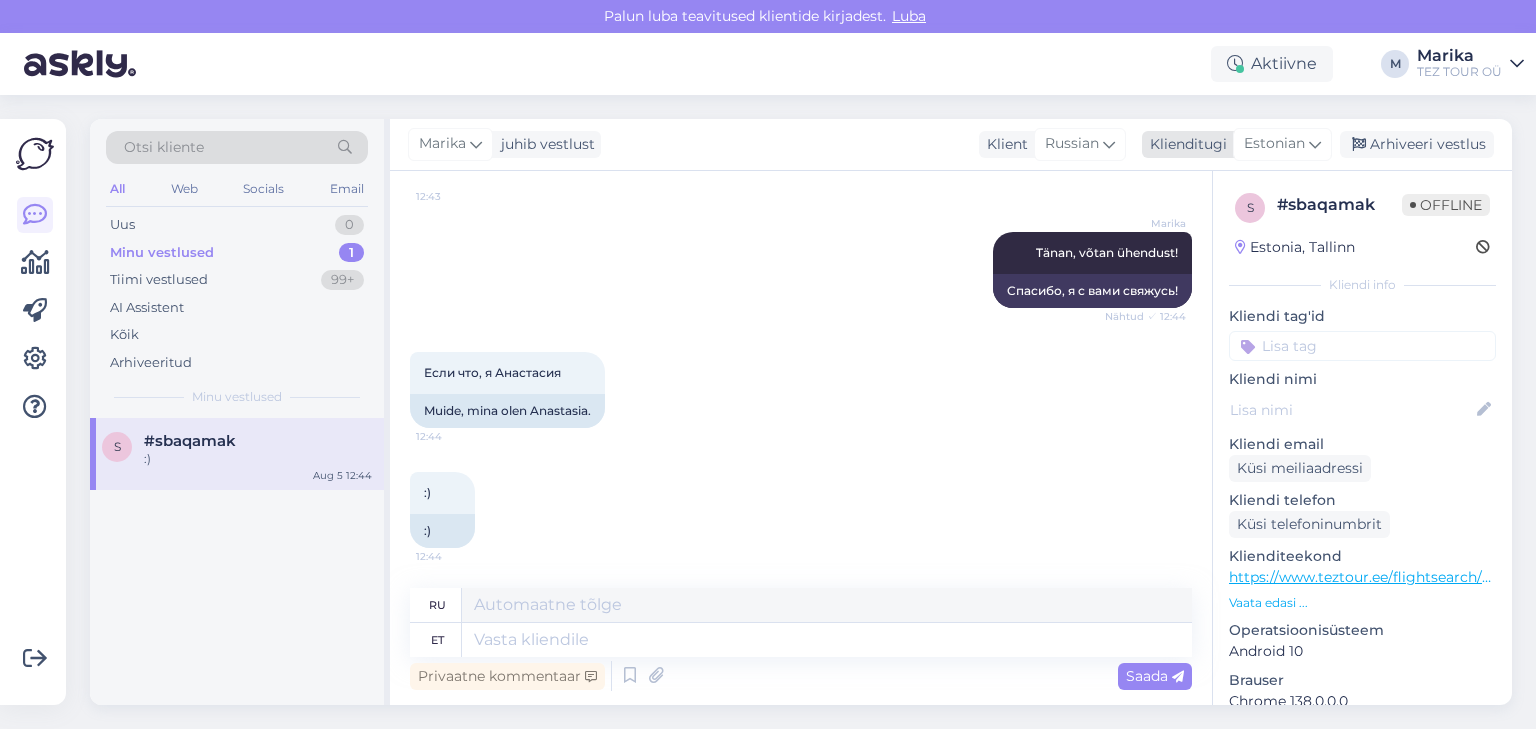 scroll, scrollTop: 2638, scrollLeft: 0, axis: vertical 